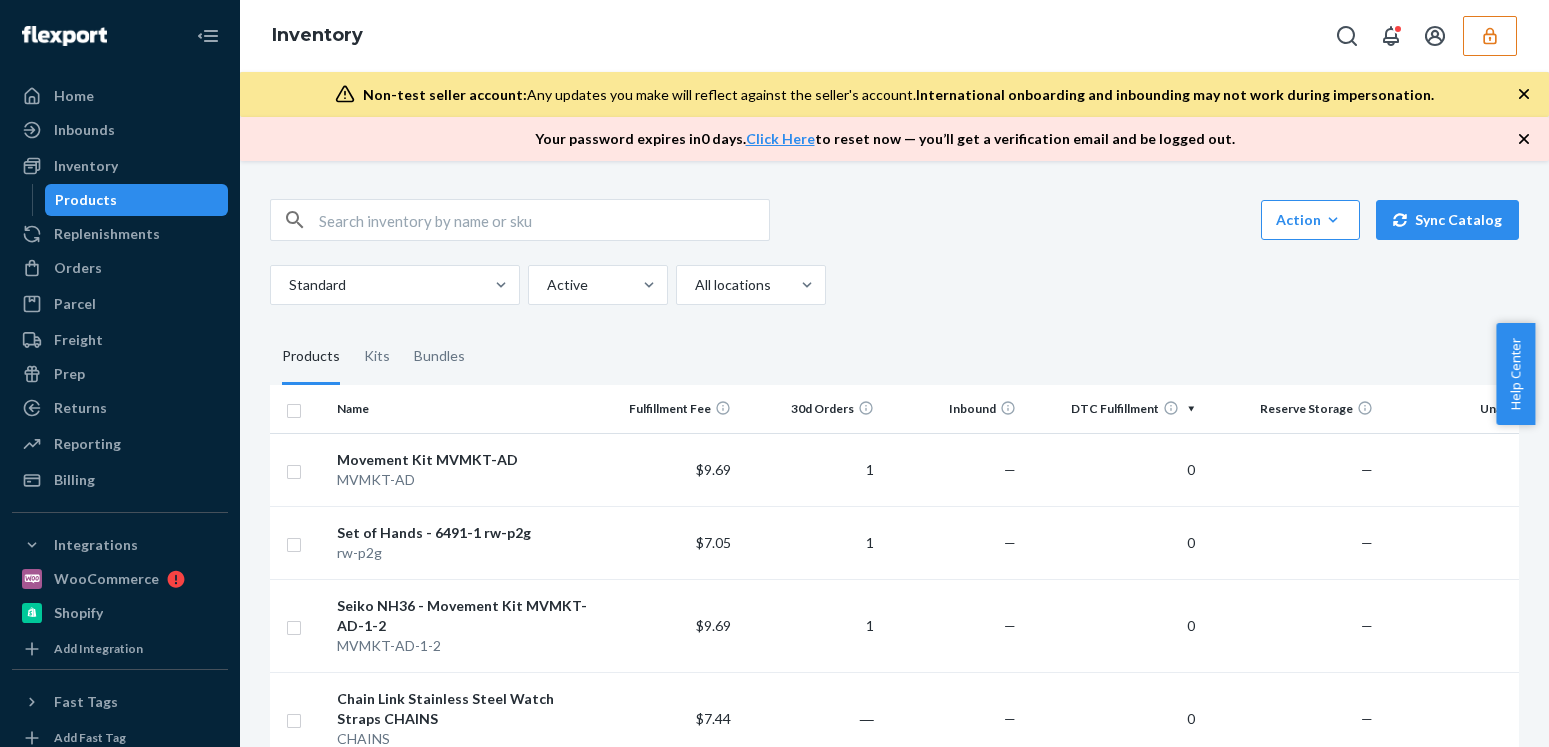 scroll, scrollTop: 0, scrollLeft: 0, axis: both 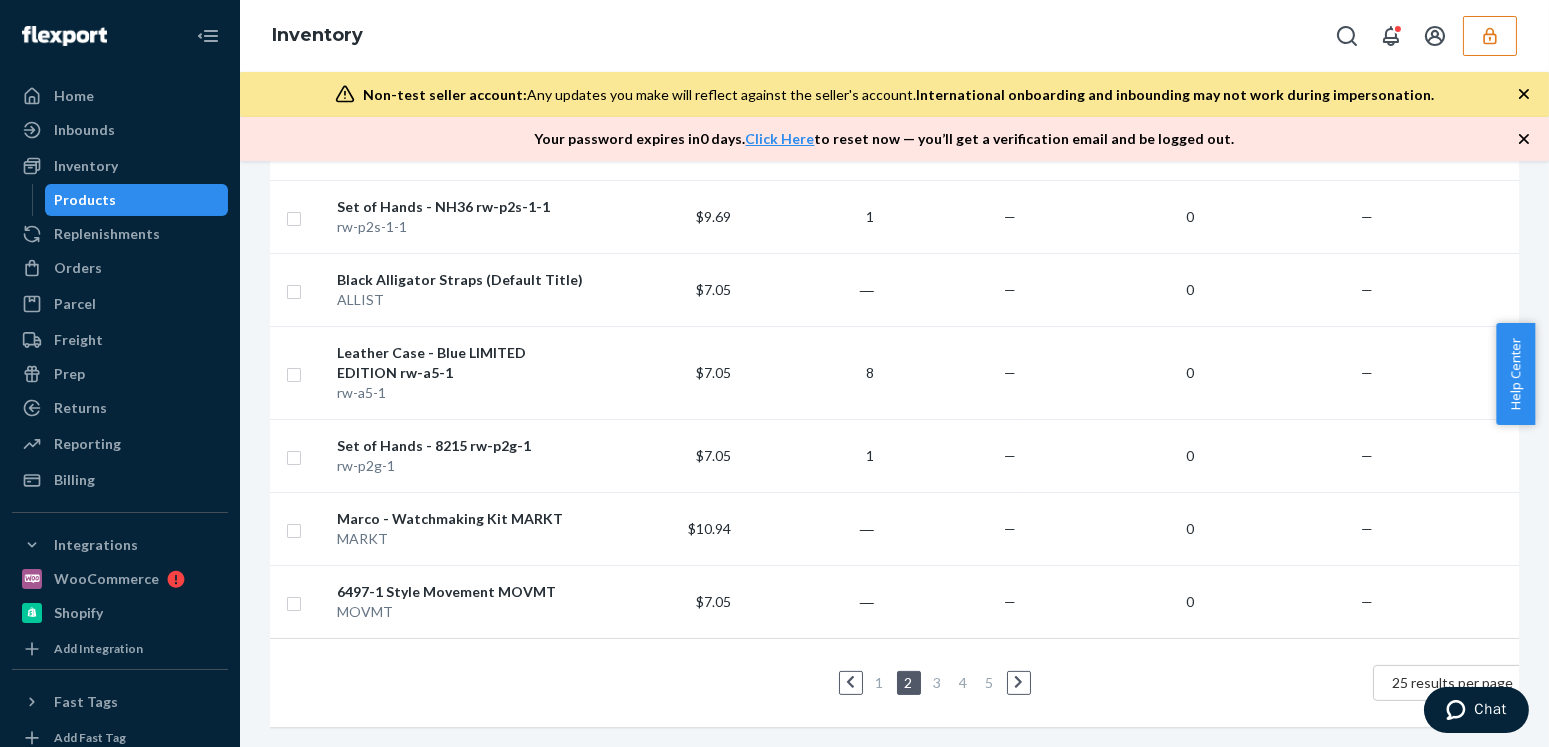 click 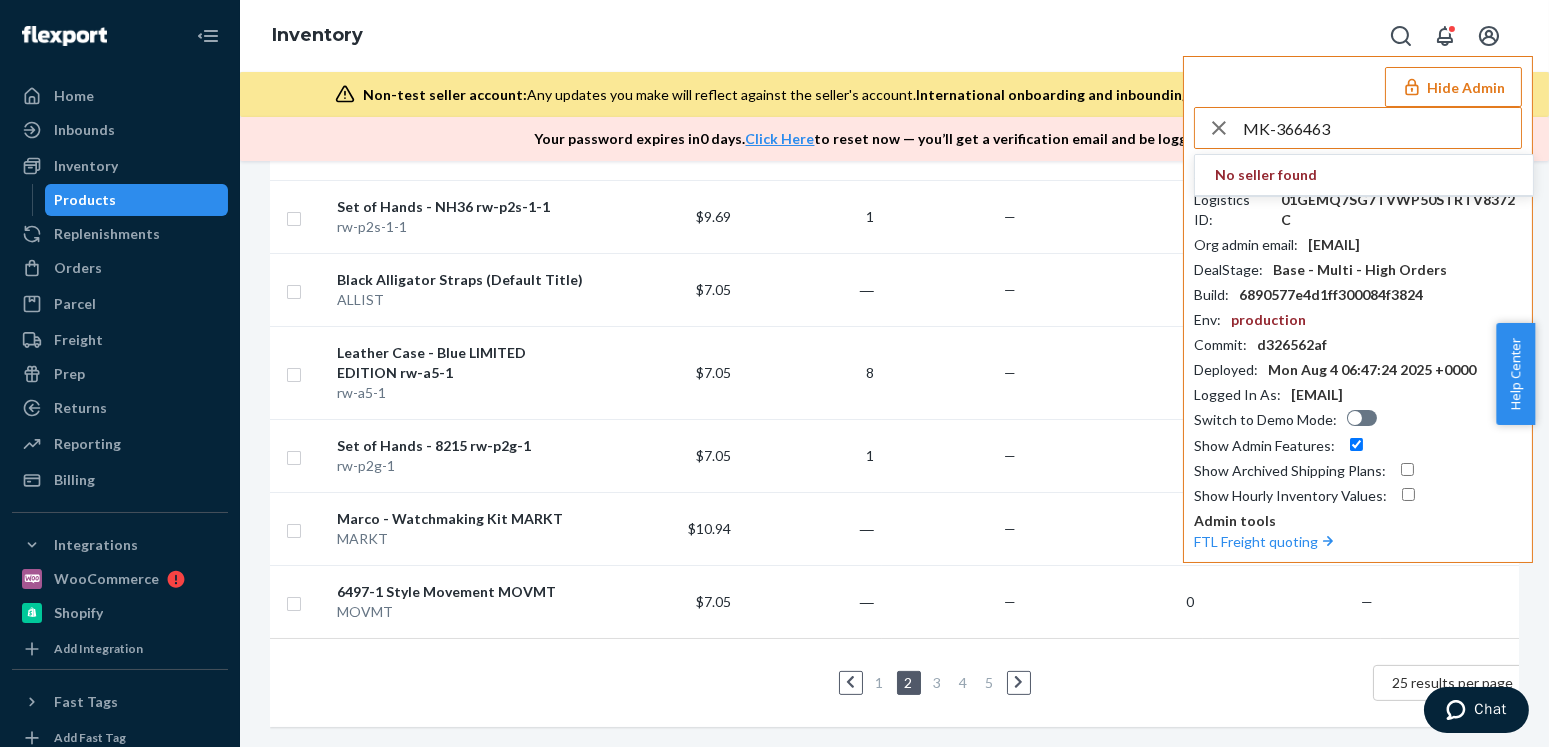 click on "MK-366463" at bounding box center (1382, 128) 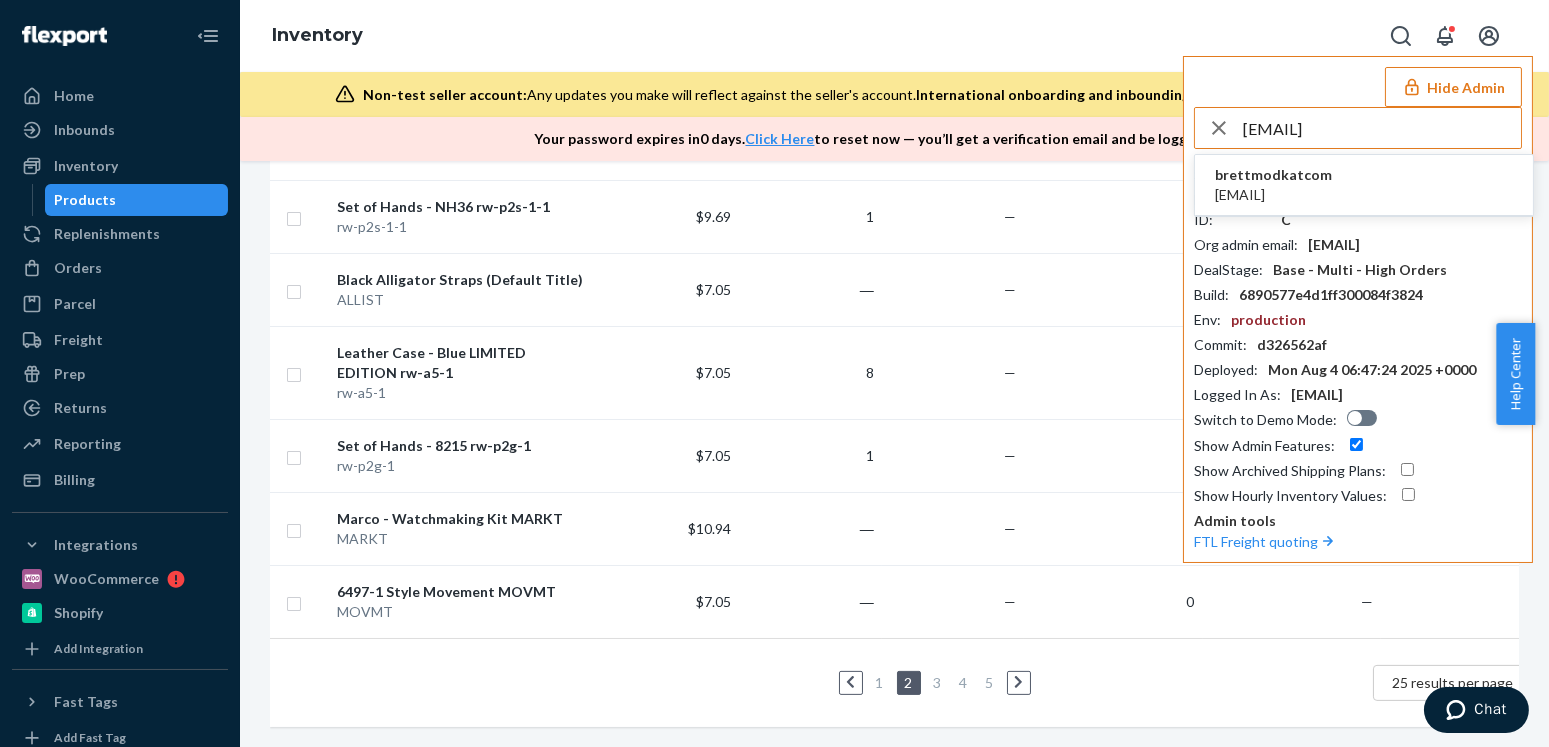type on "anna@modkat.com" 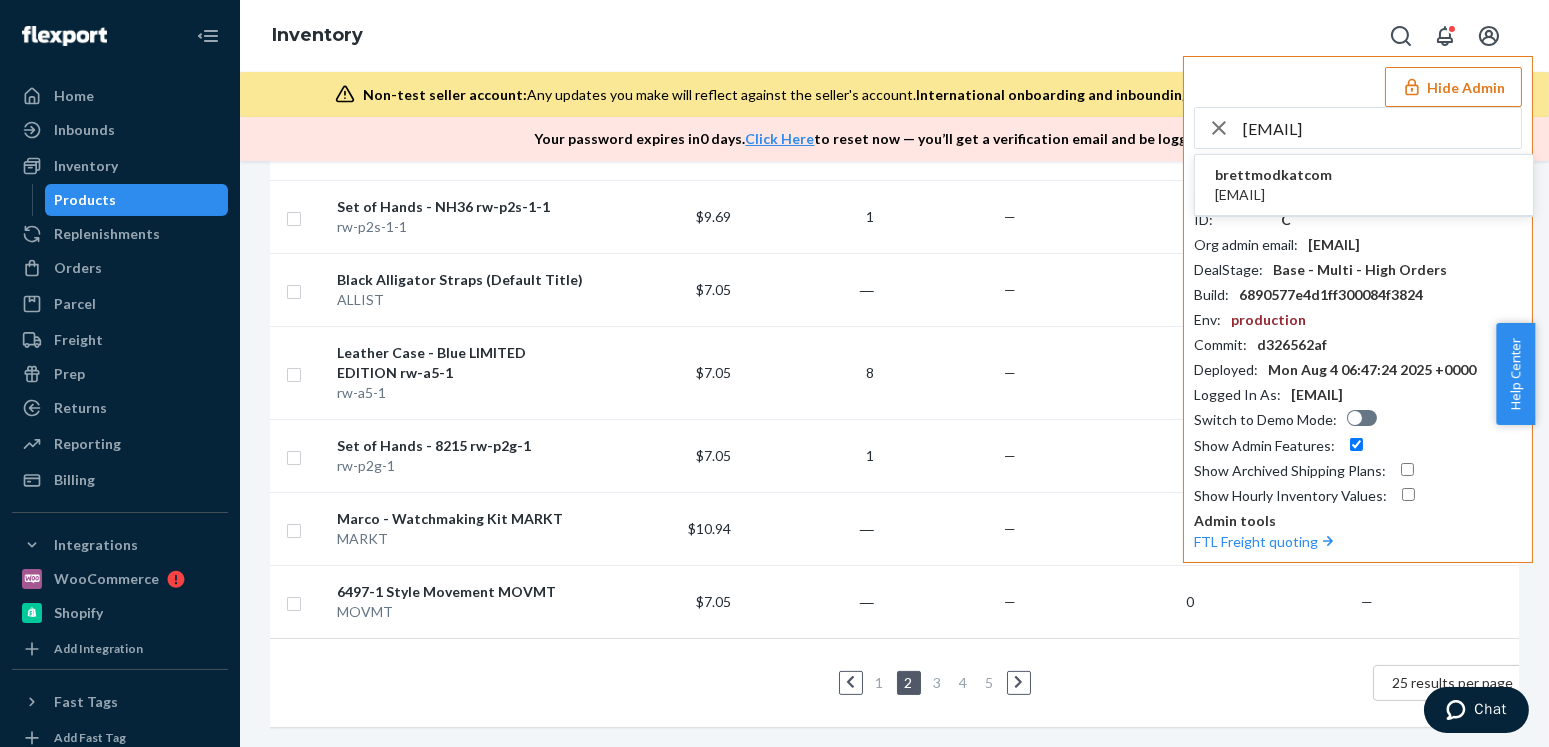 click on "brettmodkatcom" at bounding box center [1273, 175] 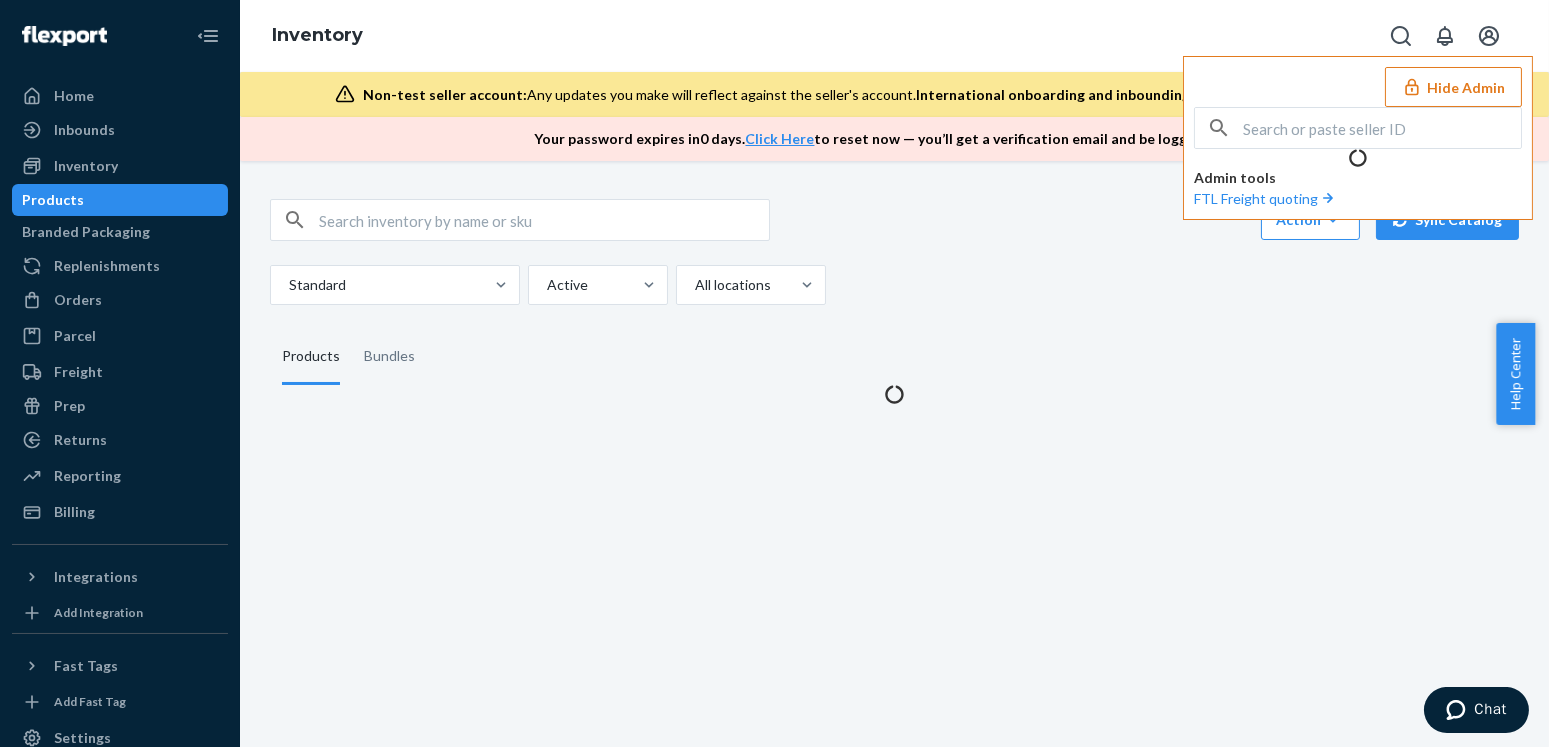 scroll, scrollTop: 0, scrollLeft: 0, axis: both 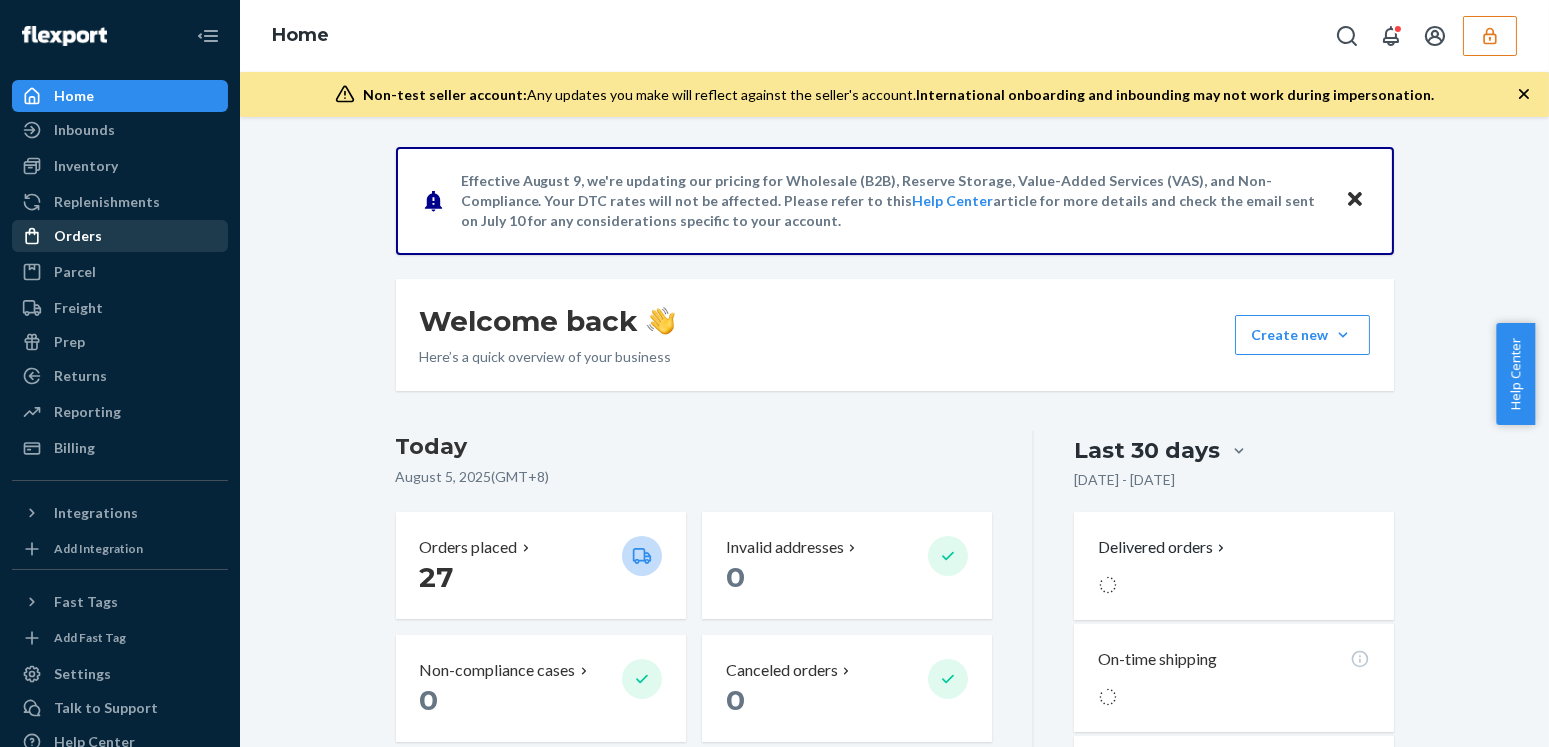 click on "Orders" at bounding box center (120, 236) 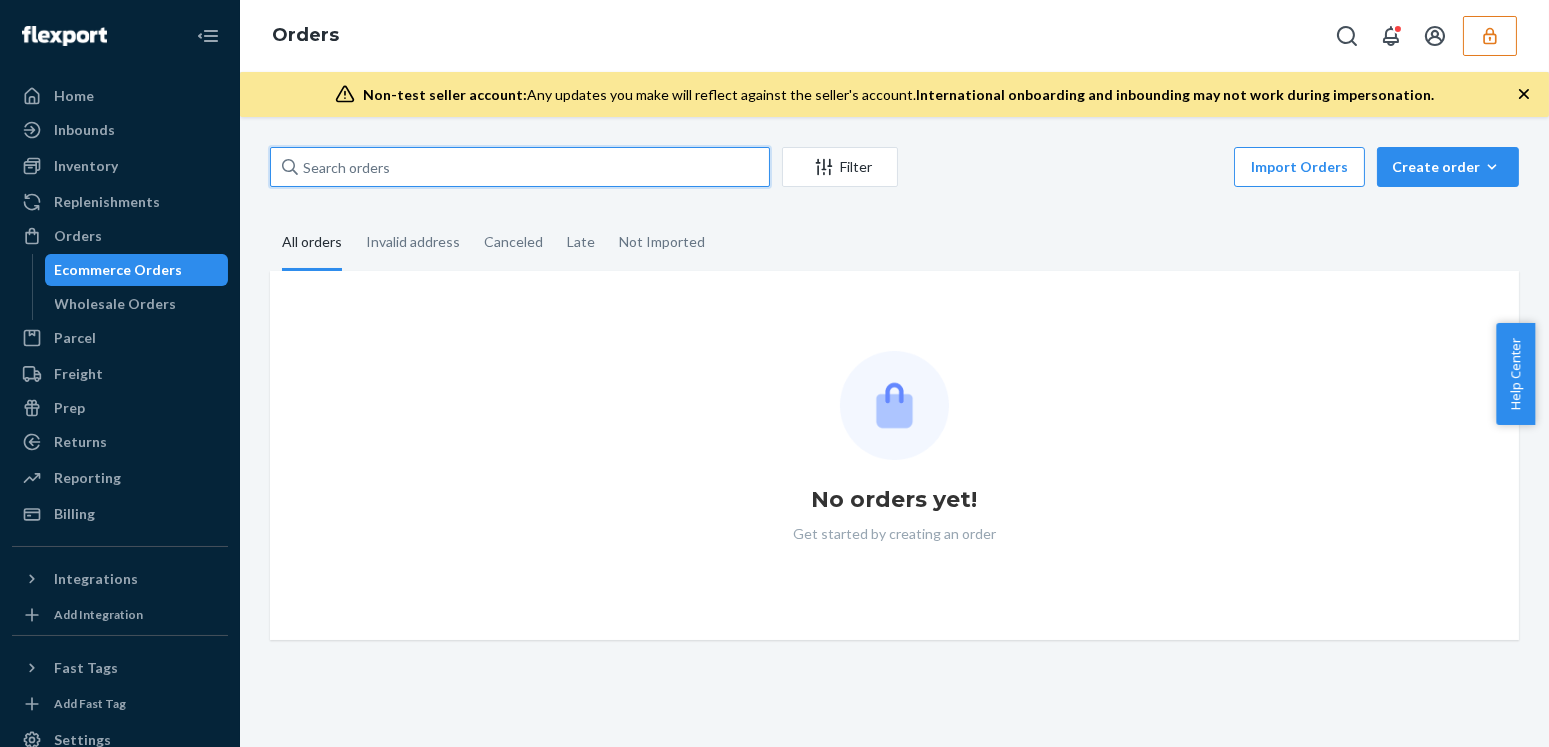 click at bounding box center (520, 167) 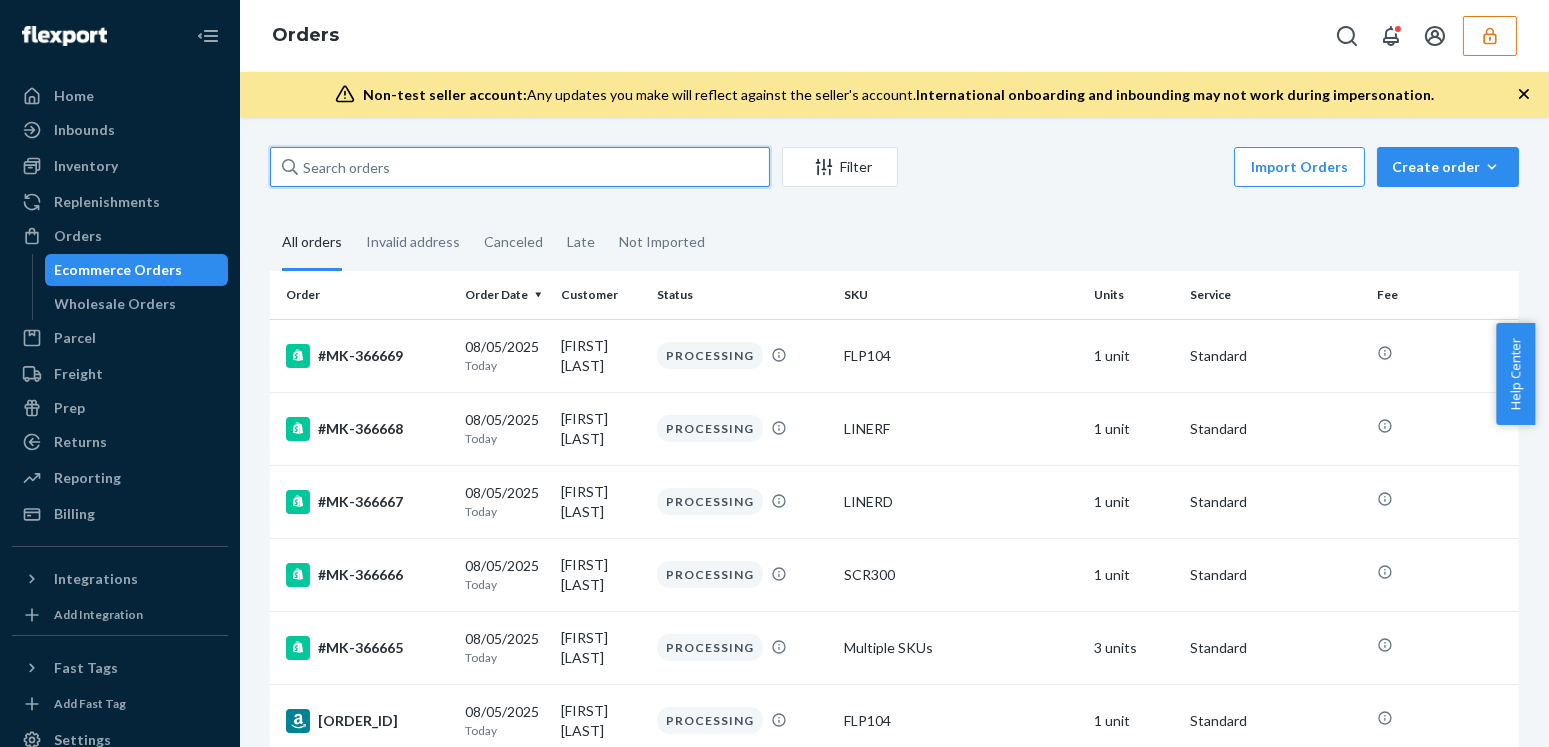 scroll, scrollTop: 0, scrollLeft: 0, axis: both 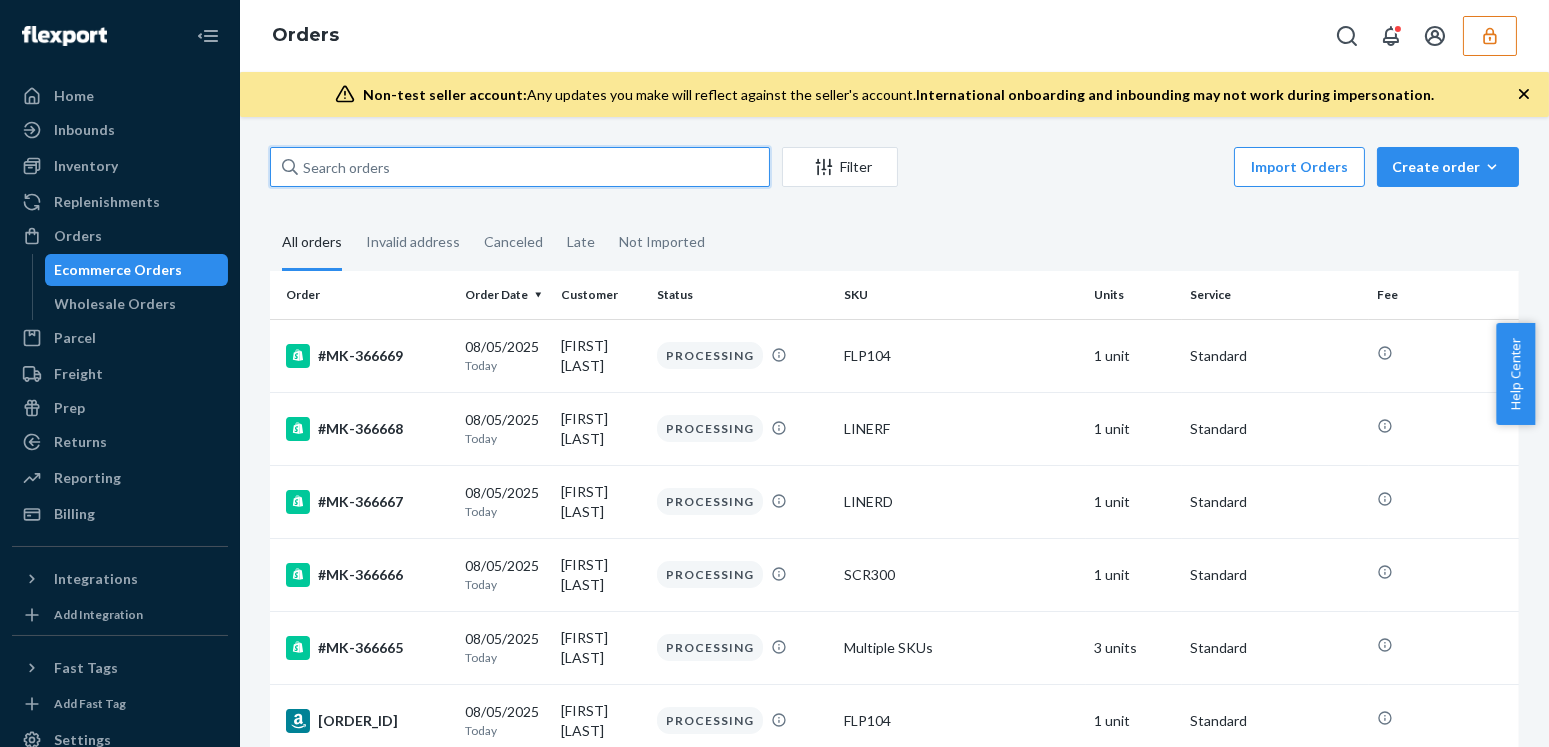 paste on "MK-366463" 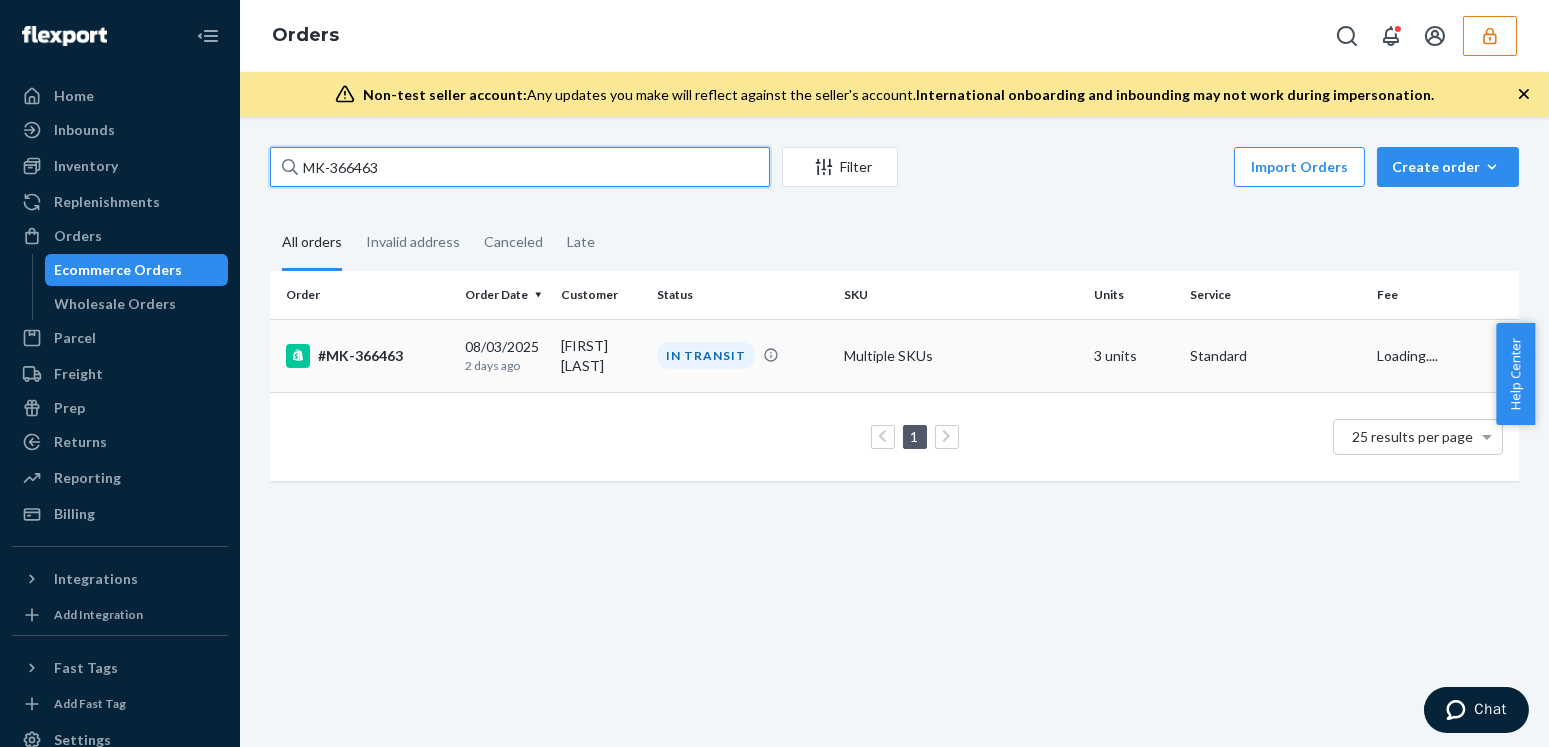 type on "MK-366463" 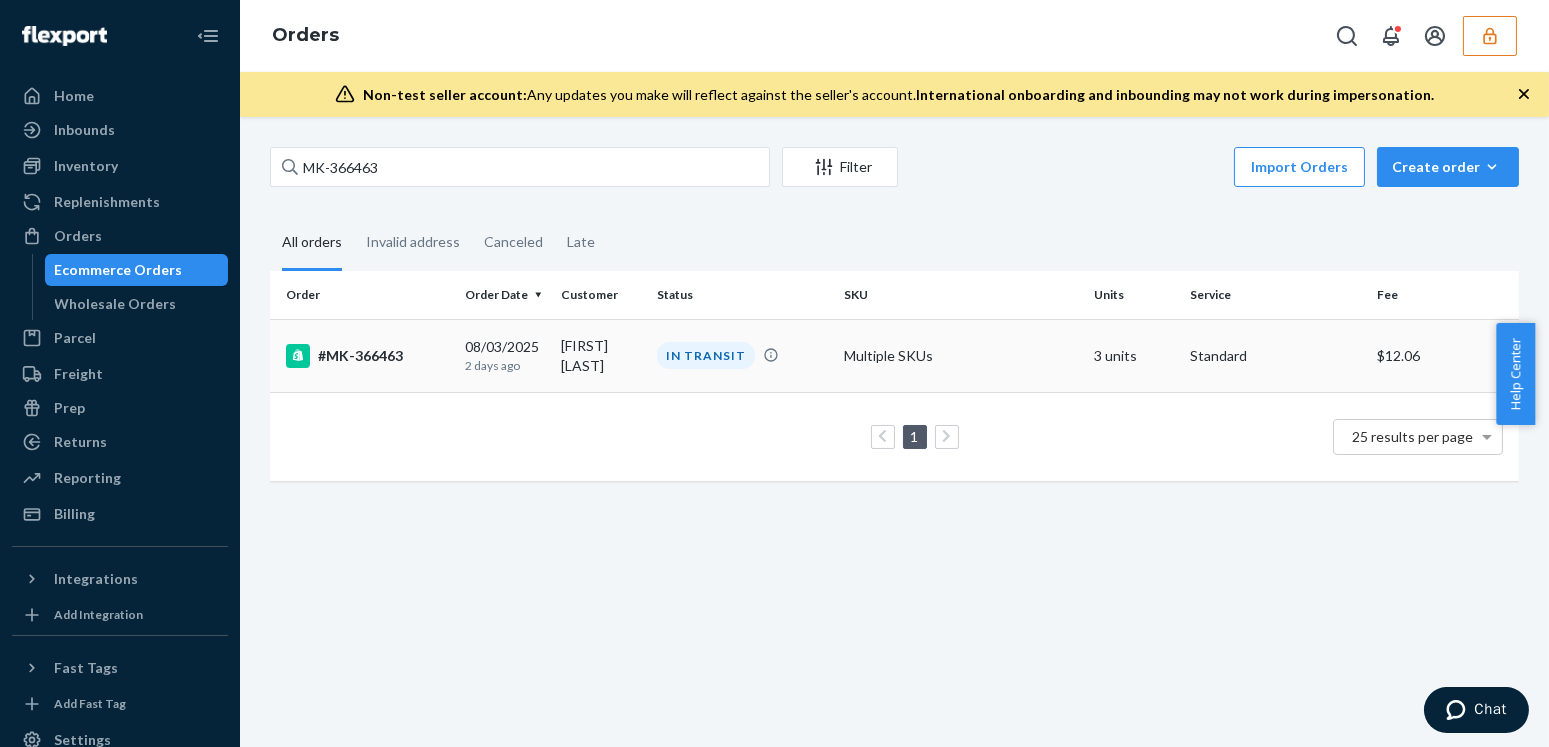 click on "#MK-366463" at bounding box center (363, 355) 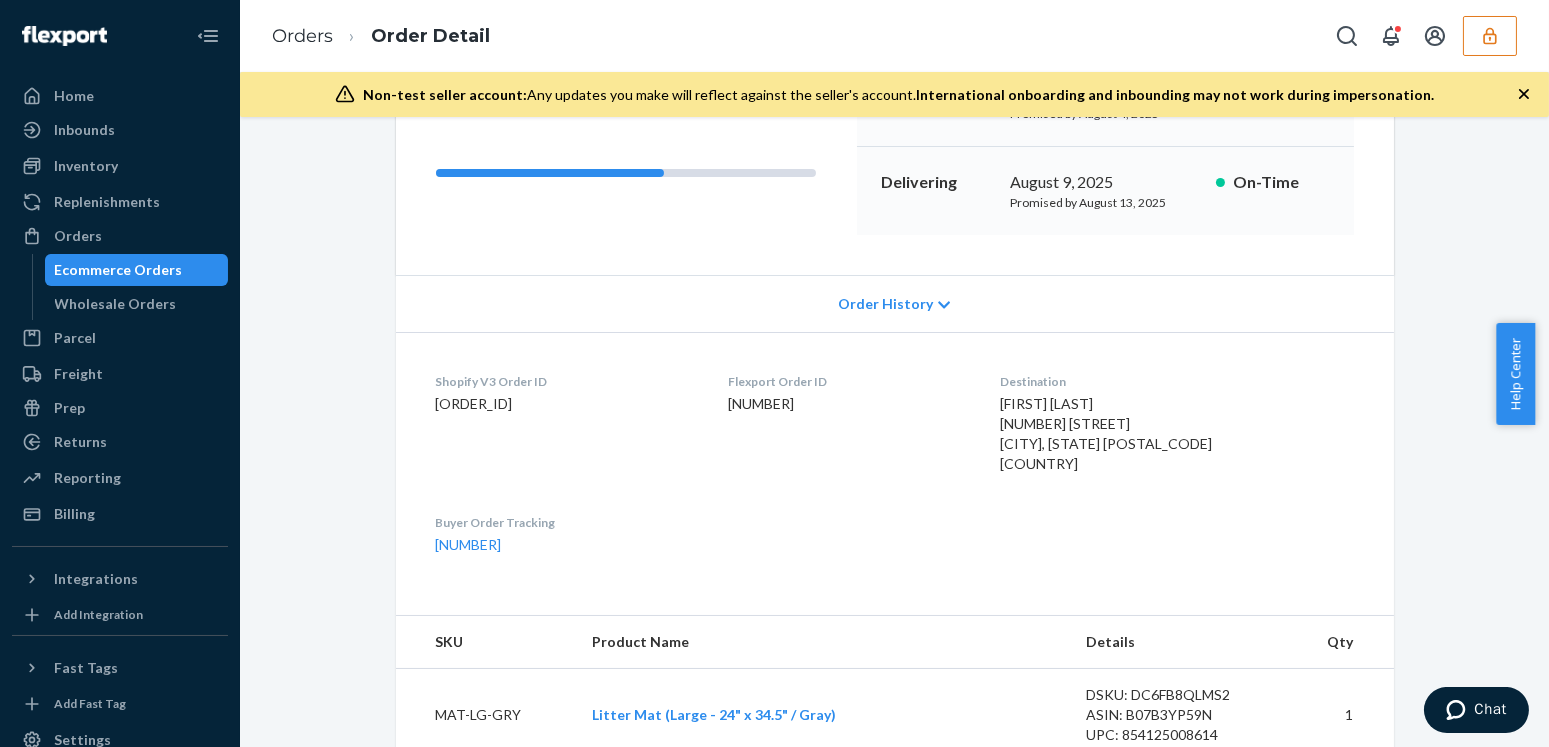 scroll, scrollTop: 0, scrollLeft: 0, axis: both 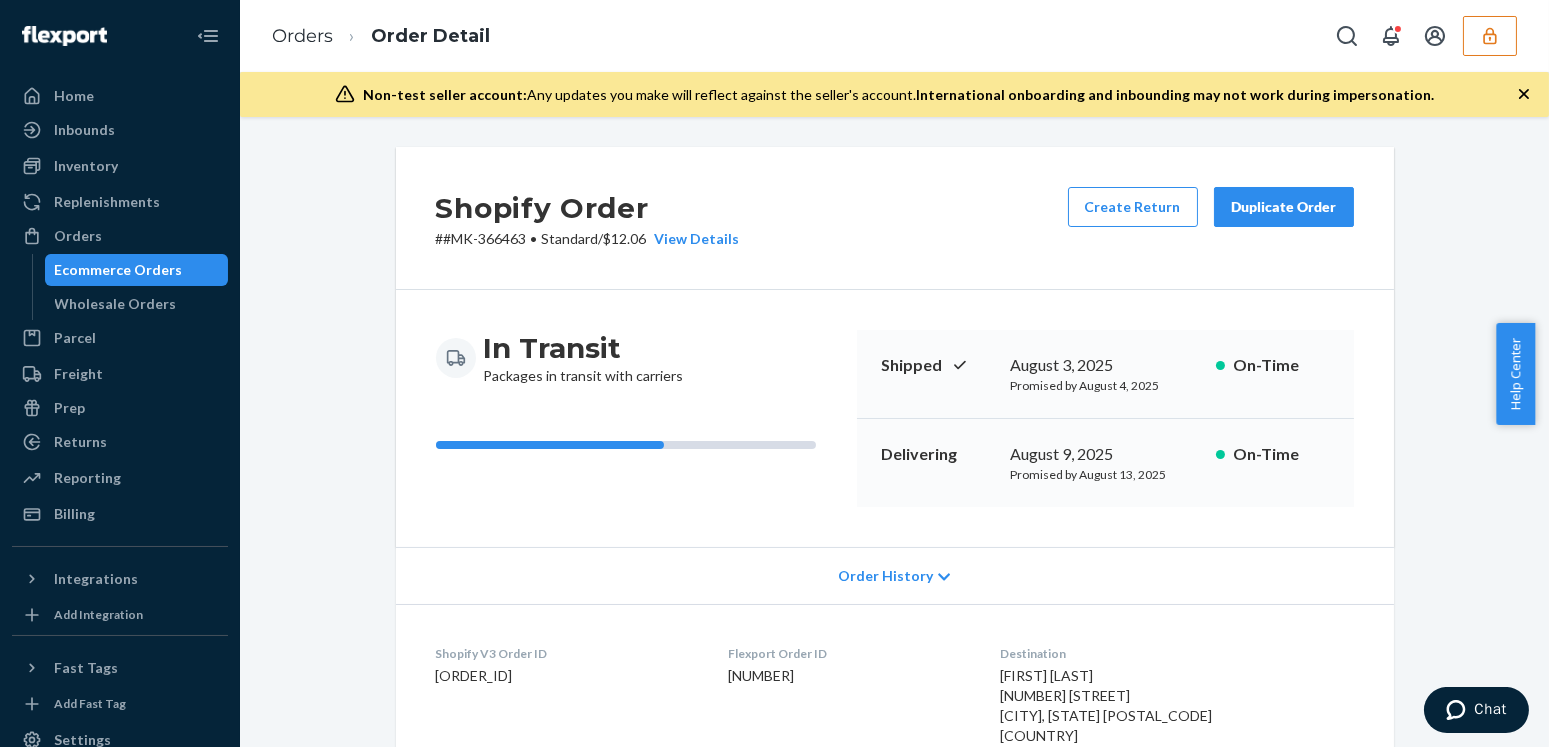 click 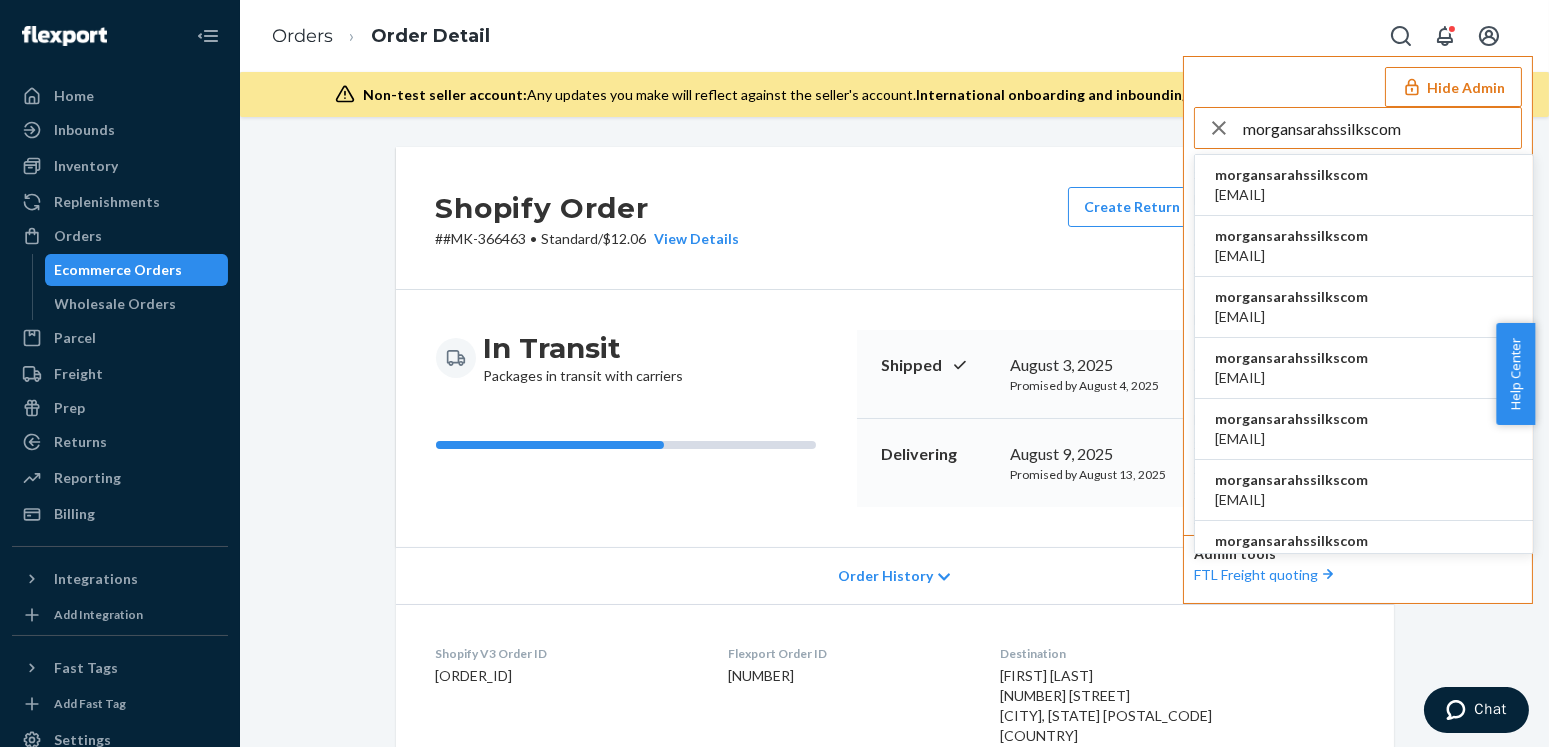 type on "morgansarahssilkscom" 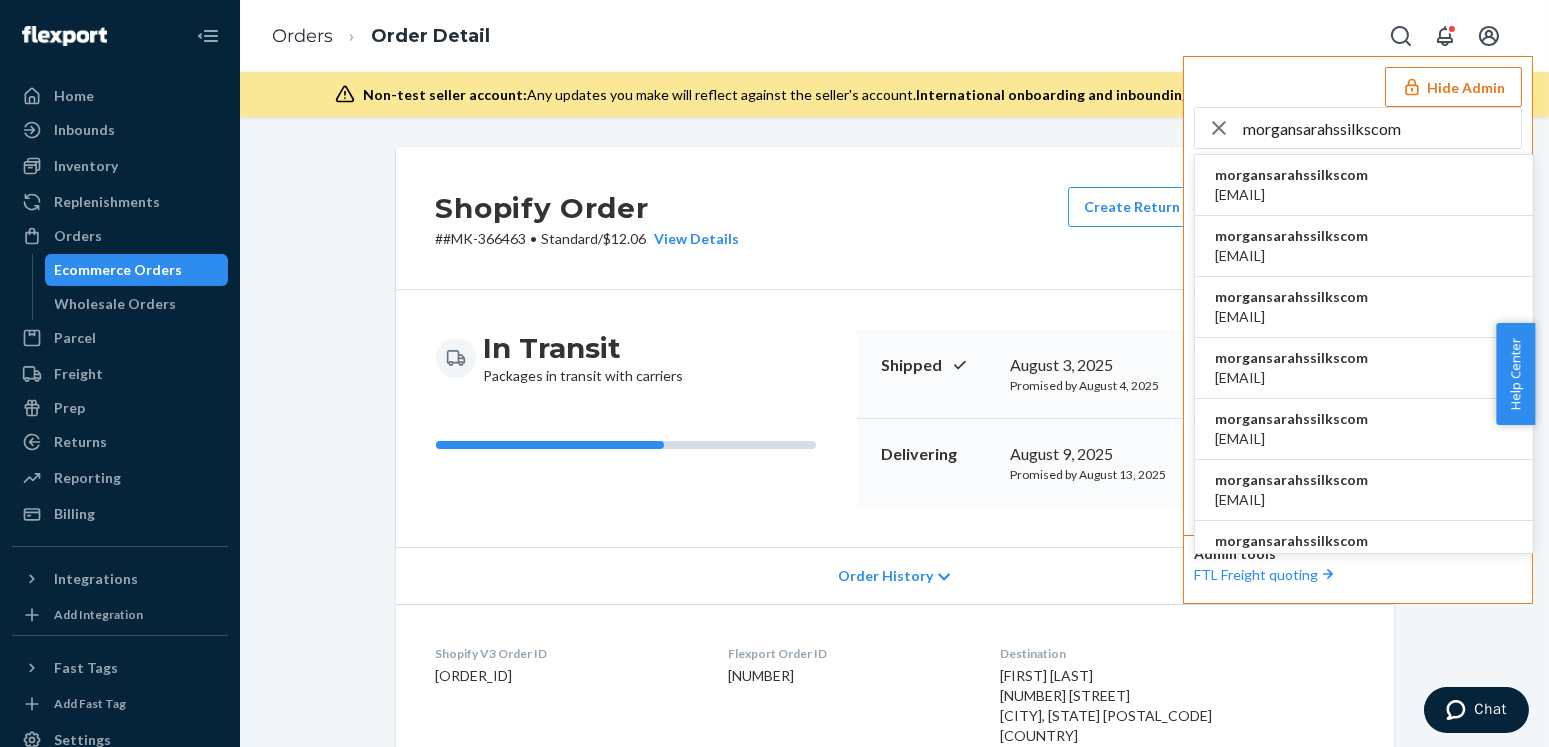click on "morgansarahssilkscom" at bounding box center [1291, 175] 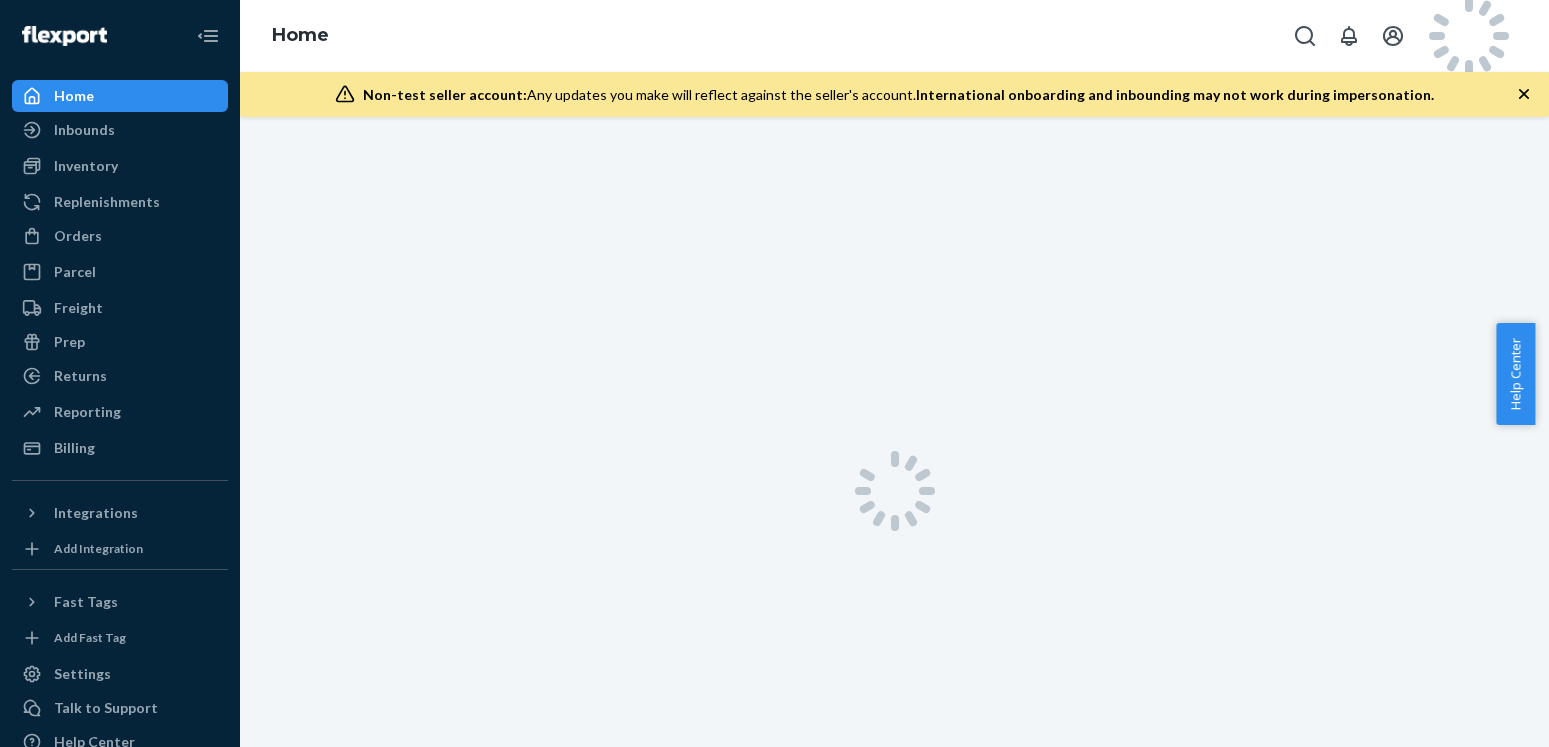 scroll, scrollTop: 0, scrollLeft: 0, axis: both 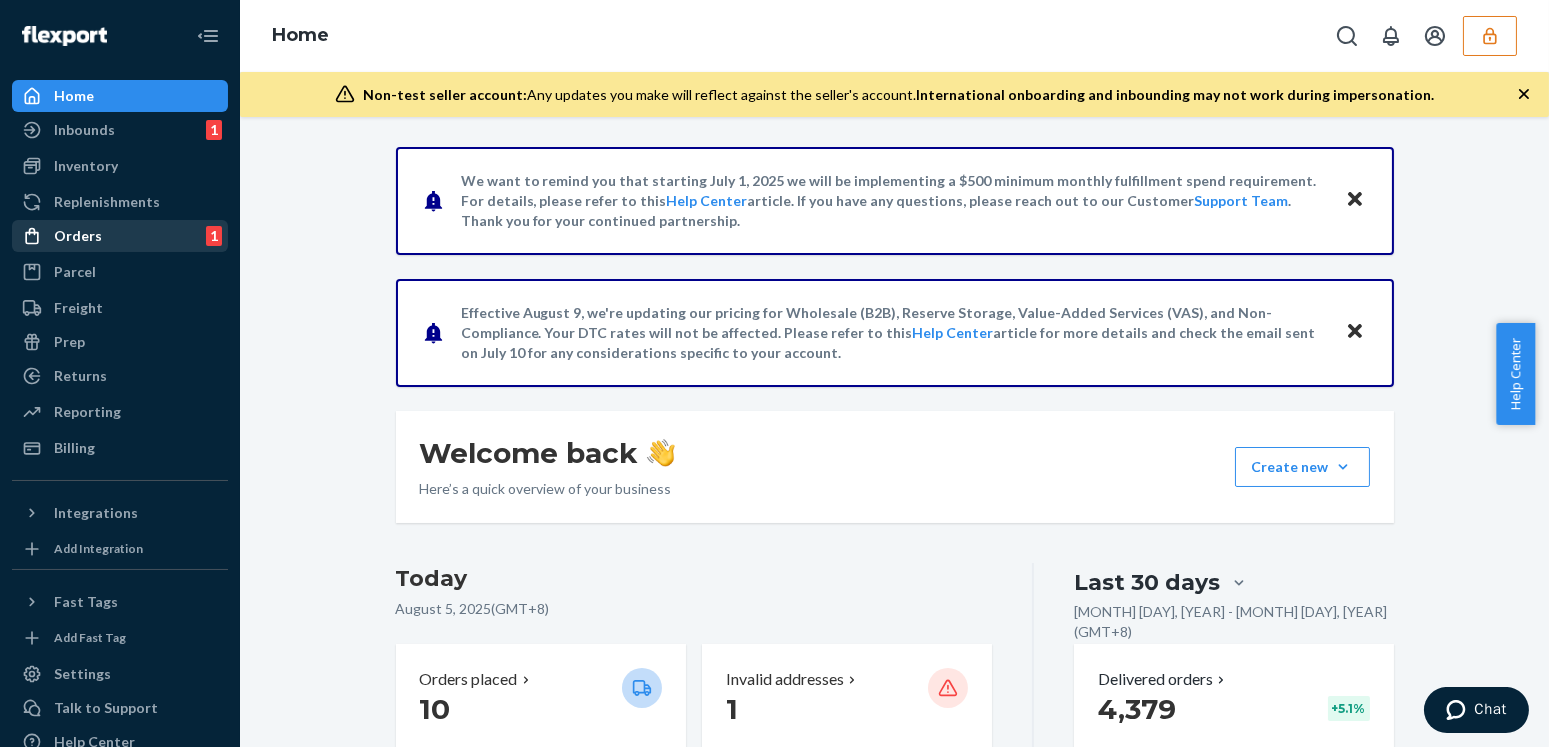 click on "Orders 1" at bounding box center (120, 236) 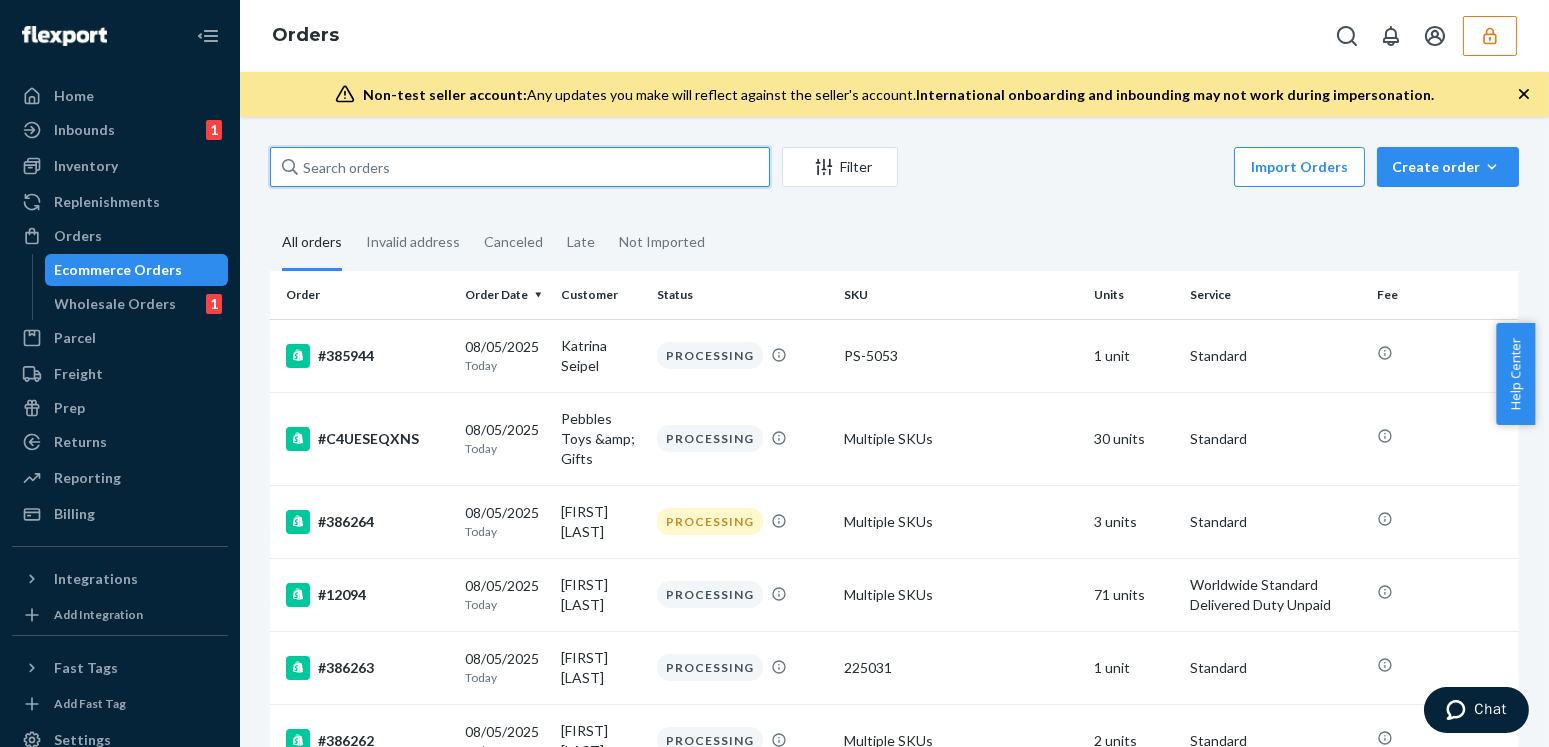 click at bounding box center [520, 167] 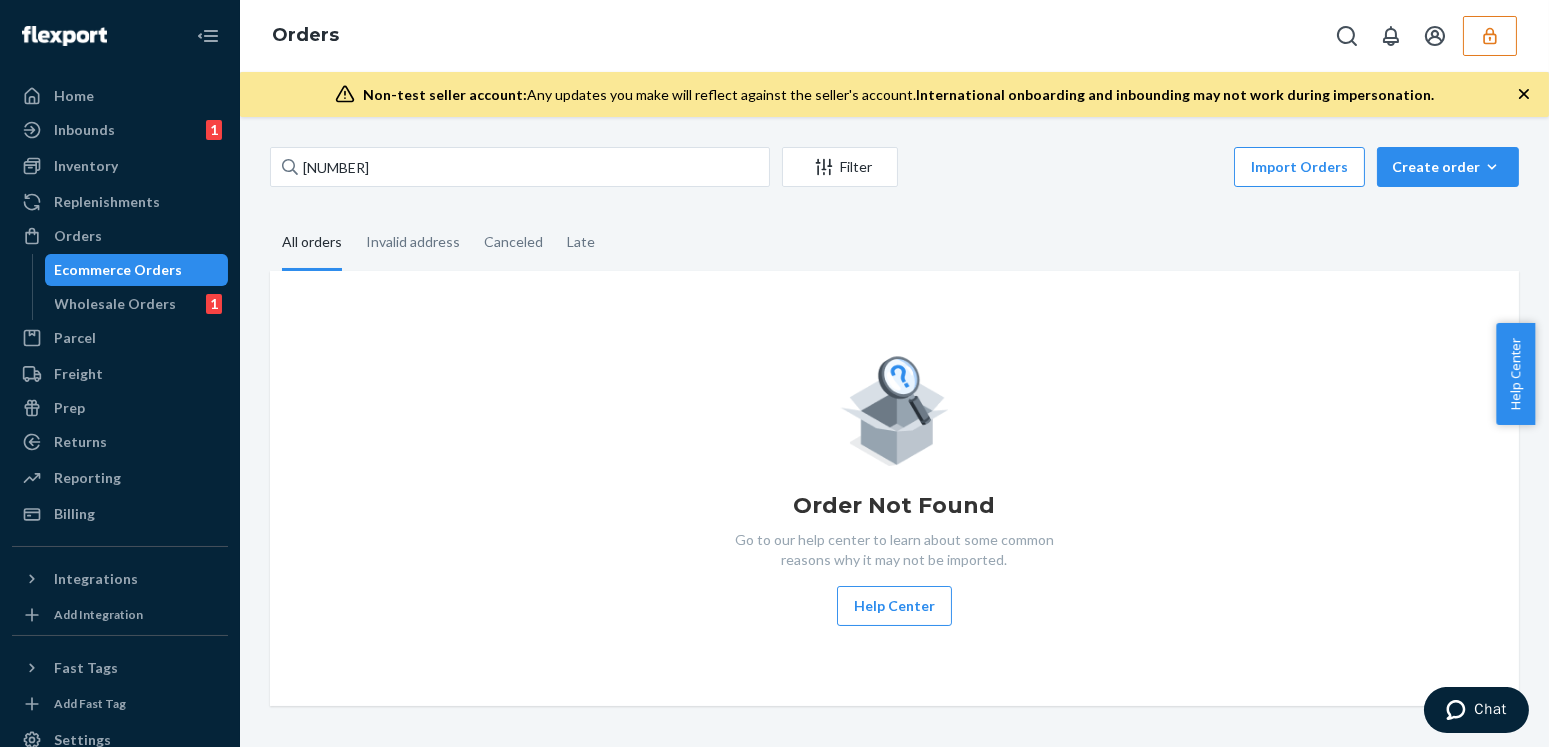click at bounding box center [1490, 36] 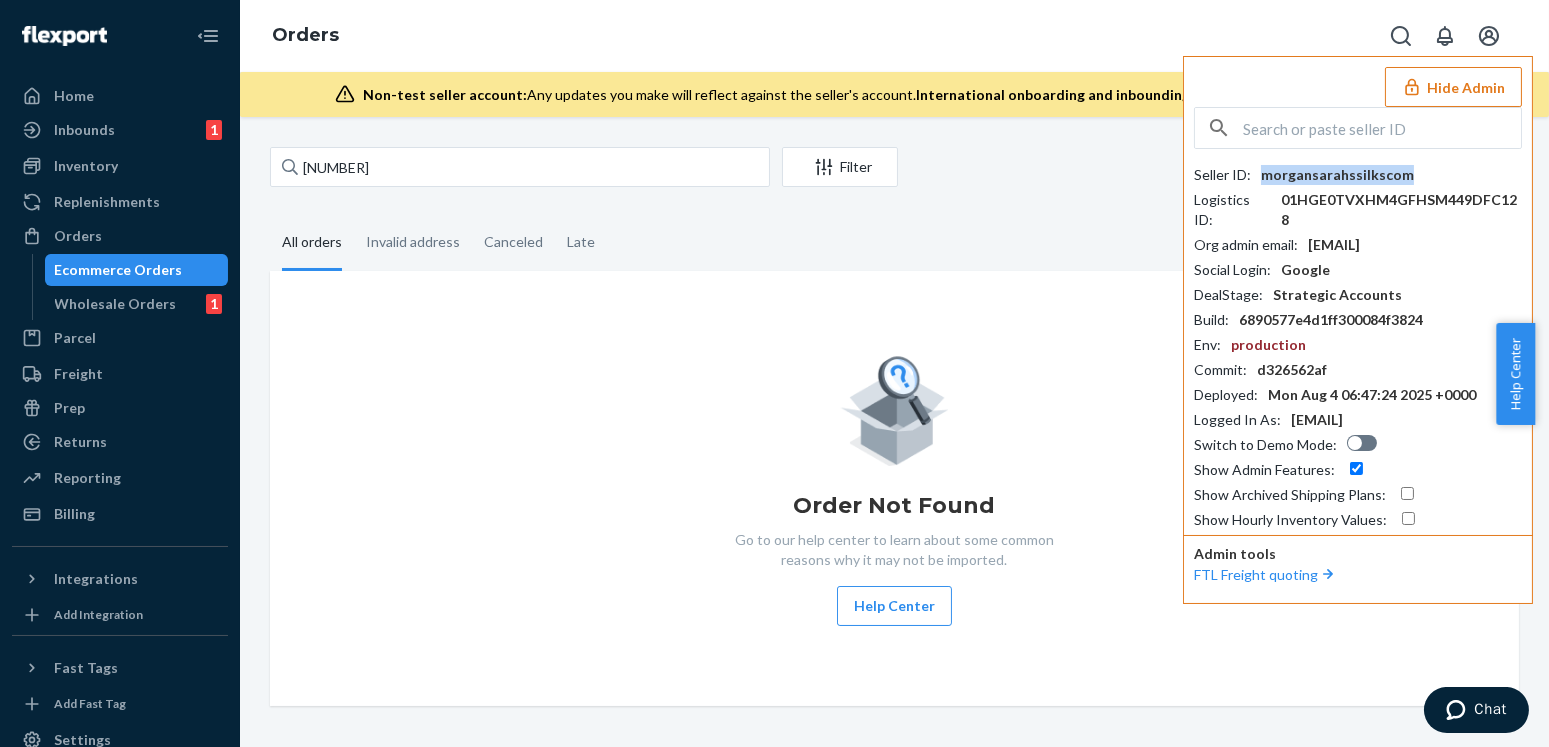 click on "morgansarahssilkscom" at bounding box center [1337, 175] 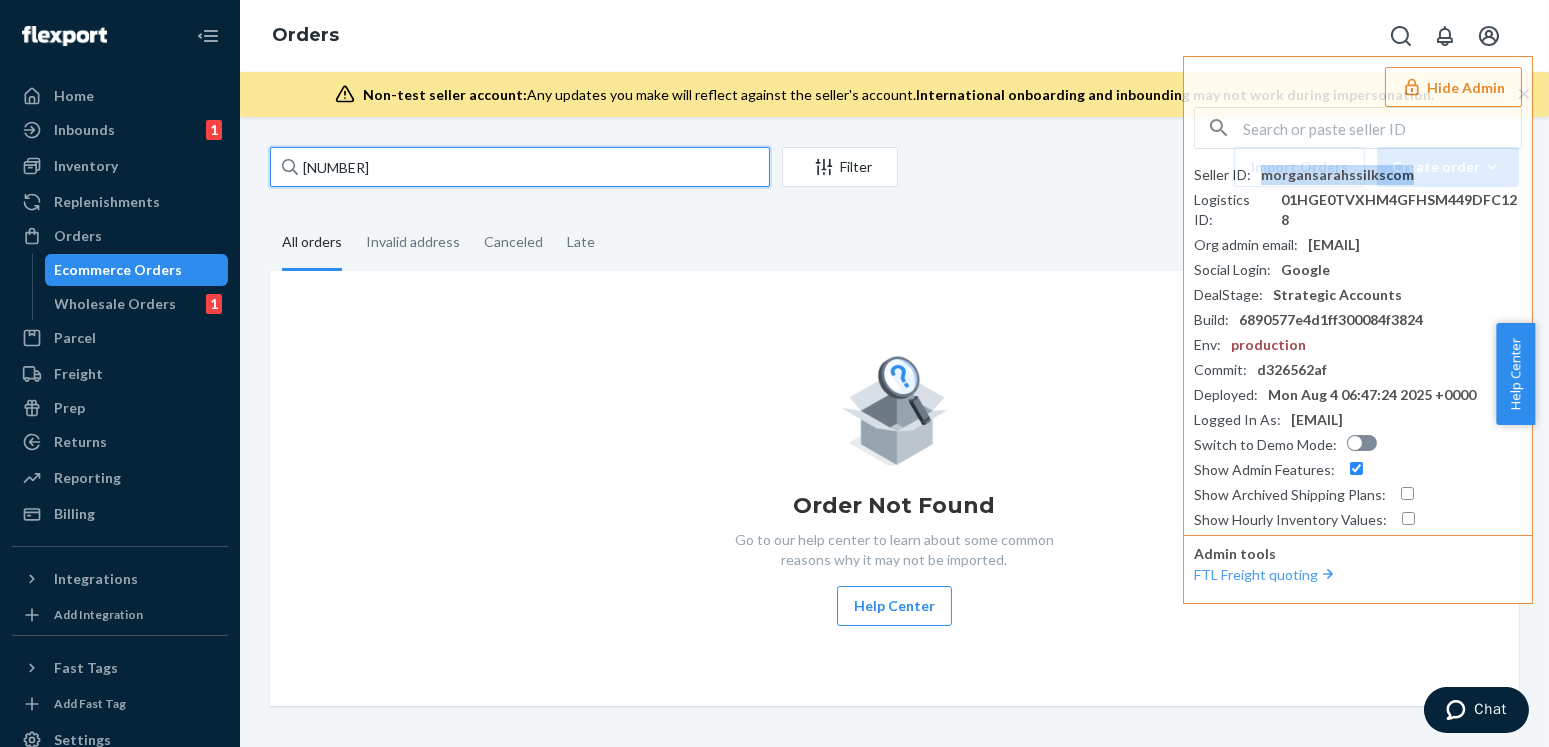 click on "133160202" at bounding box center (520, 167) 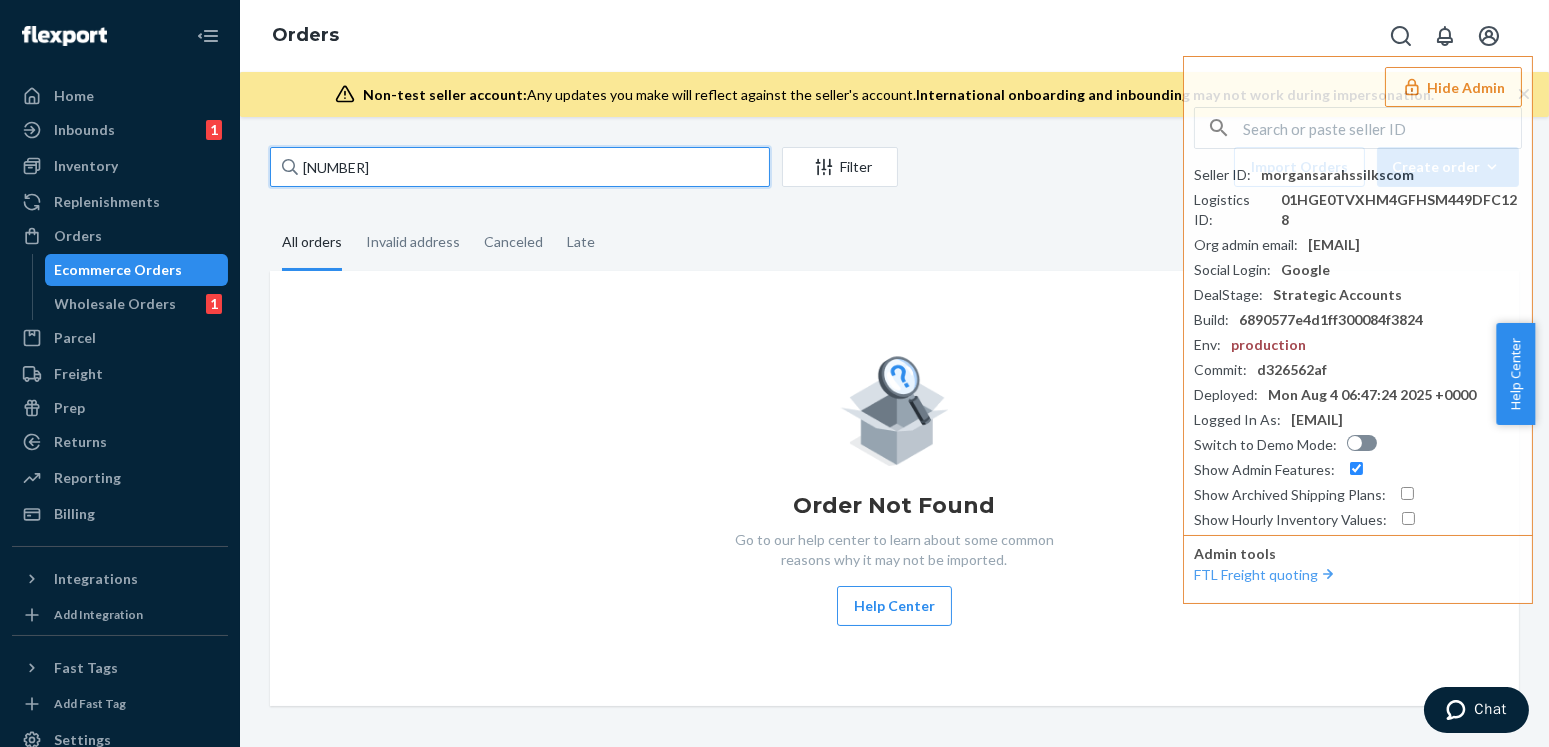 type on "133160202" 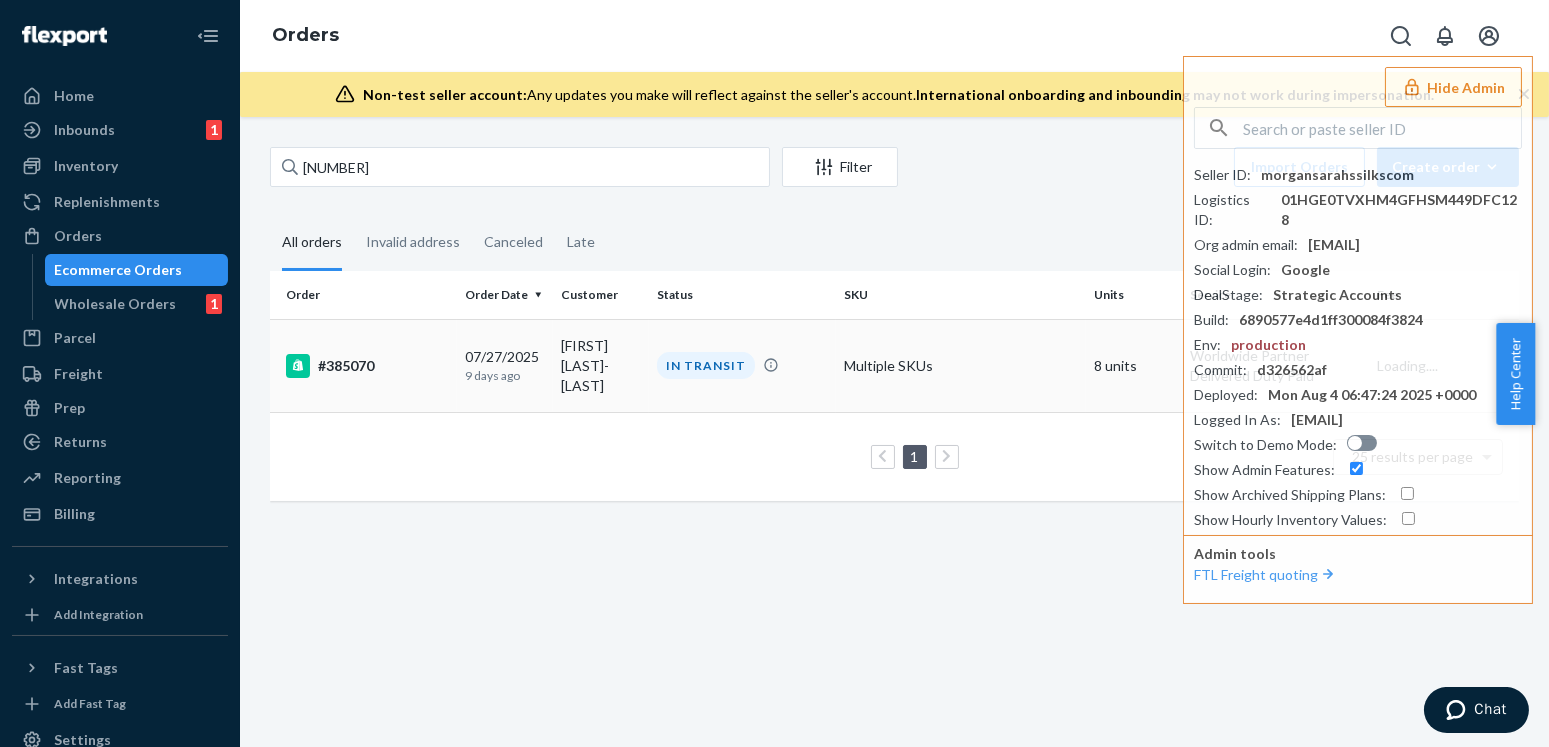 click on "07/27/2025 9 days ago" at bounding box center [505, 365] 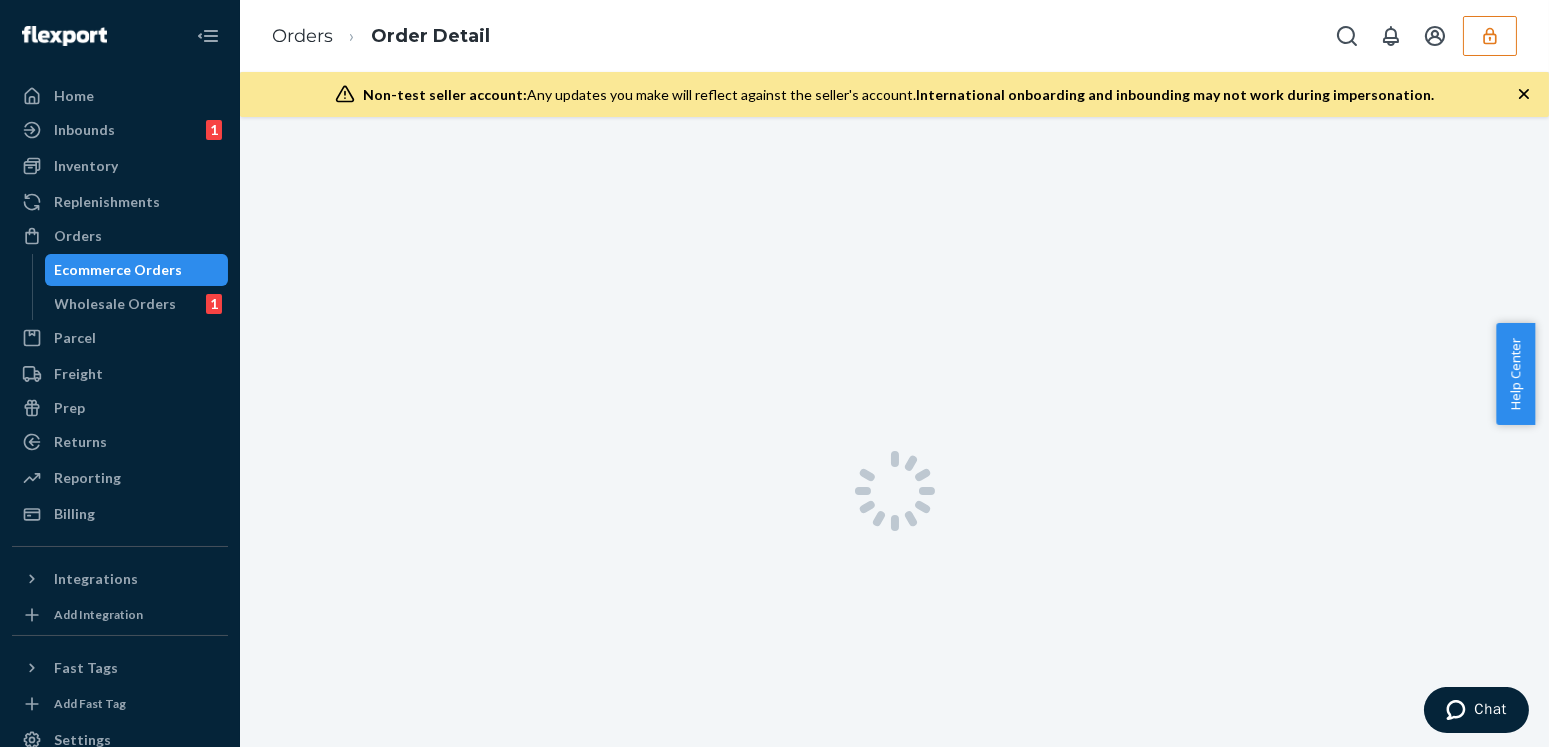 click at bounding box center [894, 490] 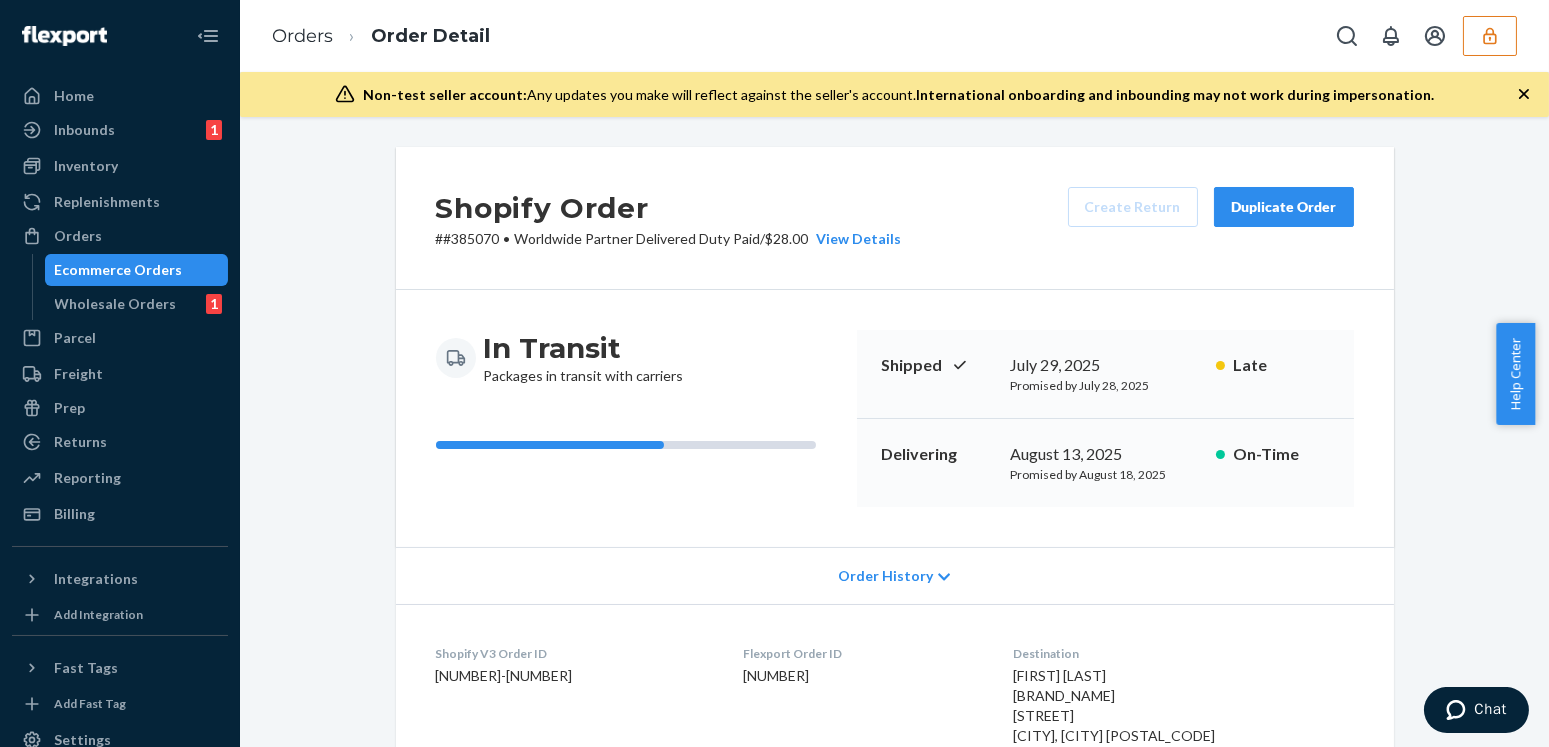 click on "6743410147509-7810440462517" at bounding box center (574, 676) 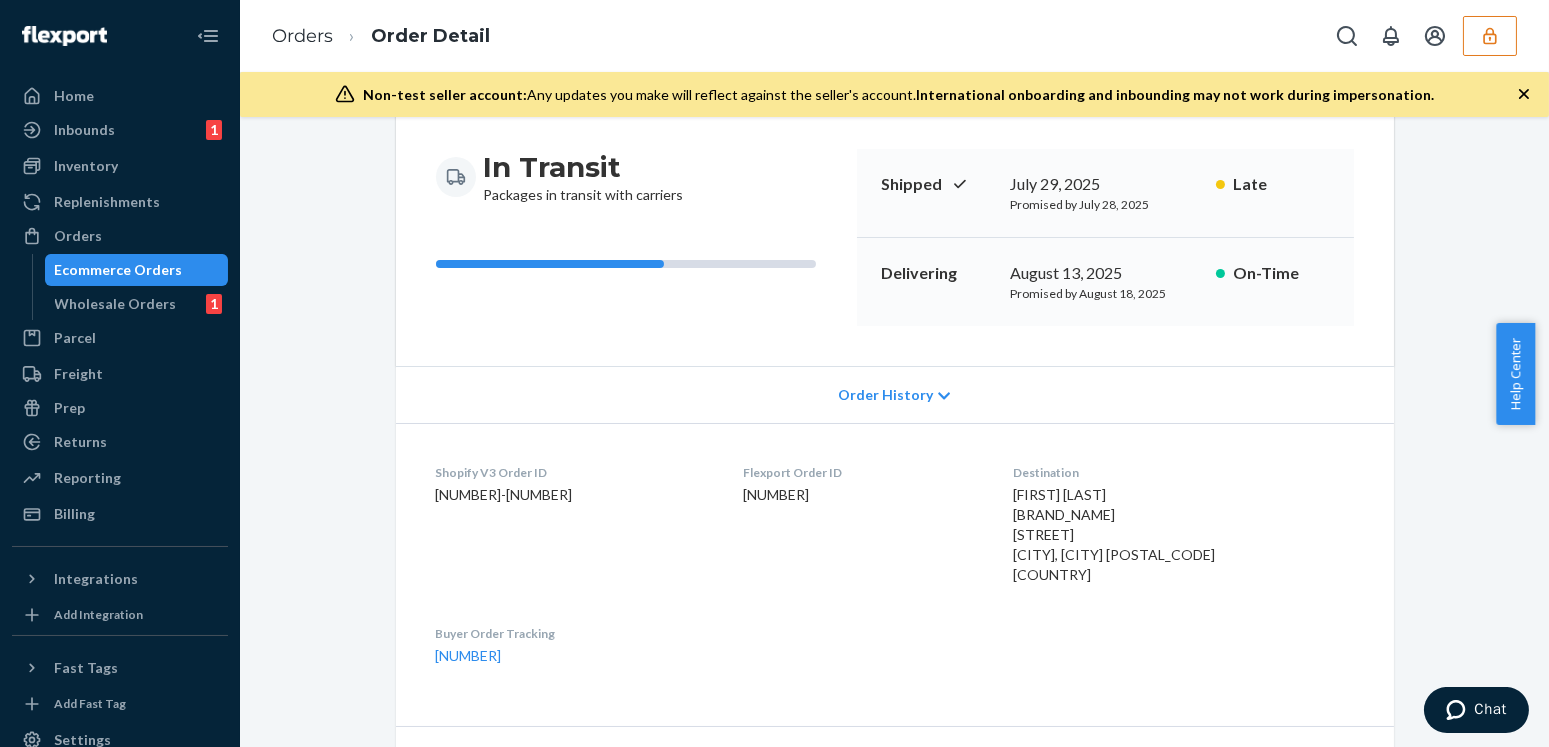 click on "Order History" at bounding box center [885, 395] 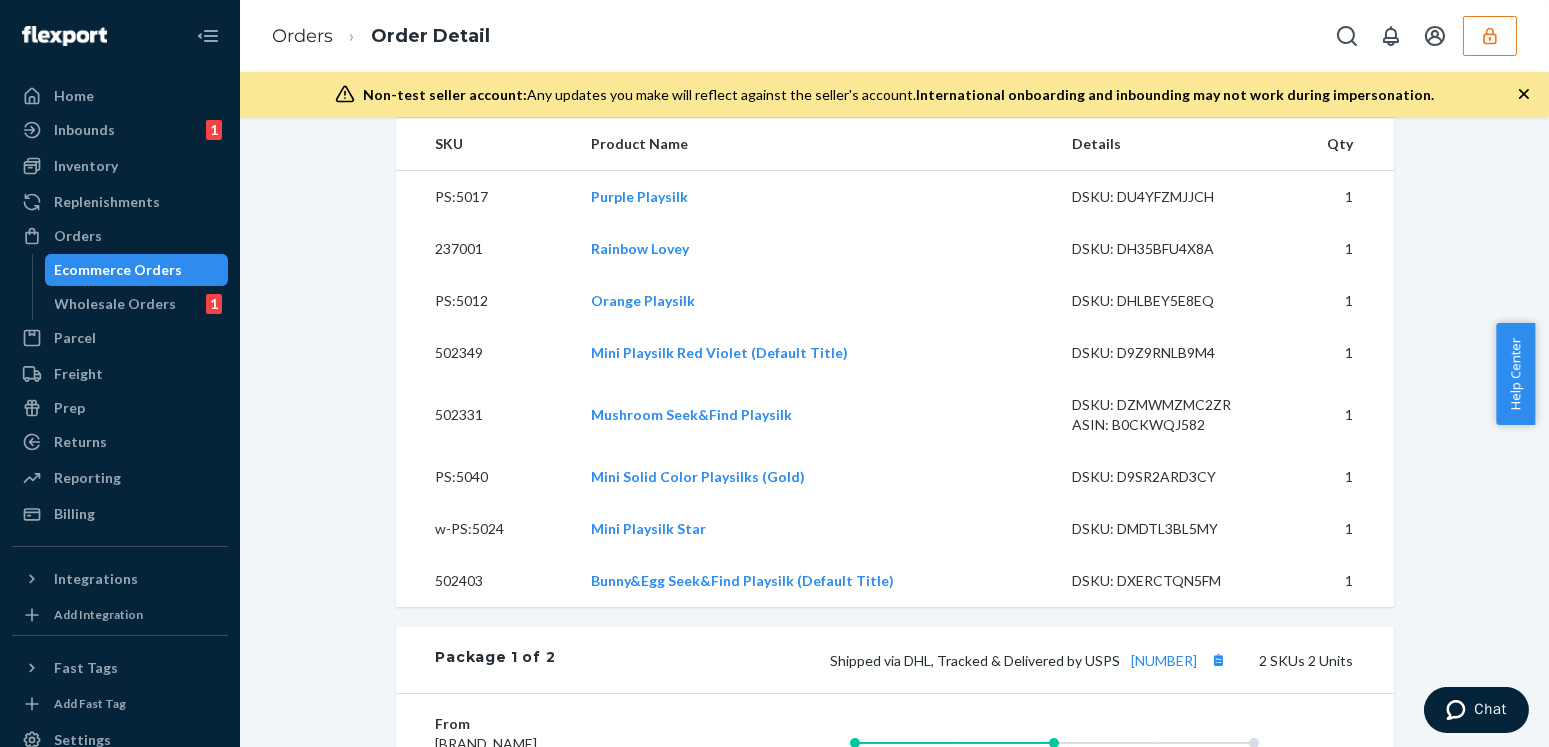 scroll, scrollTop: 1545, scrollLeft: 0, axis: vertical 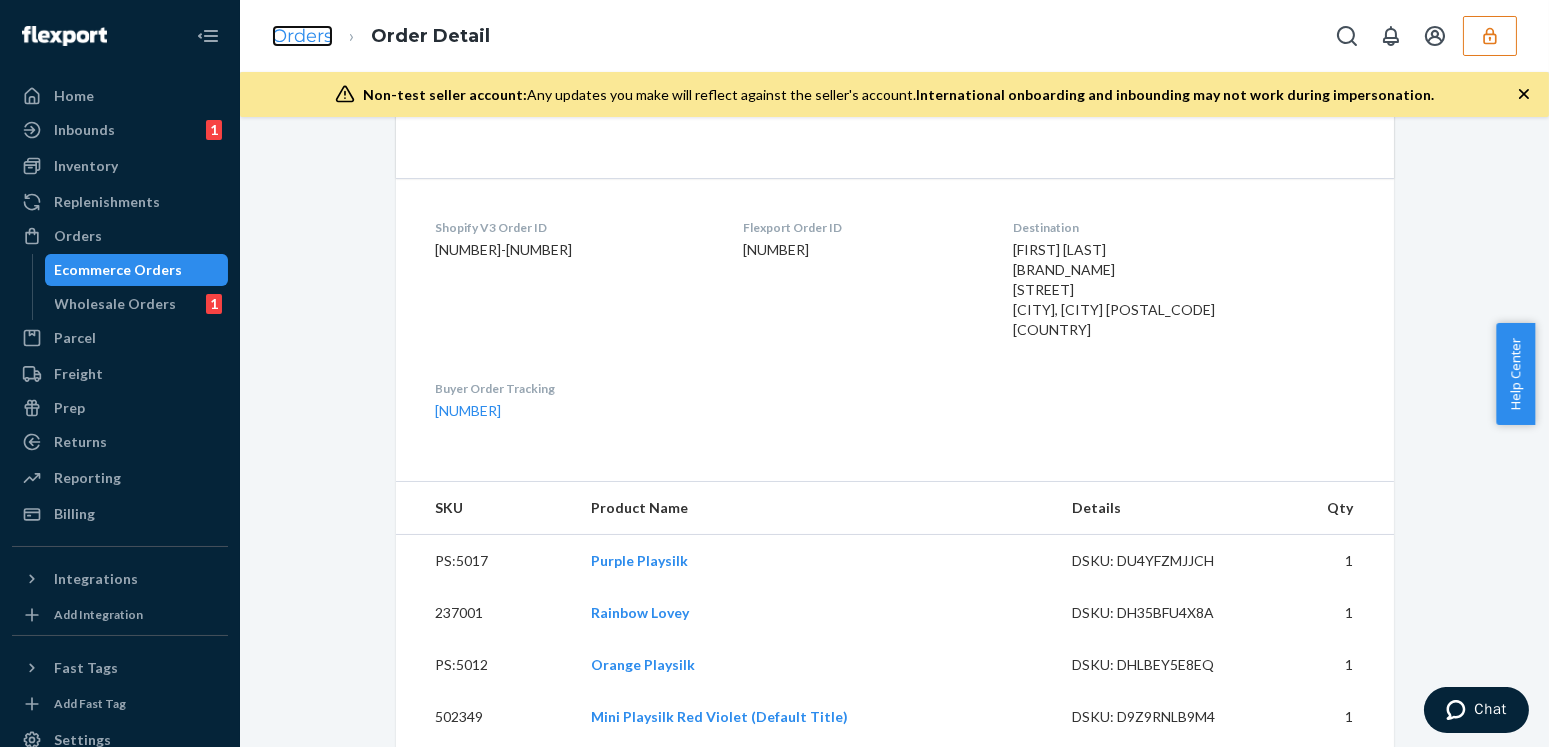 click on "Orders" at bounding box center (302, 36) 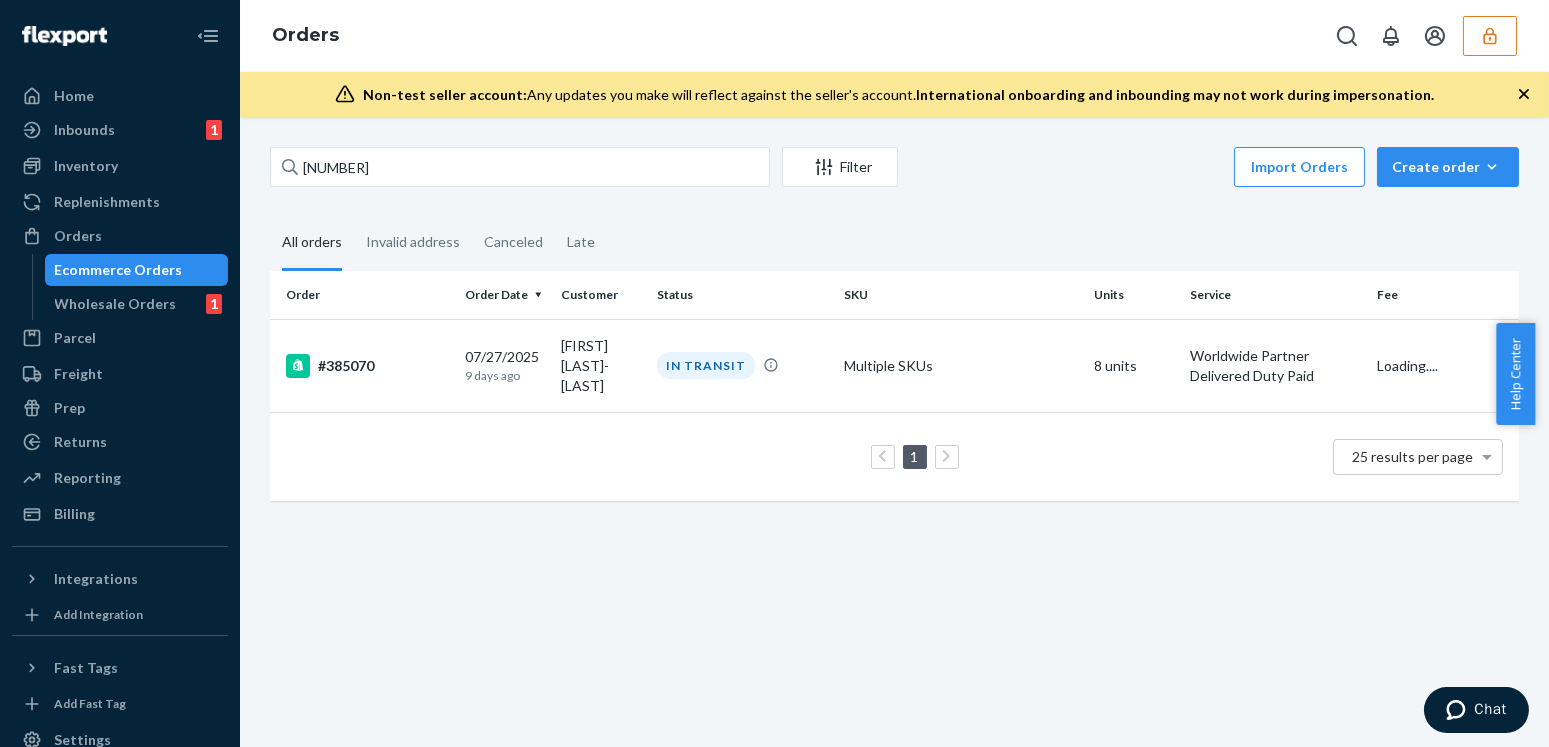 scroll, scrollTop: 0, scrollLeft: 0, axis: both 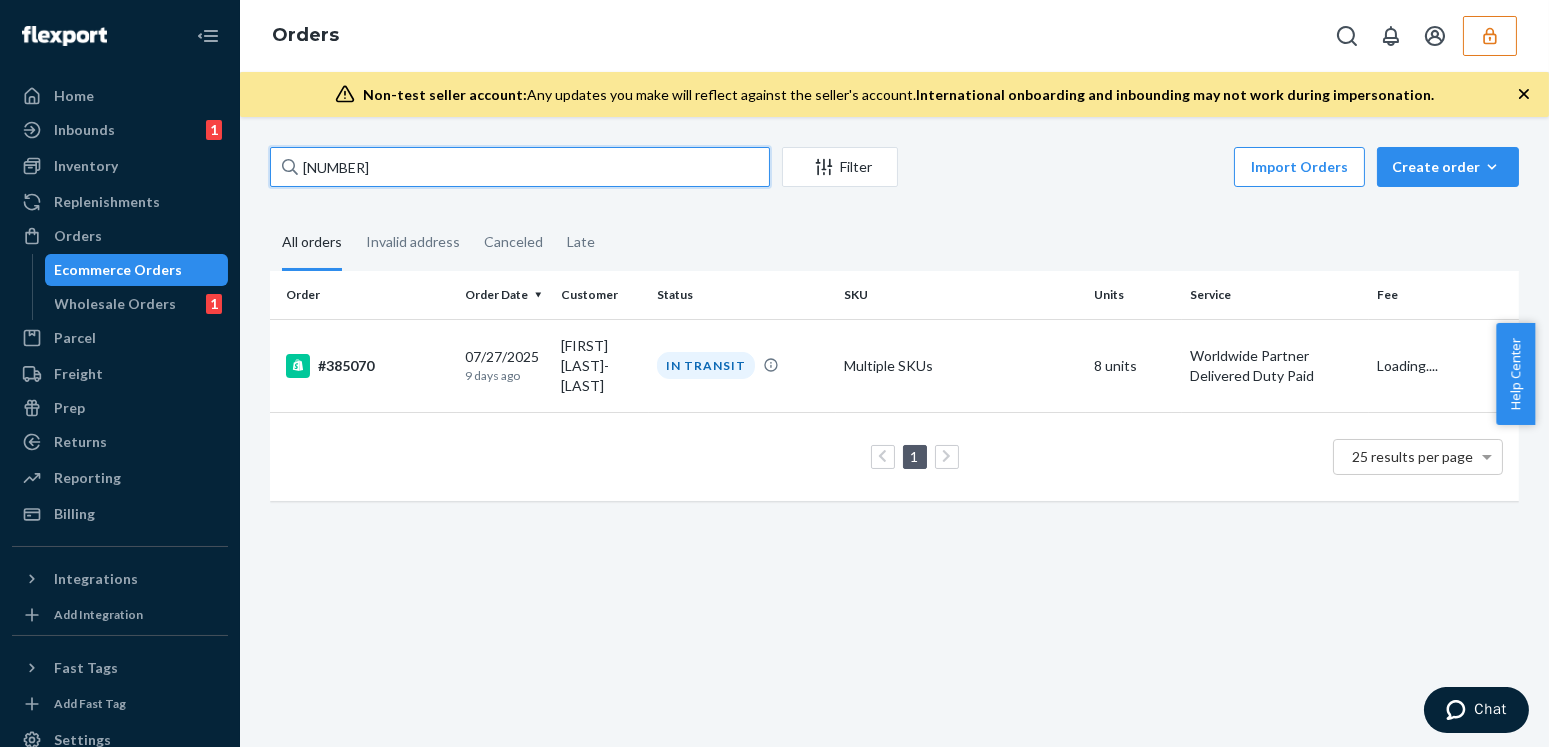 click on "133160202" at bounding box center (520, 167) 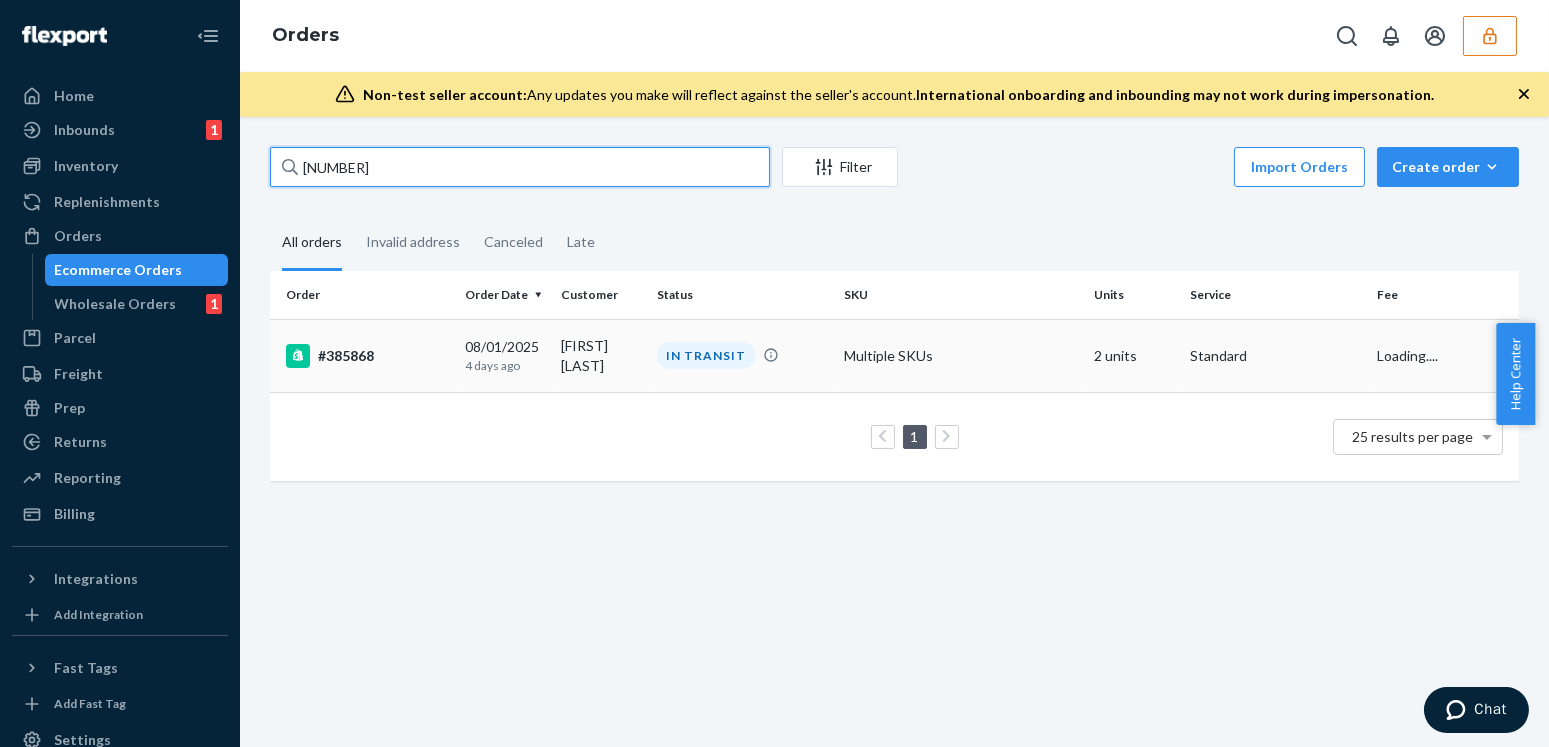type on "133475260" 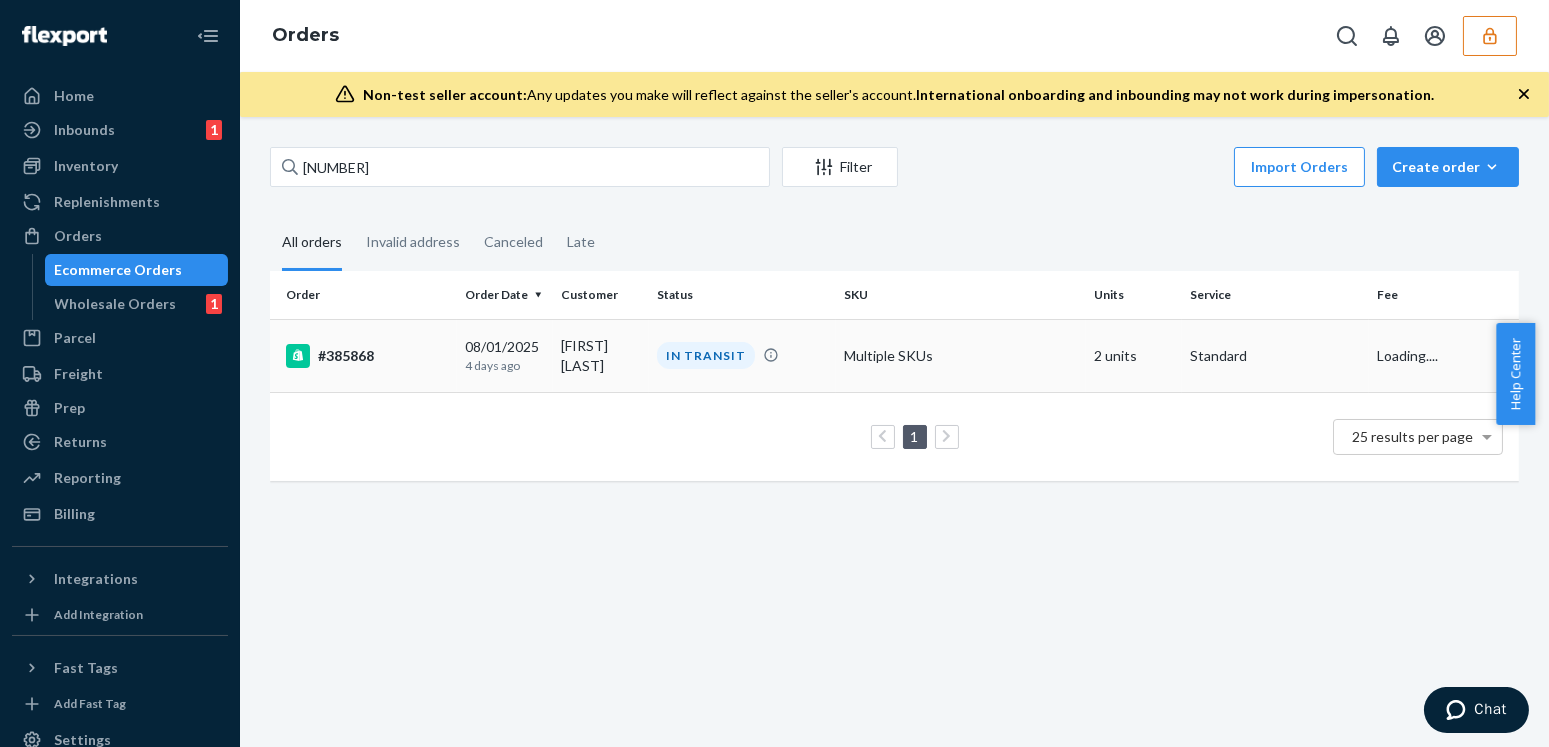 click on "08/01/2025 4 days ago" at bounding box center [505, 355] 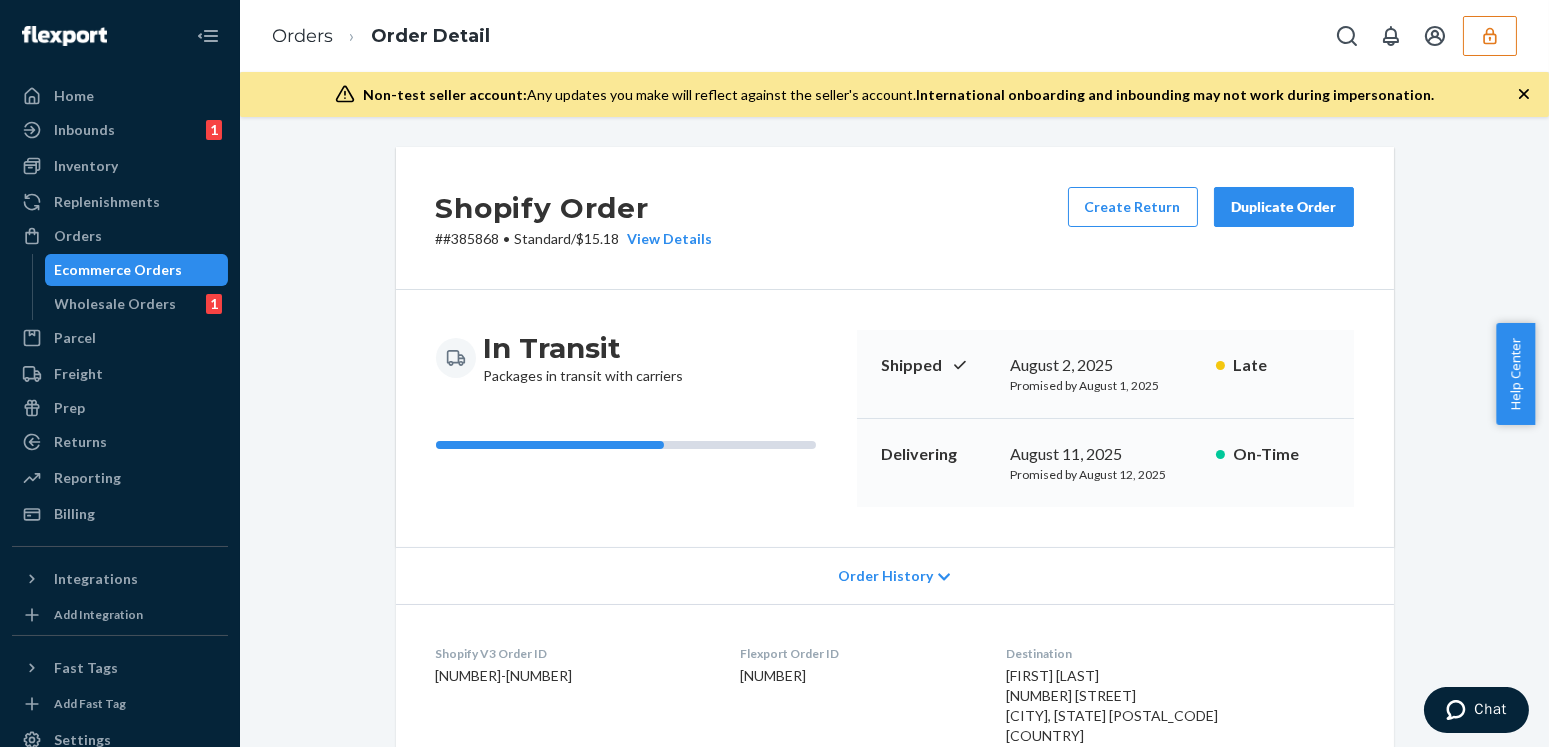 click on "133475260" at bounding box center (857, 676) 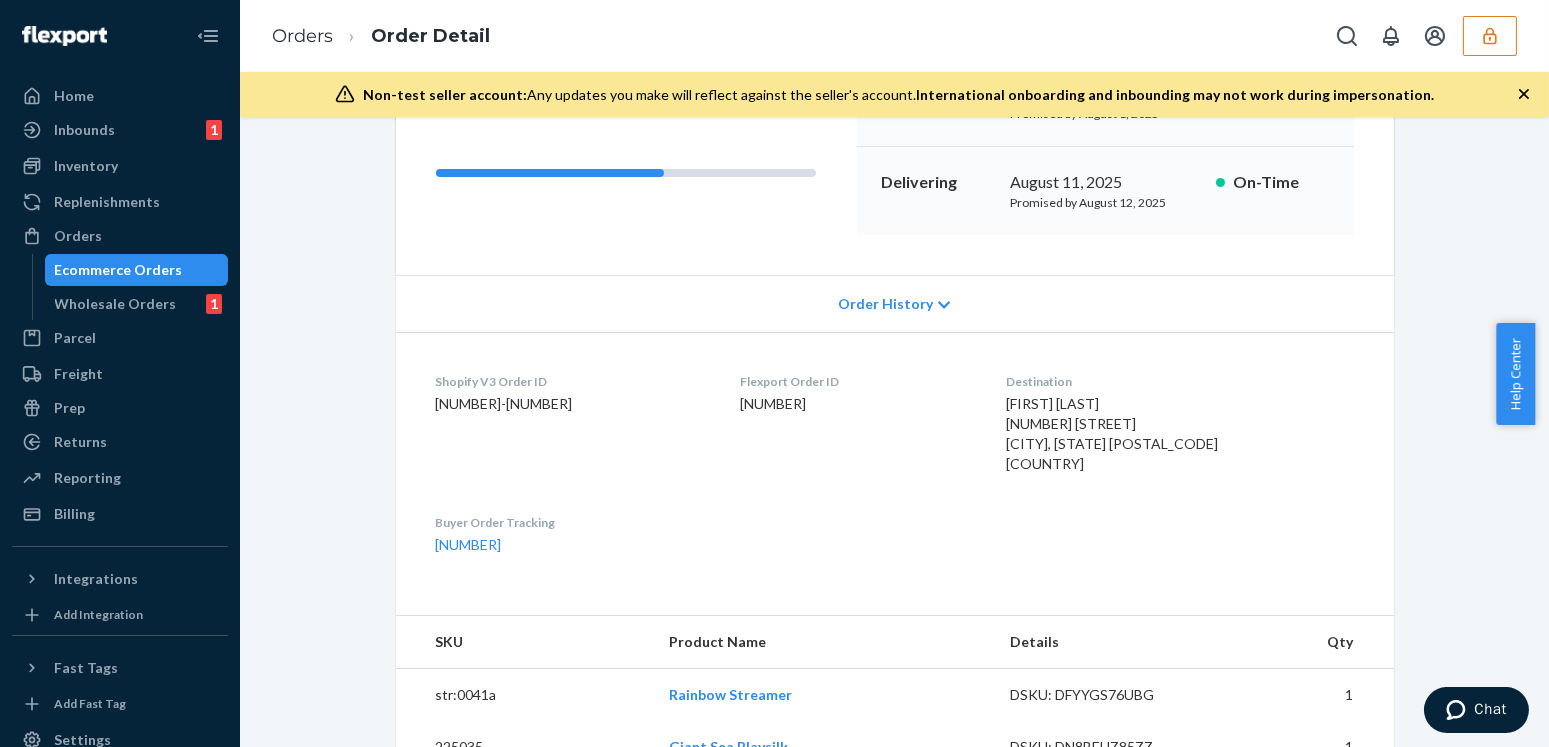 click 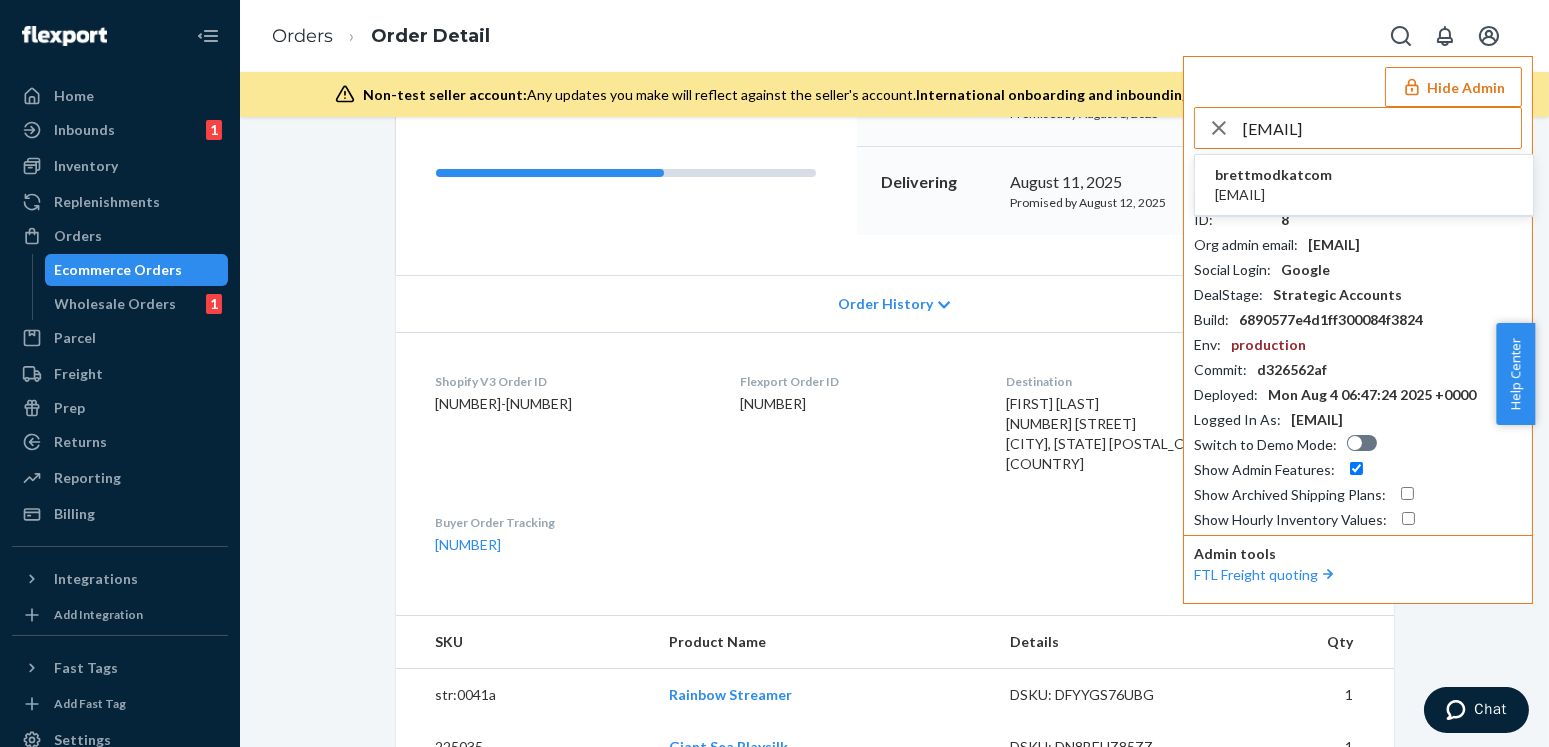 type on "candice@modkat.com" 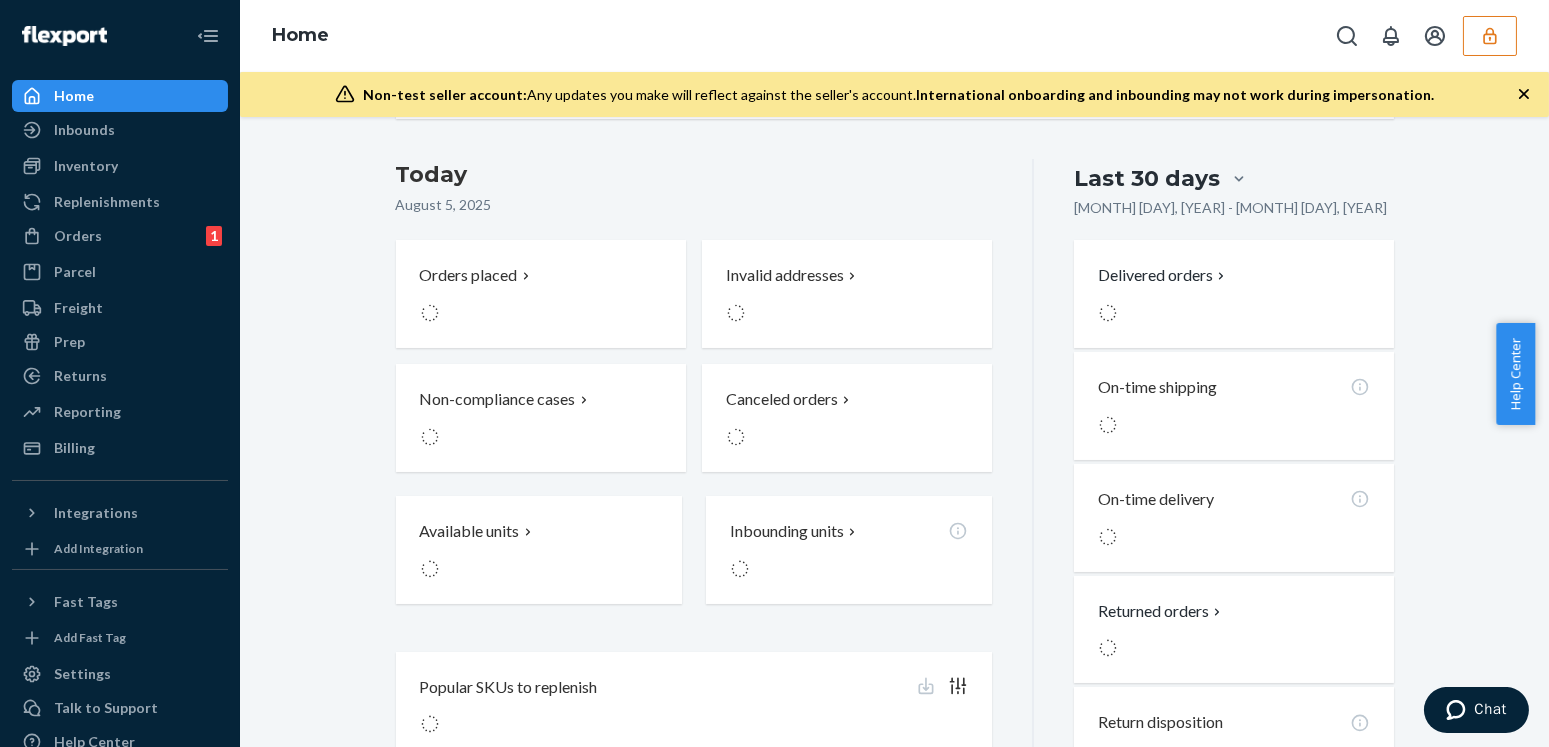 scroll, scrollTop: 0, scrollLeft: 0, axis: both 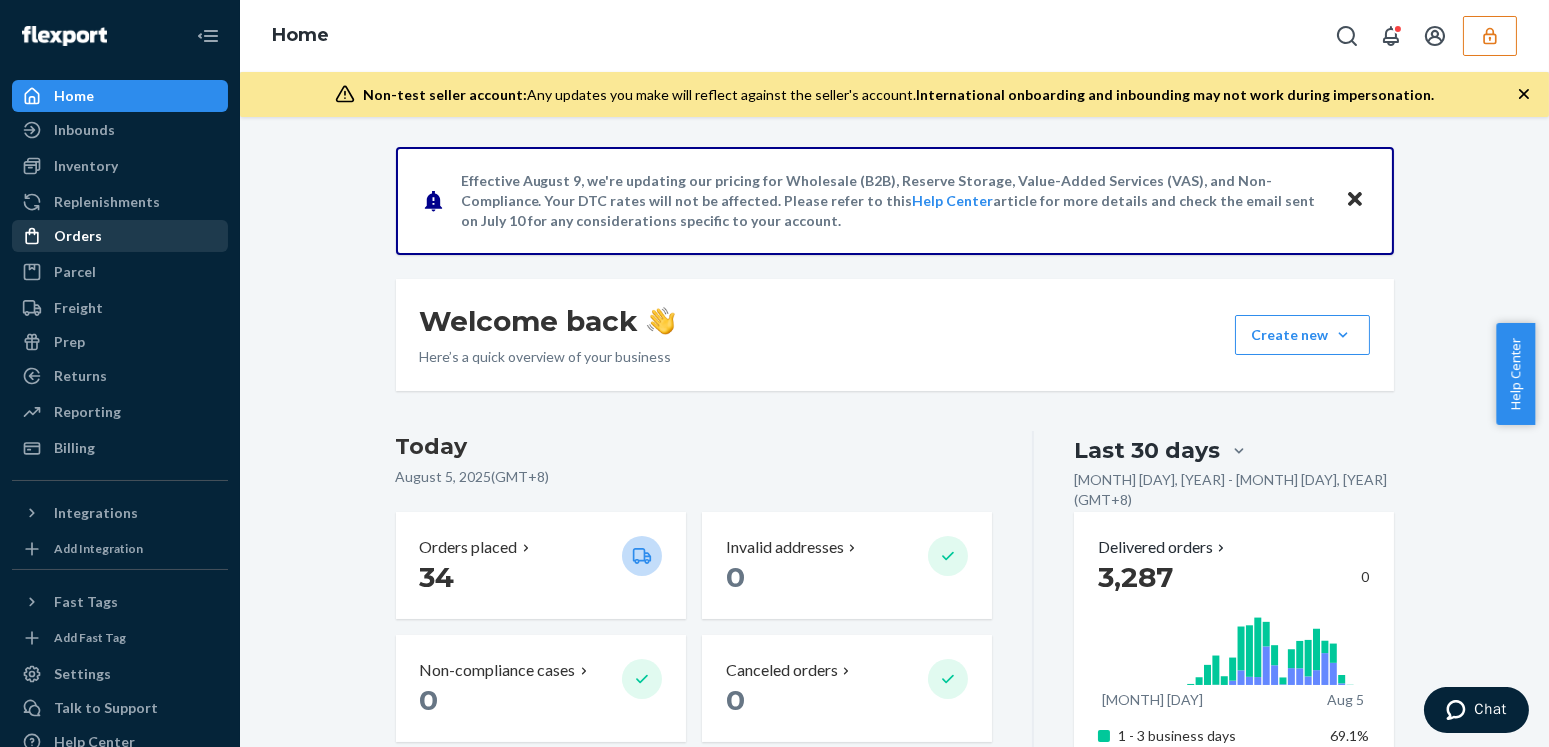 click on "Orders" at bounding box center (120, 236) 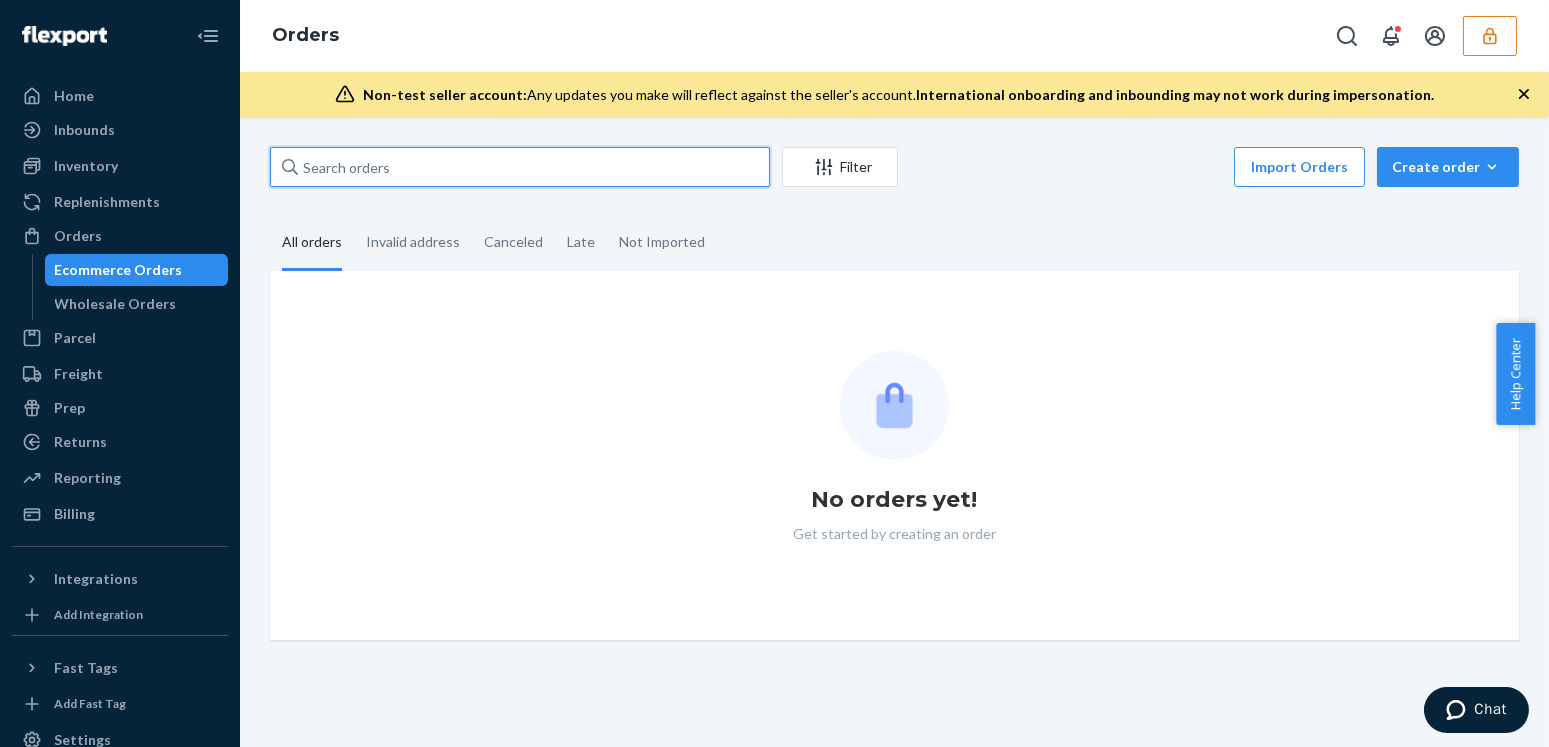 click at bounding box center [520, 167] 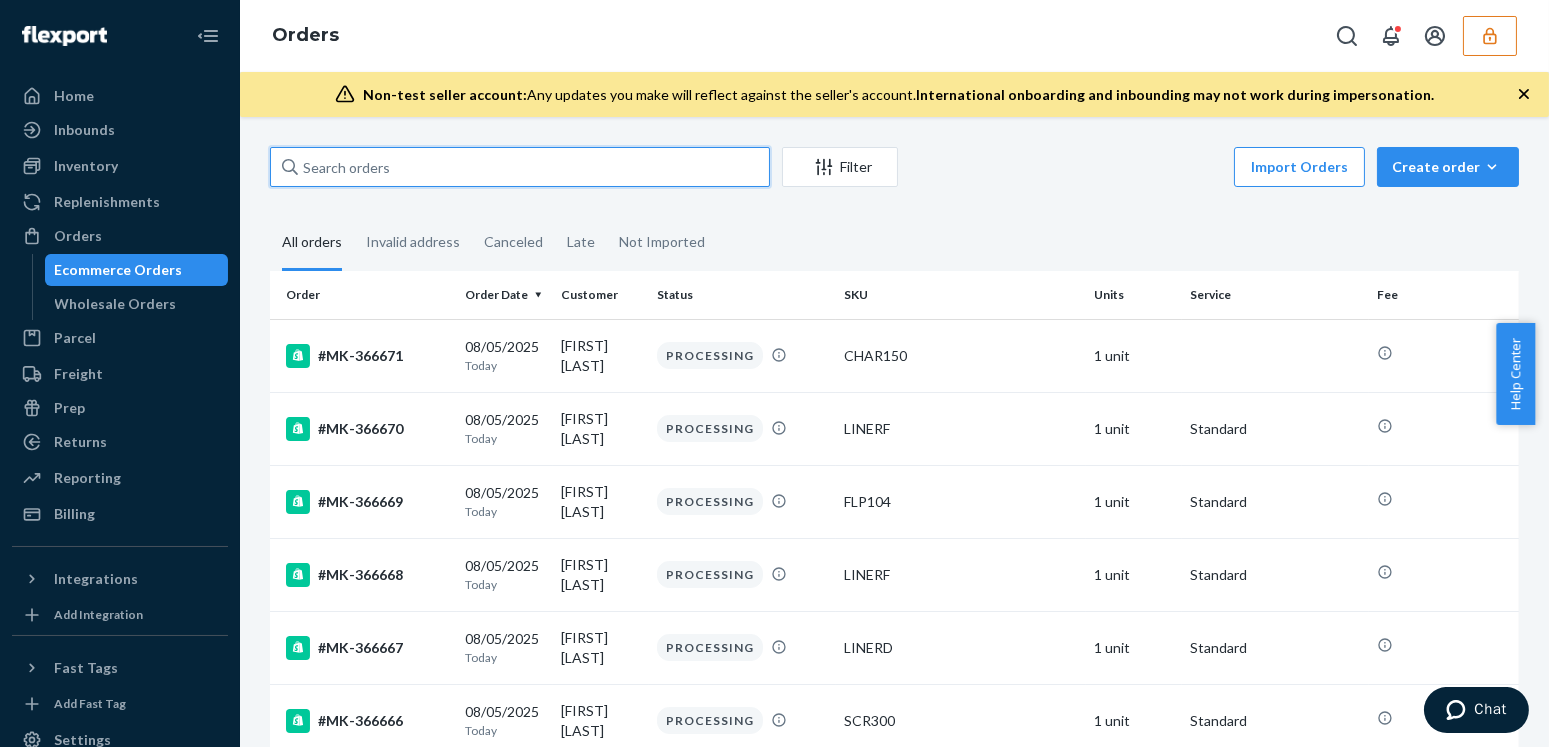 paste on "366262" 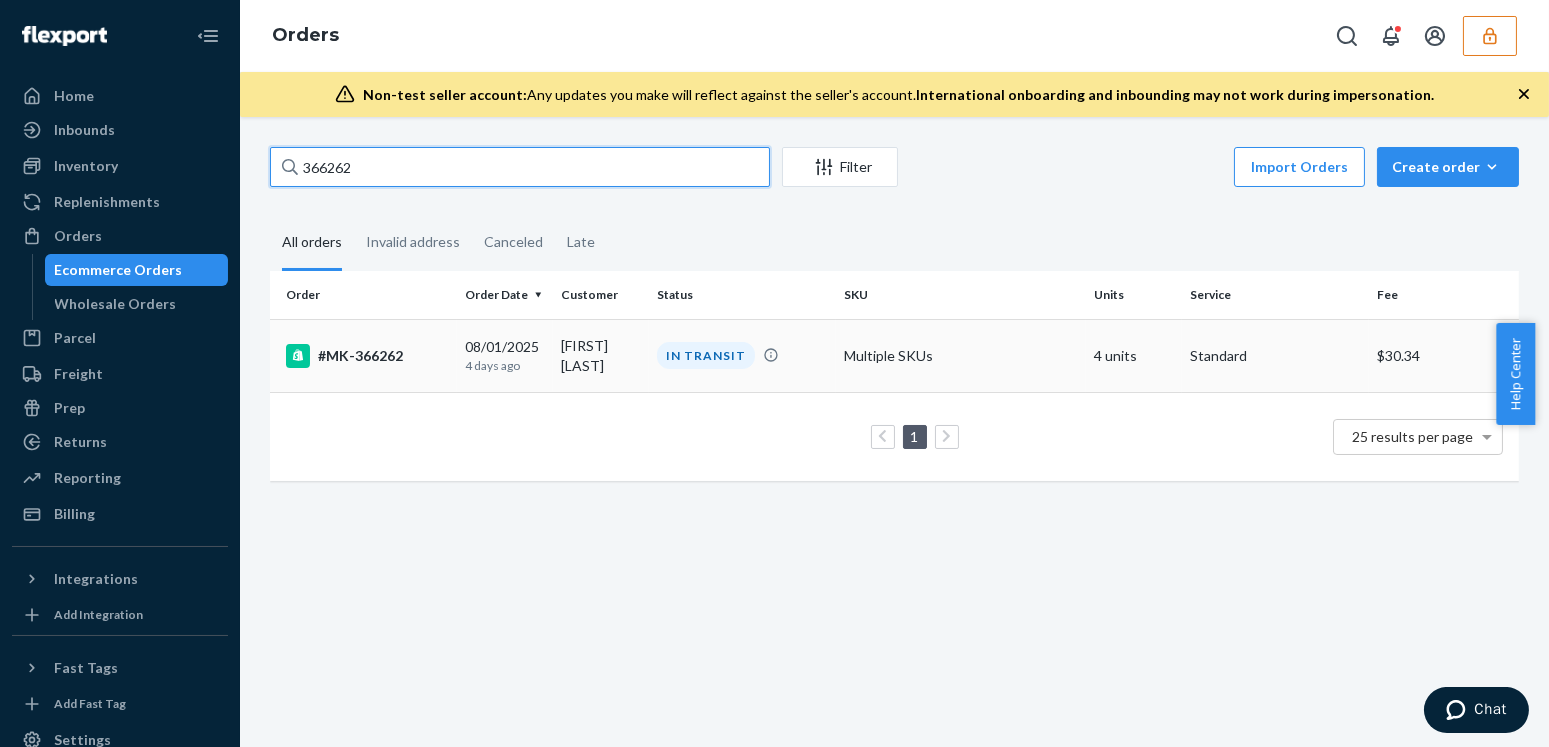 type on "366262" 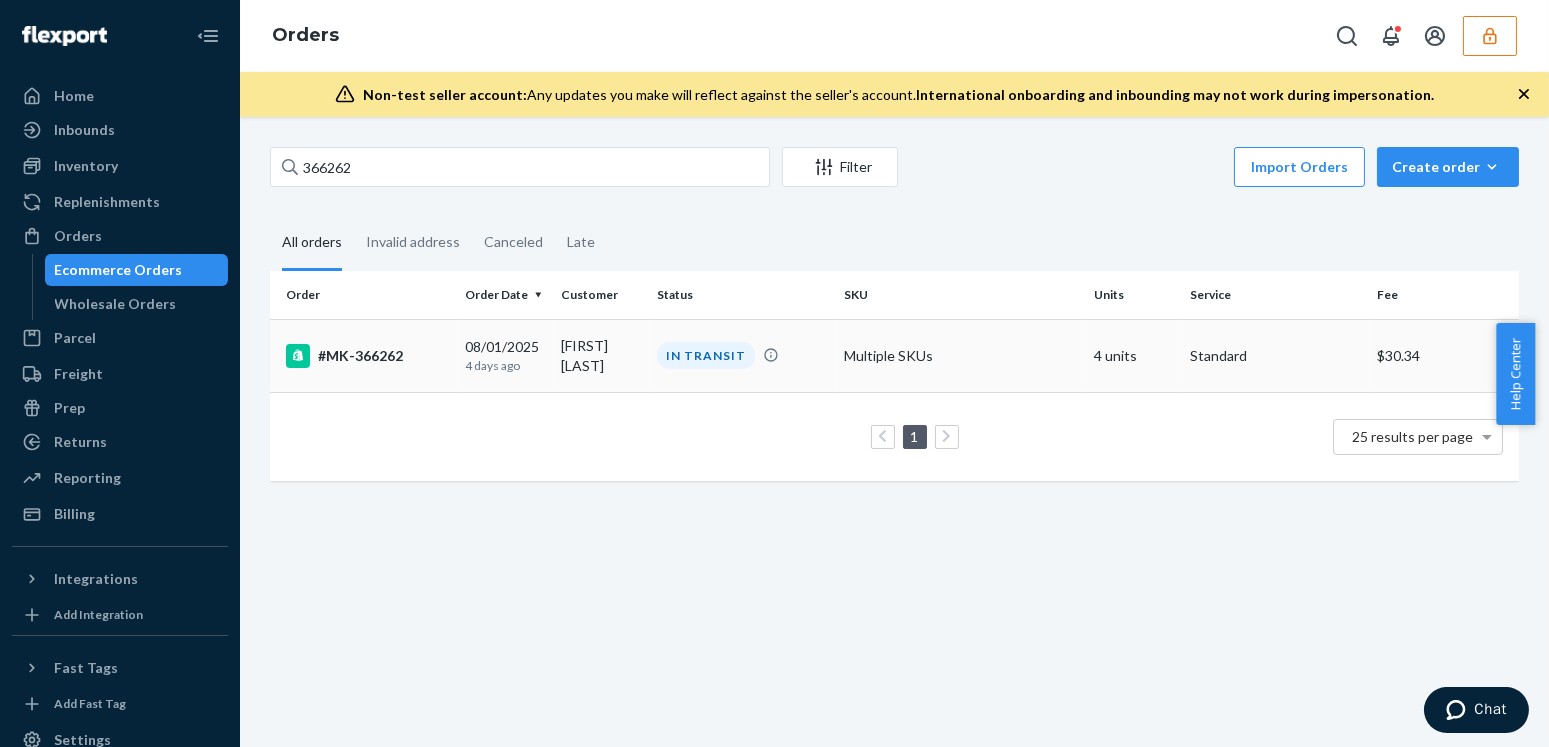 click on "#MK-366262" at bounding box center (363, 355) 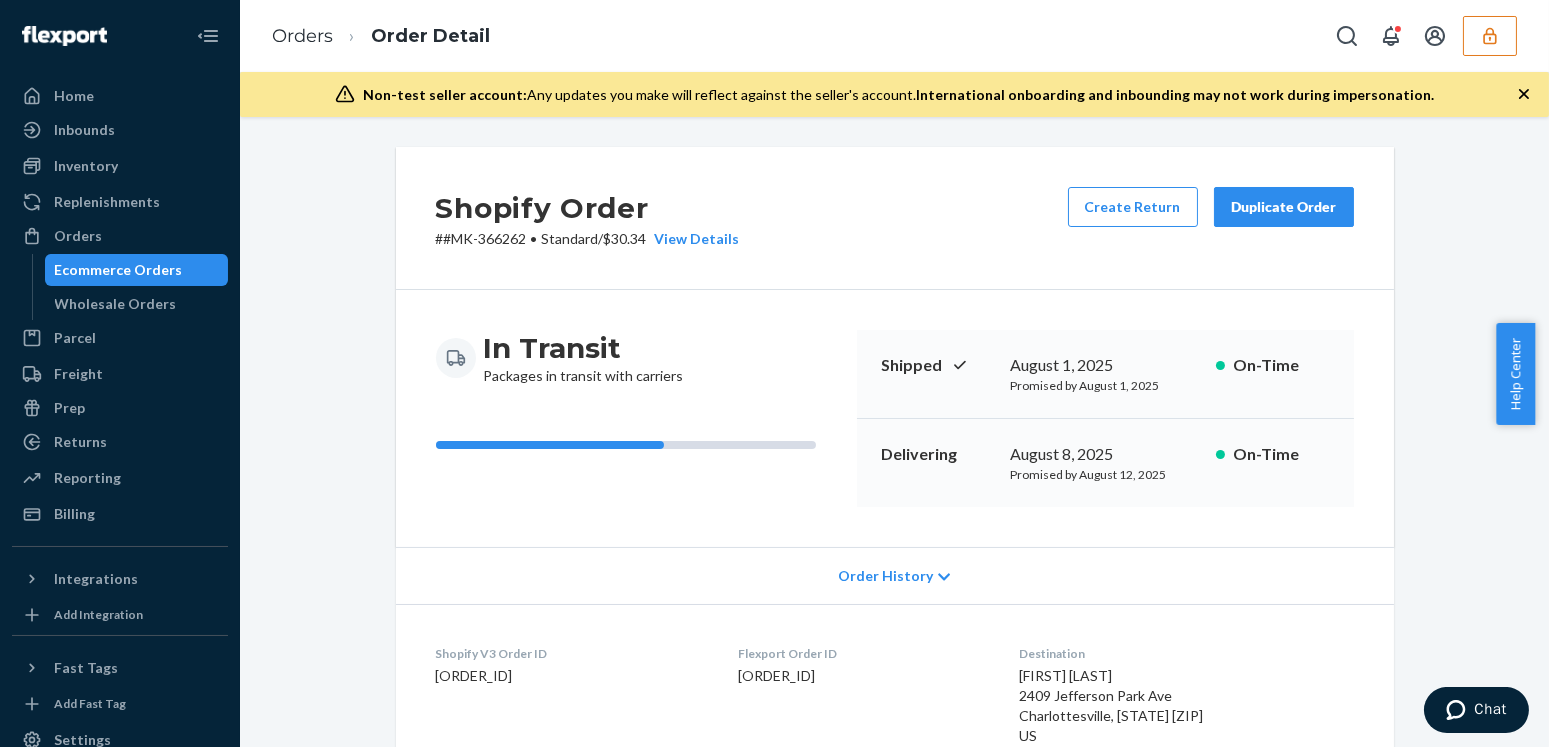 click on "Shopify Order # #MK-366262 • Standard  /  $30.34 View Details Create Return Duplicate Order In Transit Packages in transit with carriers Shipped August 1, 2025 Promised by August 1, 2025 On-Time Delivering August 8, 2025 Promised by August 12, 2025 On-Time Order History Shopify V3 Order ID 6610942361793-7639083286721 Flexport Order ID 133488401 Destination Erin O'Hare
2409 Jefferson Park Ave
Charlottesville, VA 22903-3621
US Buyer Order Tracking 133488401 SKU Product Name Details Qty CHAR150 Odor Filter Refills (2-pack) (Default Title) DSKU: DM3ZPDUME34 UPC: 854125008195 2 LINERA Modkat Liners - Type A (3-Pack) (Default Title) DSKU: DPFM24WEVEA ASIN: B016QS9LIG UPC: 894601002125 1 SCR300 Cat Scratcher Lounge Set (Default Title) DSKU: DEKKLNA49NL ASIN: B0CH76XDMW UPC: 894601002712 1 Package 1 of 1 Shipped via UPS   1ZJ72R080304204134 3   SKUs   4   Units From Modkat
San Bernardino, CA 92408 Shipment ID 83405114 Box Name:  BX2132x18x12 WarehouseId:  LAX1 Processing Shipped 8/2 Delivered Package History SKU 1" at bounding box center (894, 1017) 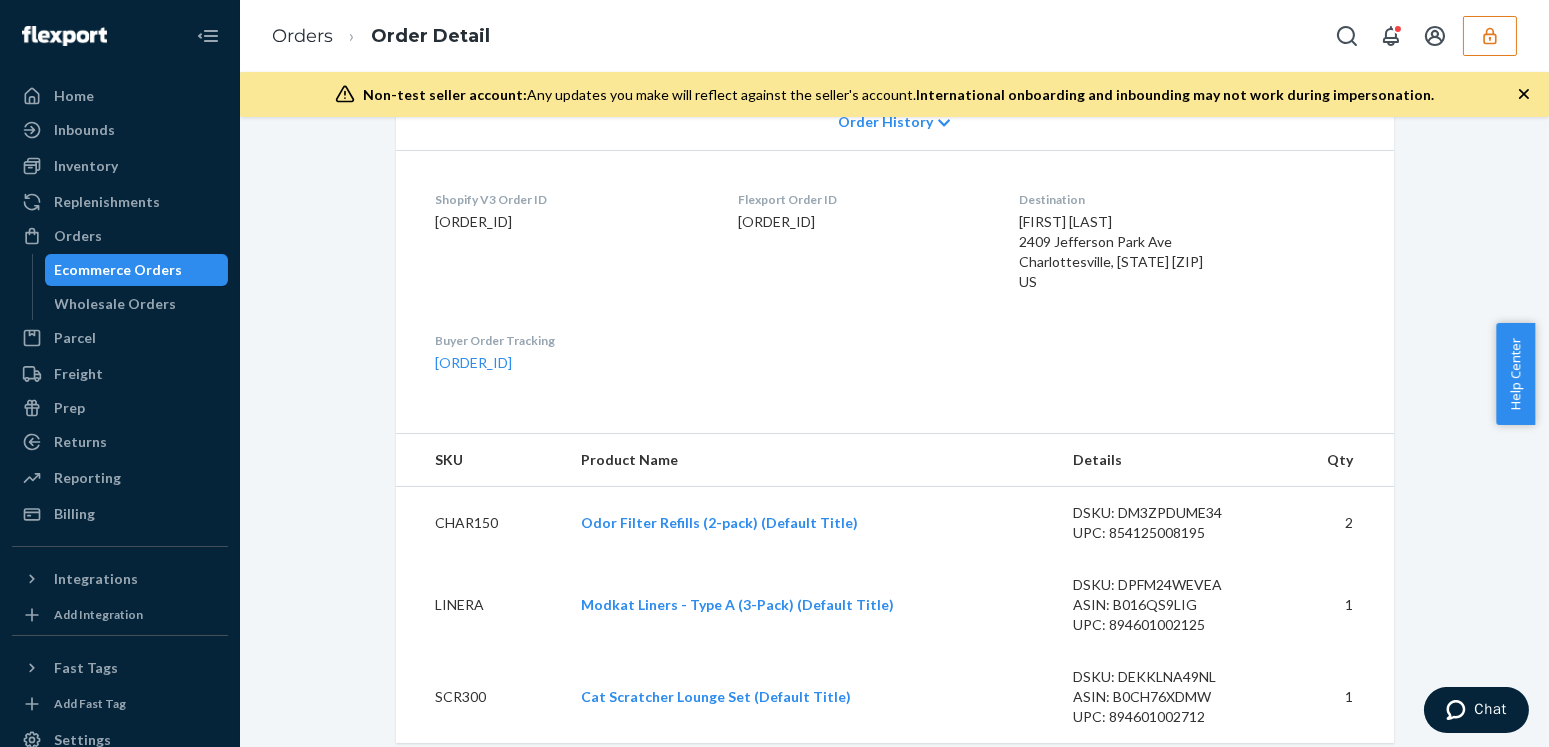 scroll, scrollTop: 909, scrollLeft: 0, axis: vertical 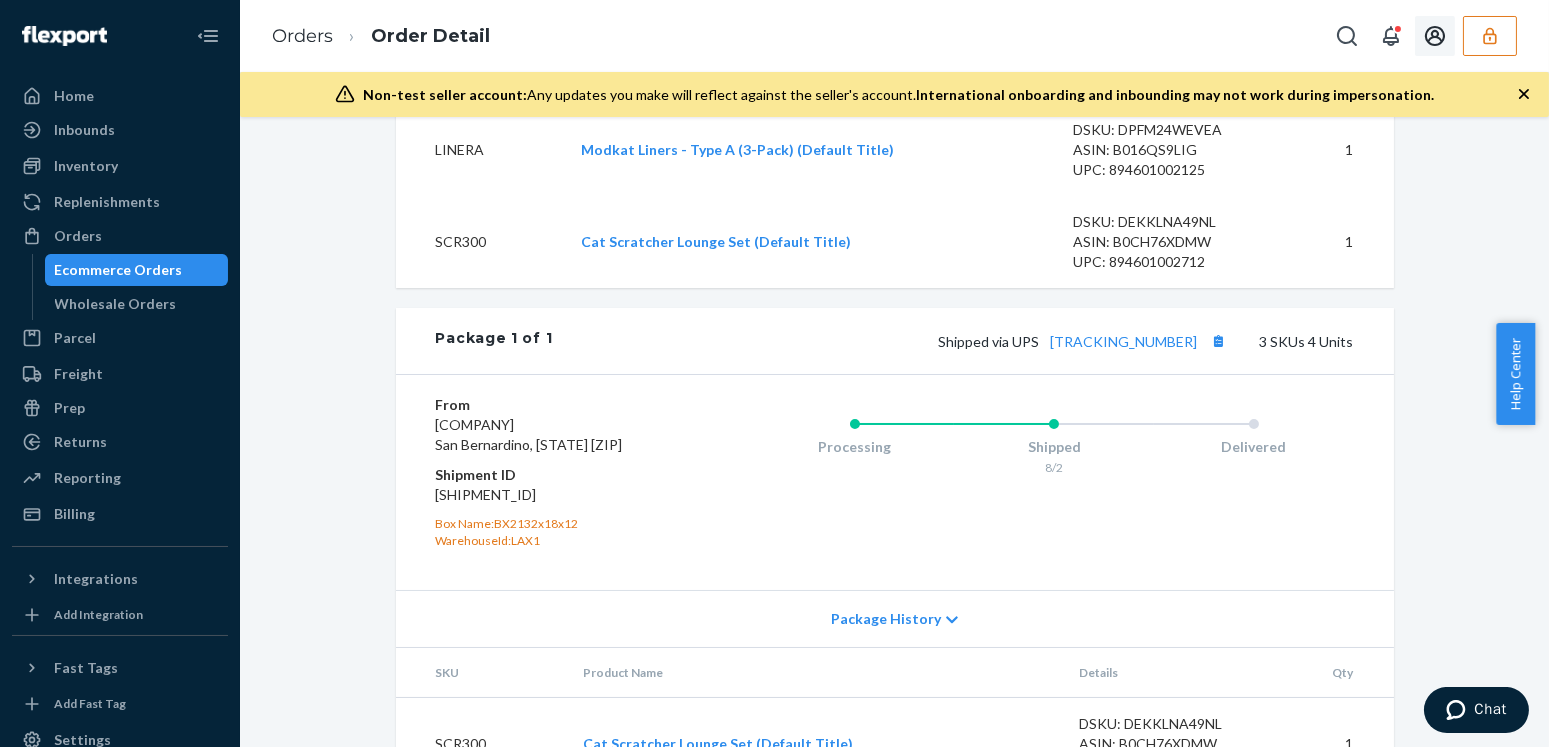 type 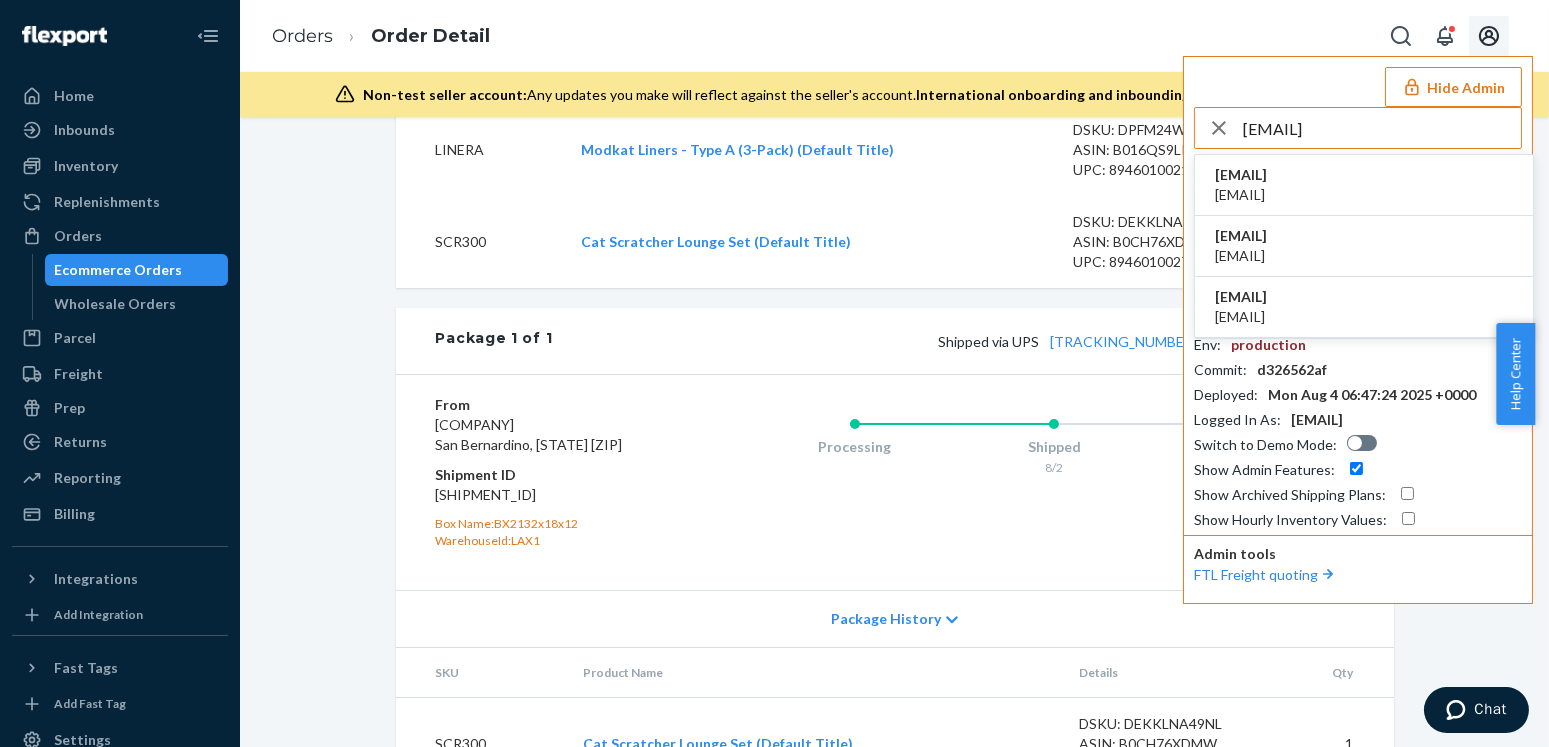 type on "onesupplementstore@gmail.com" 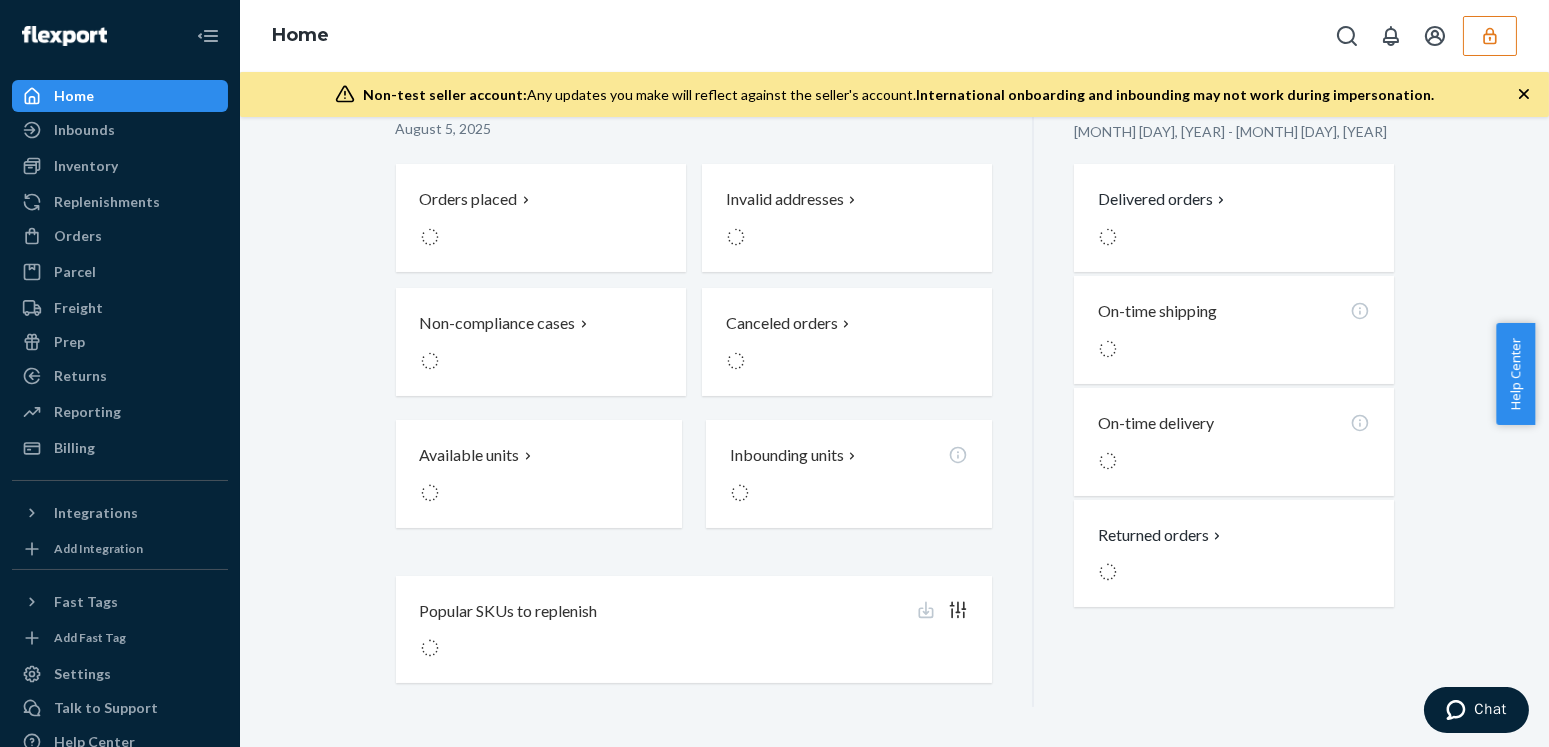 scroll, scrollTop: 0, scrollLeft: 0, axis: both 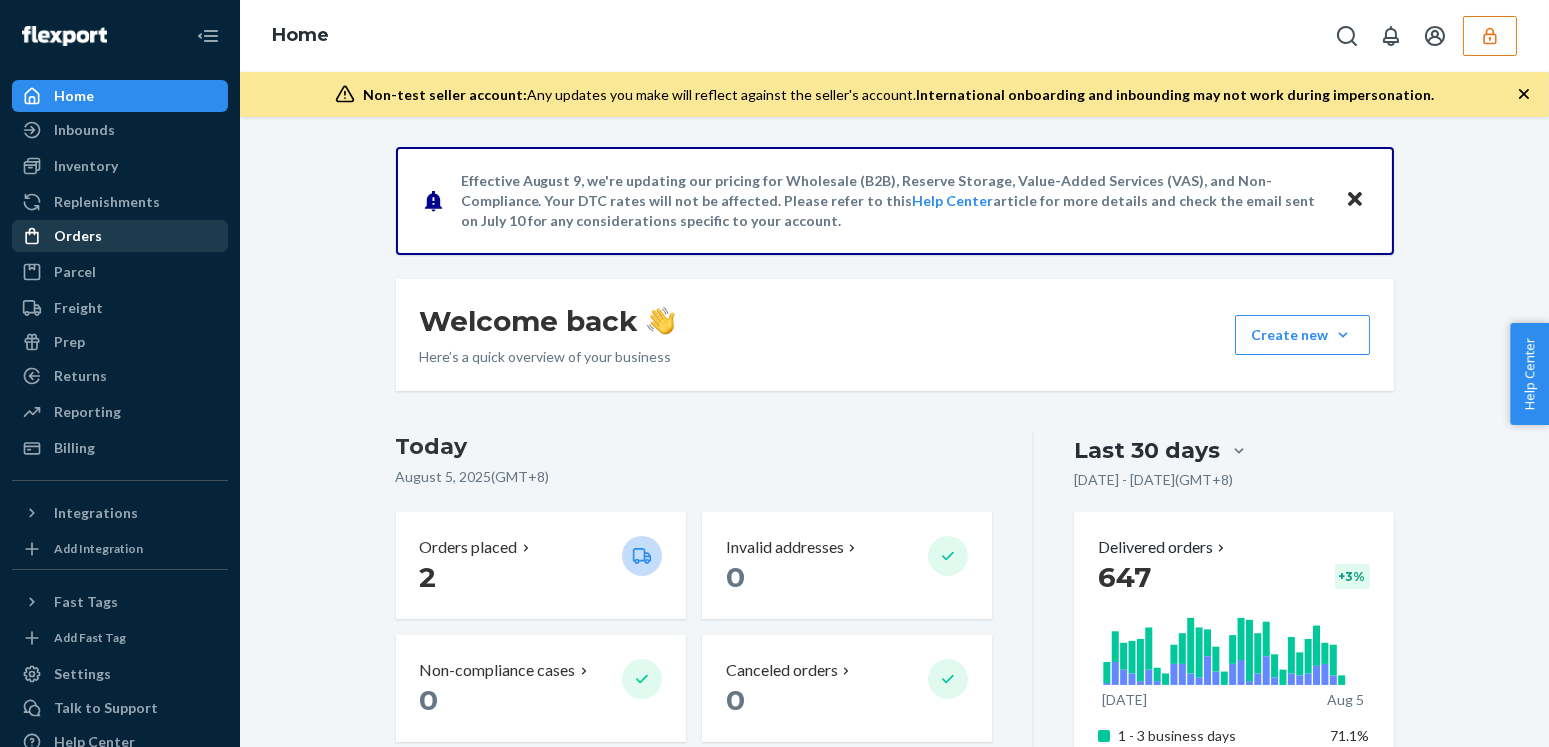 click on "Orders" at bounding box center [120, 236] 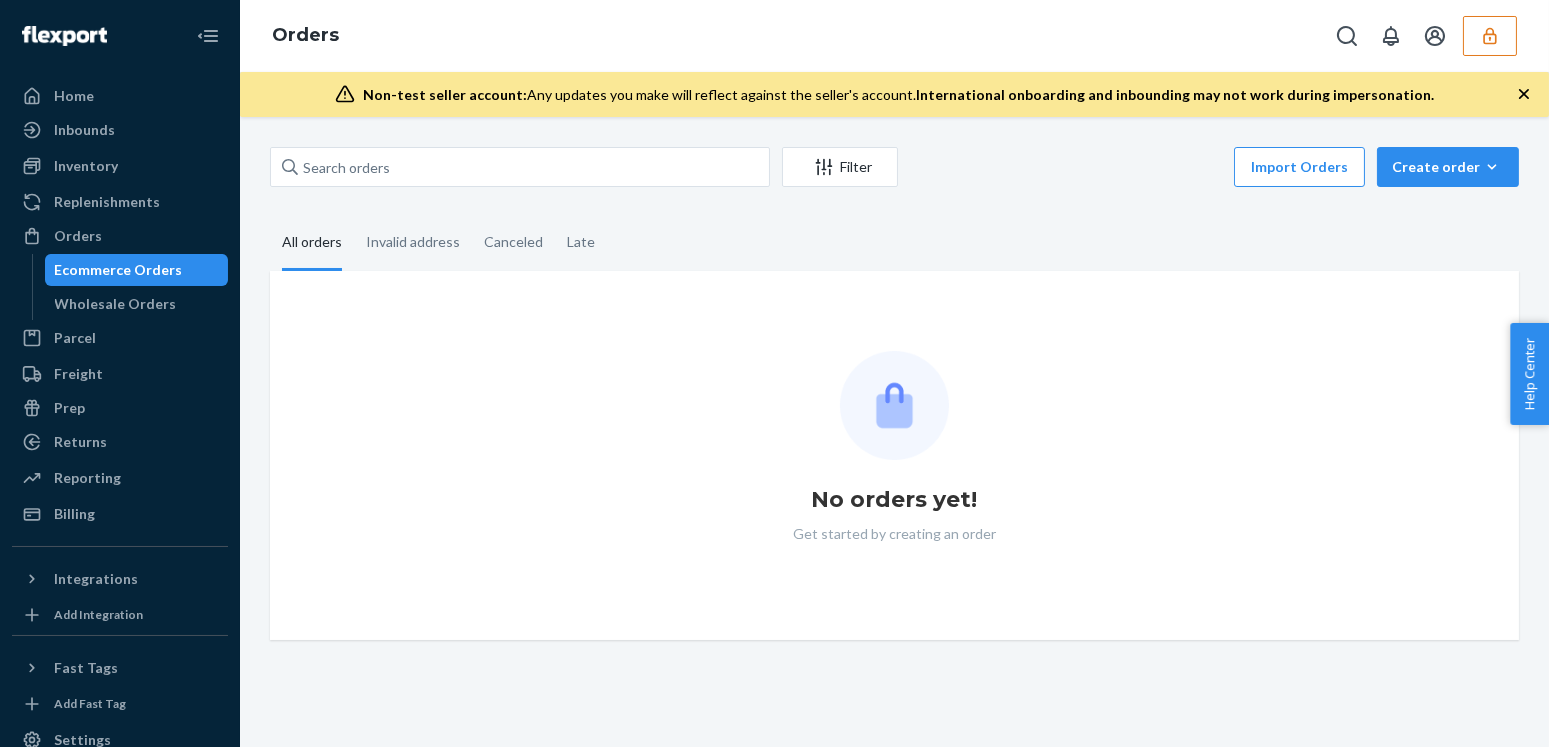 scroll, scrollTop: 0, scrollLeft: 0, axis: both 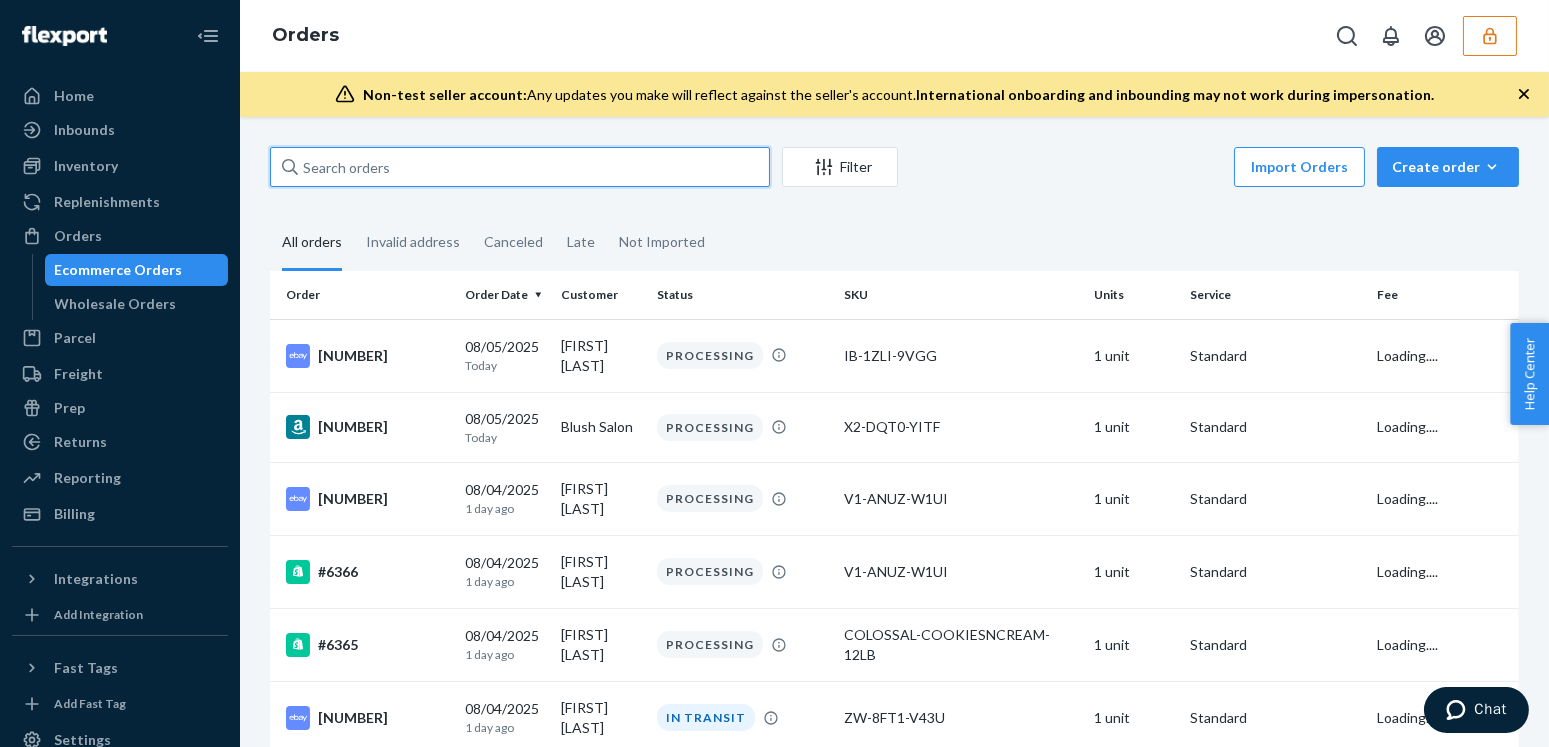click at bounding box center (520, 167) 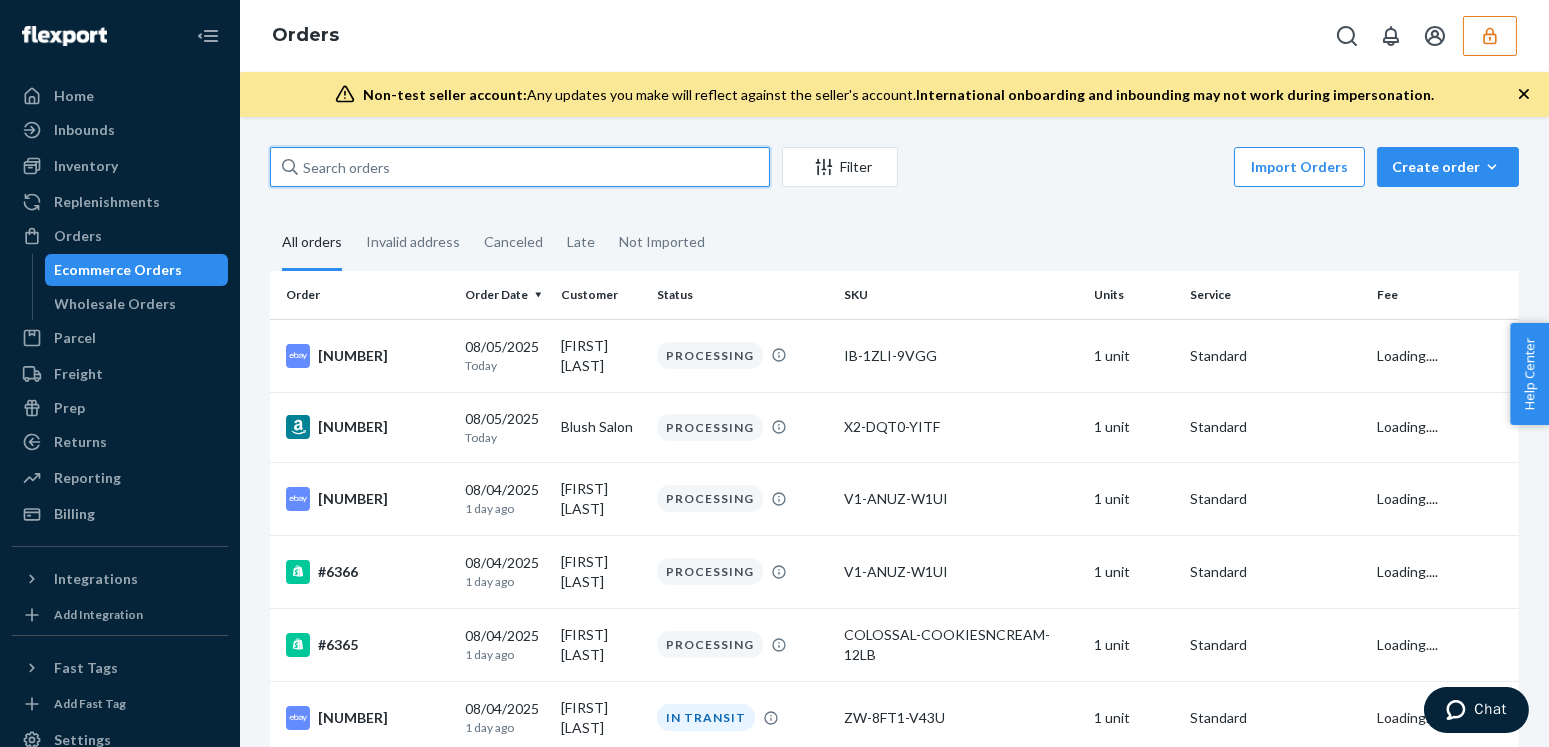 paste on "[NUMBER]" 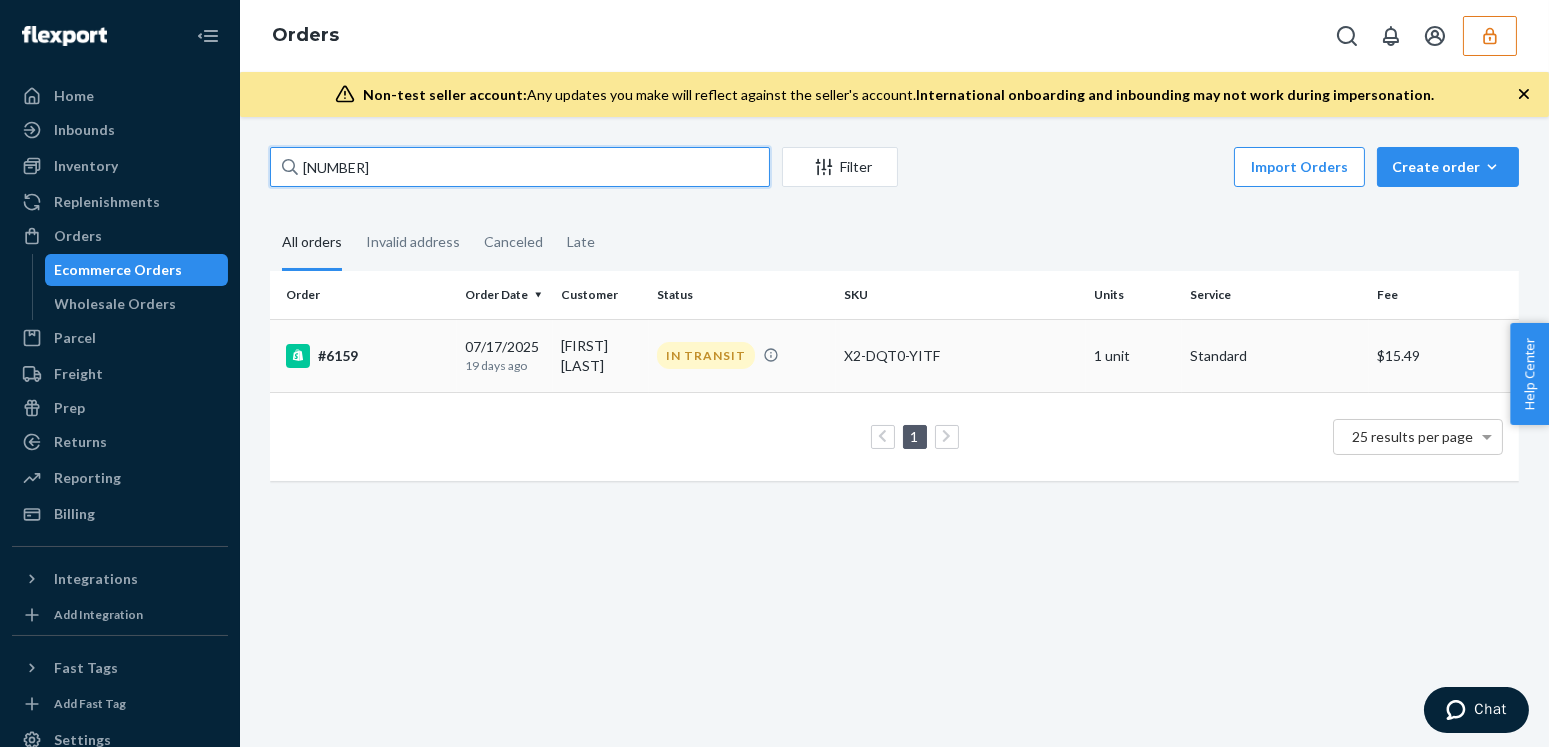 type on "[NUMBER]" 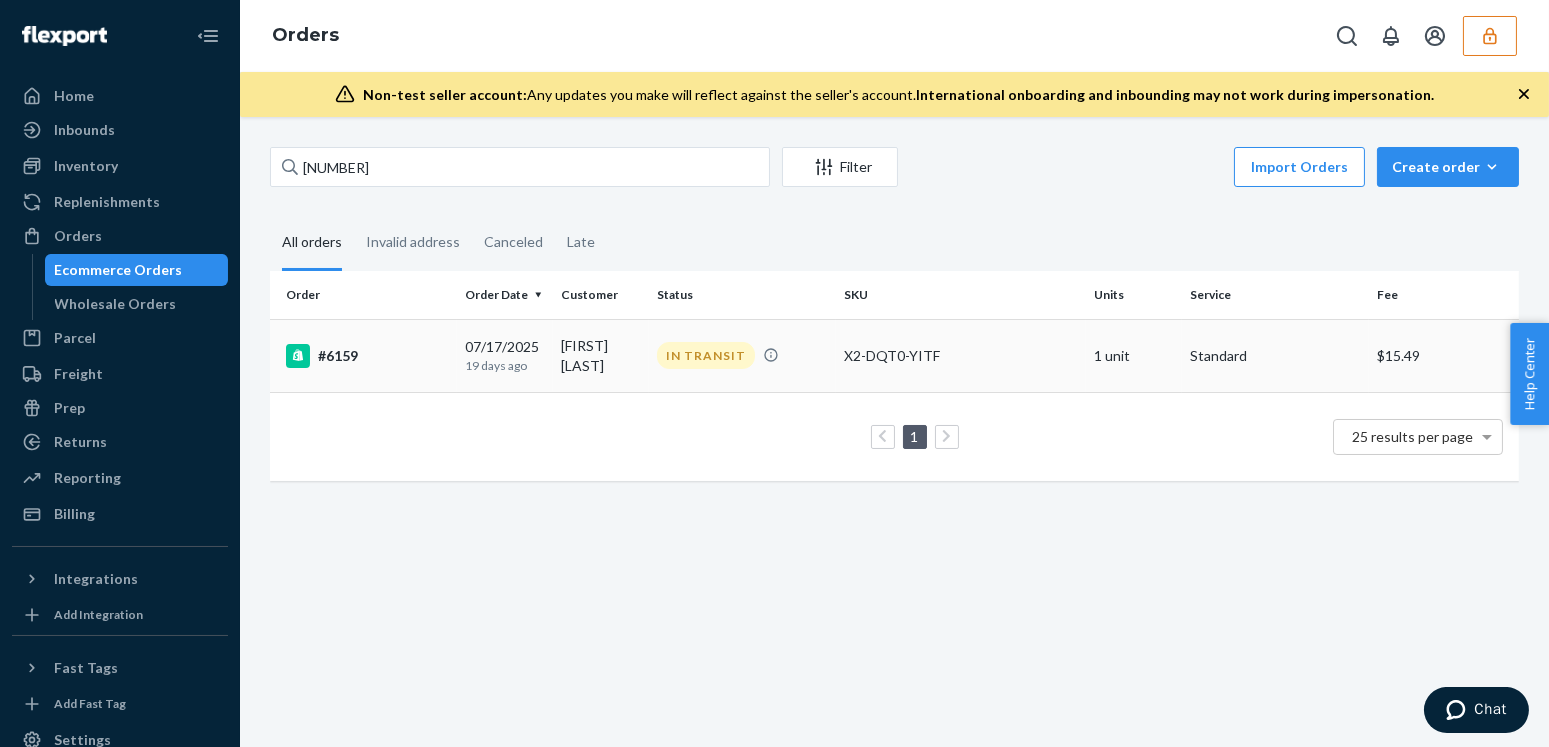 click on "[DATE] [TIME] [RELATIVE_DATE]" at bounding box center [505, 355] 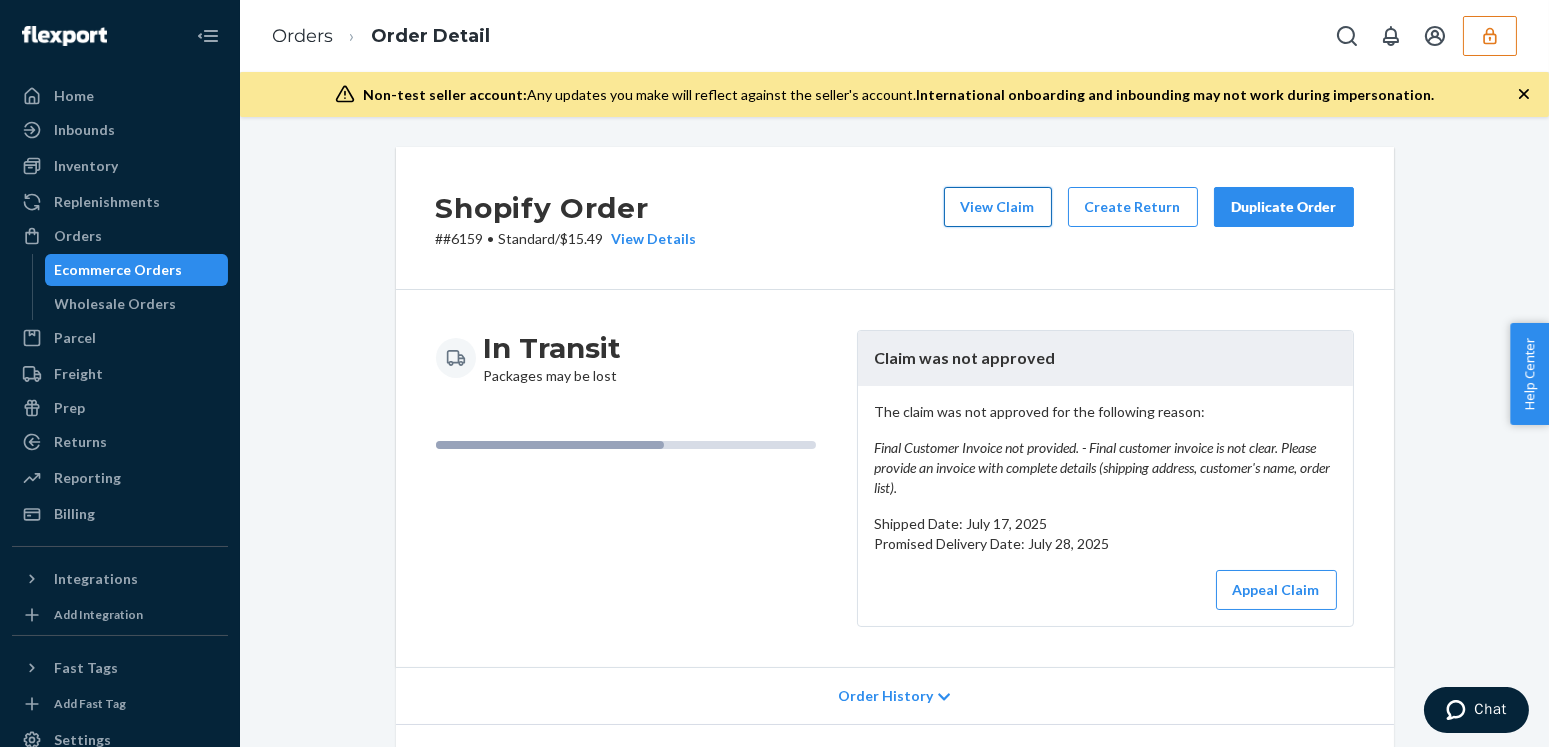 click on "View Claim" at bounding box center (998, 207) 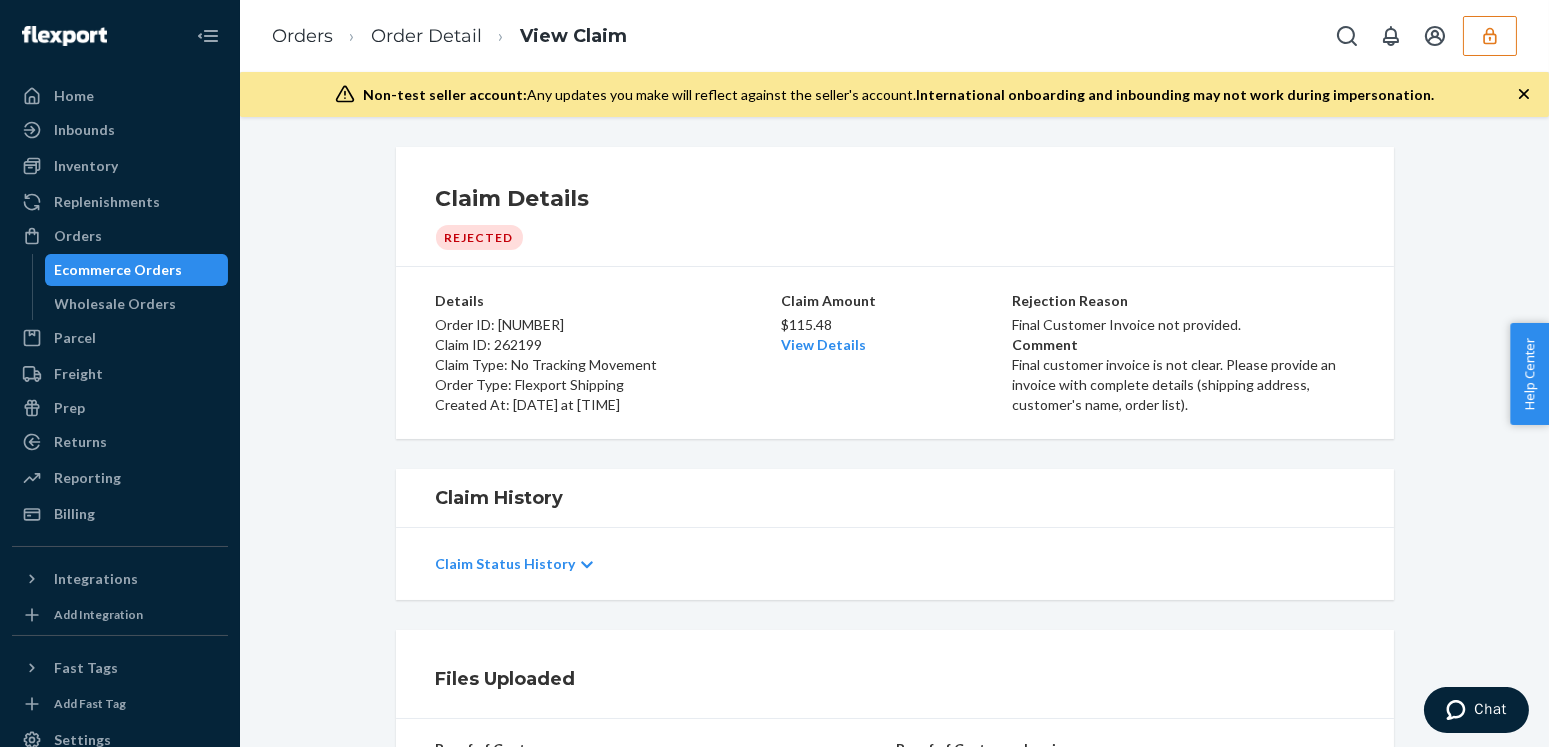 click on "Claim Details Rejected Details Order ID:  132557787 Claim ID:  262199 Claim Type:  No Tracking Movement Order Type:  Flexport Shipping Created At:  August 2, 2025 at 09:02 PM Claim Amount $115.48 View Details Rejection Reason Final Customer Invoice not provided. Comment Final customer invoice is not clear. Please provide an invoice with complete details (shipping address, customer's name, order list). Claim History Claim Status History Files Uploaded Proof of Cost 12 VAN PO357-V-12 VRA F.pdf Proof of Customer Invoice ORDER 6159 INVOICE.pdf Product Details" at bounding box center [894, 432] 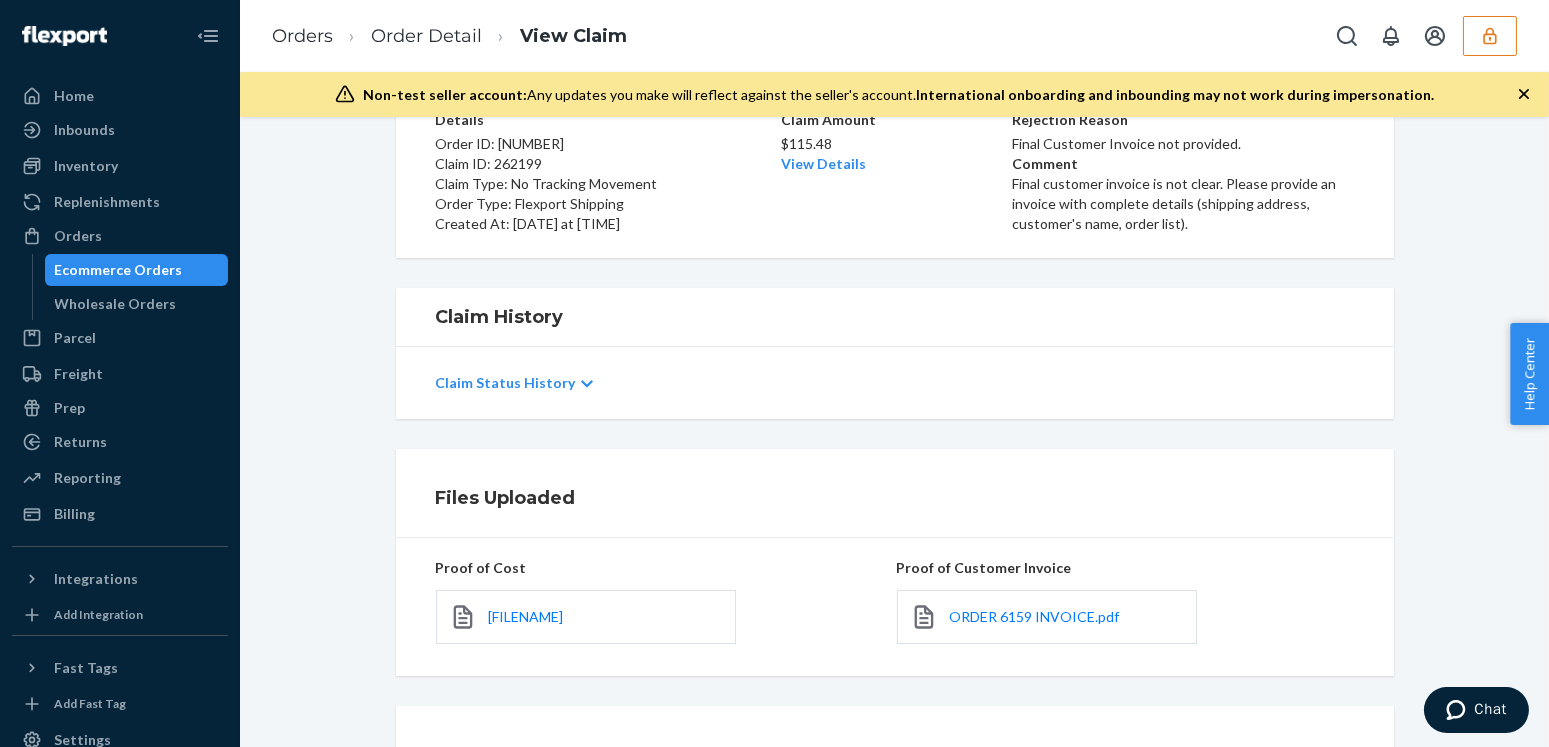 scroll, scrollTop: 246, scrollLeft: 0, axis: vertical 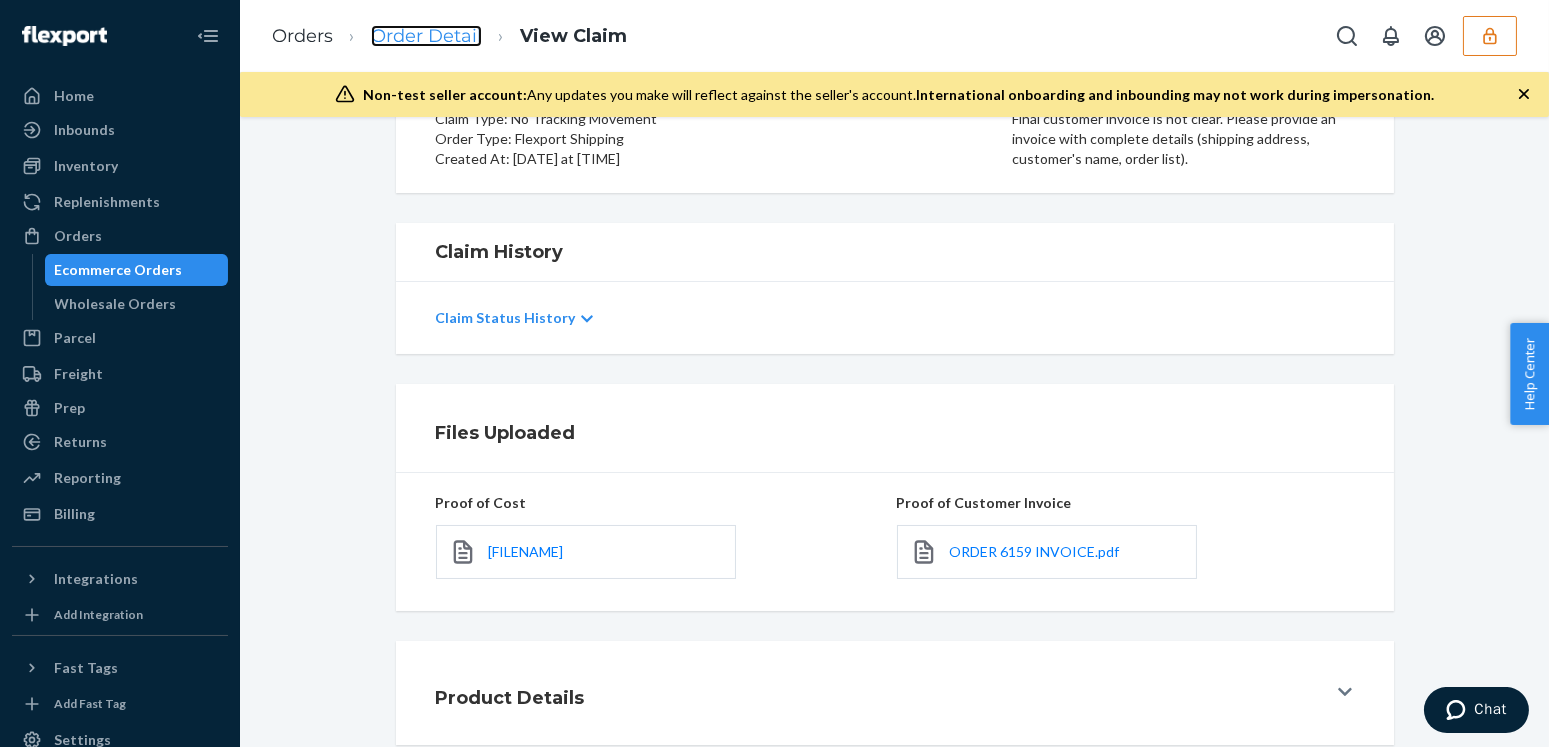 click on "Order Detail" at bounding box center [426, 36] 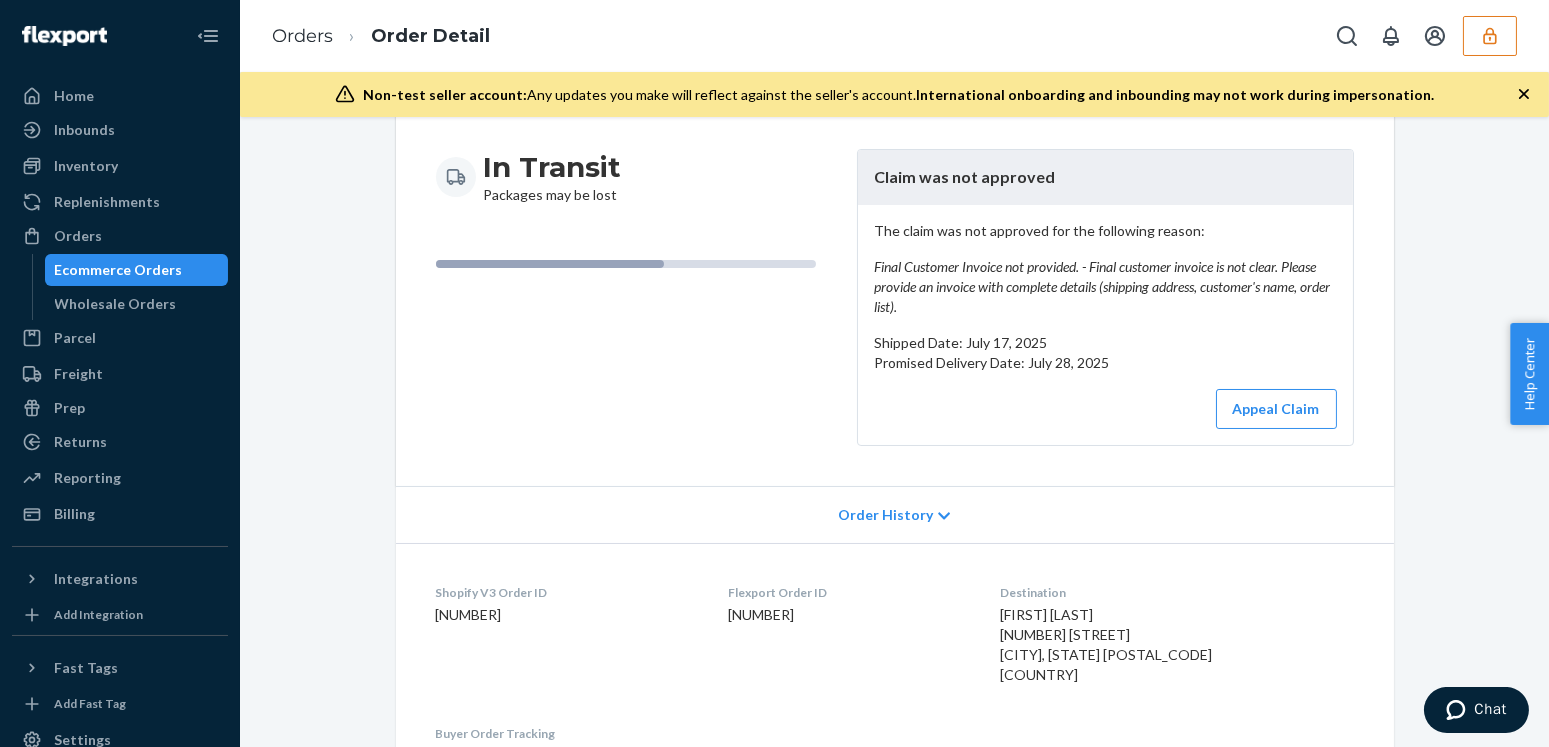 scroll, scrollTop: 0, scrollLeft: 0, axis: both 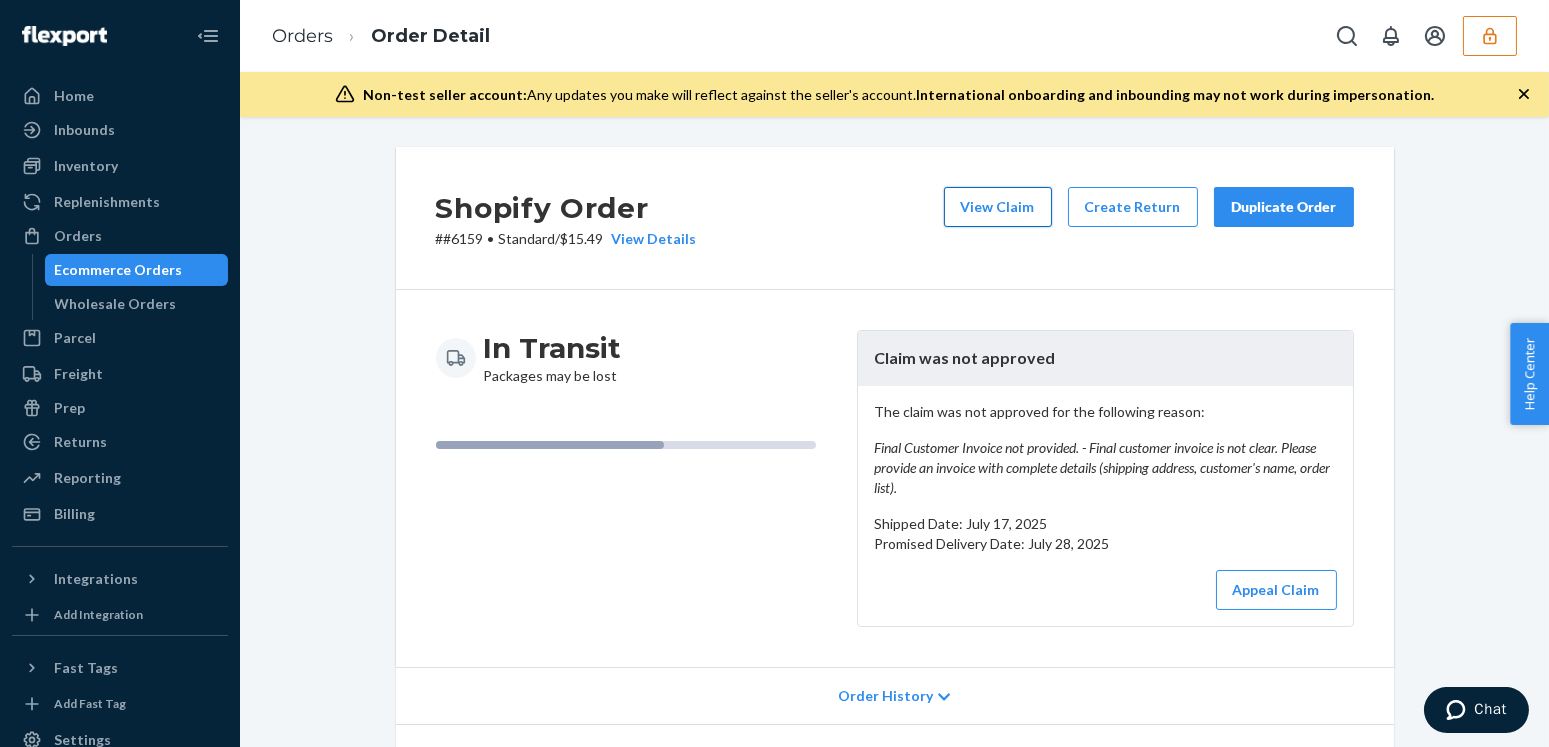 click on "View Claim" at bounding box center [998, 207] 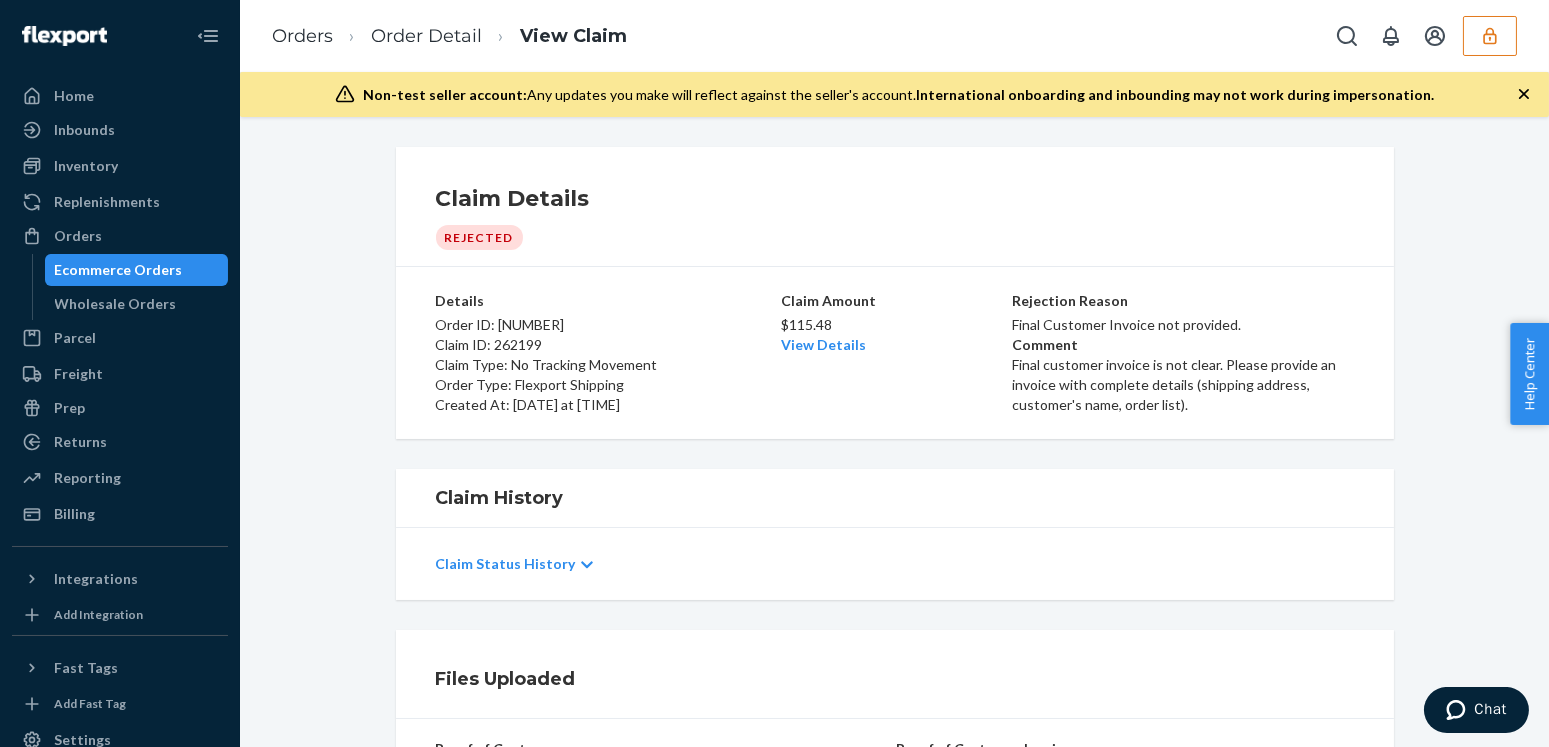 scroll, scrollTop: 246, scrollLeft: 0, axis: vertical 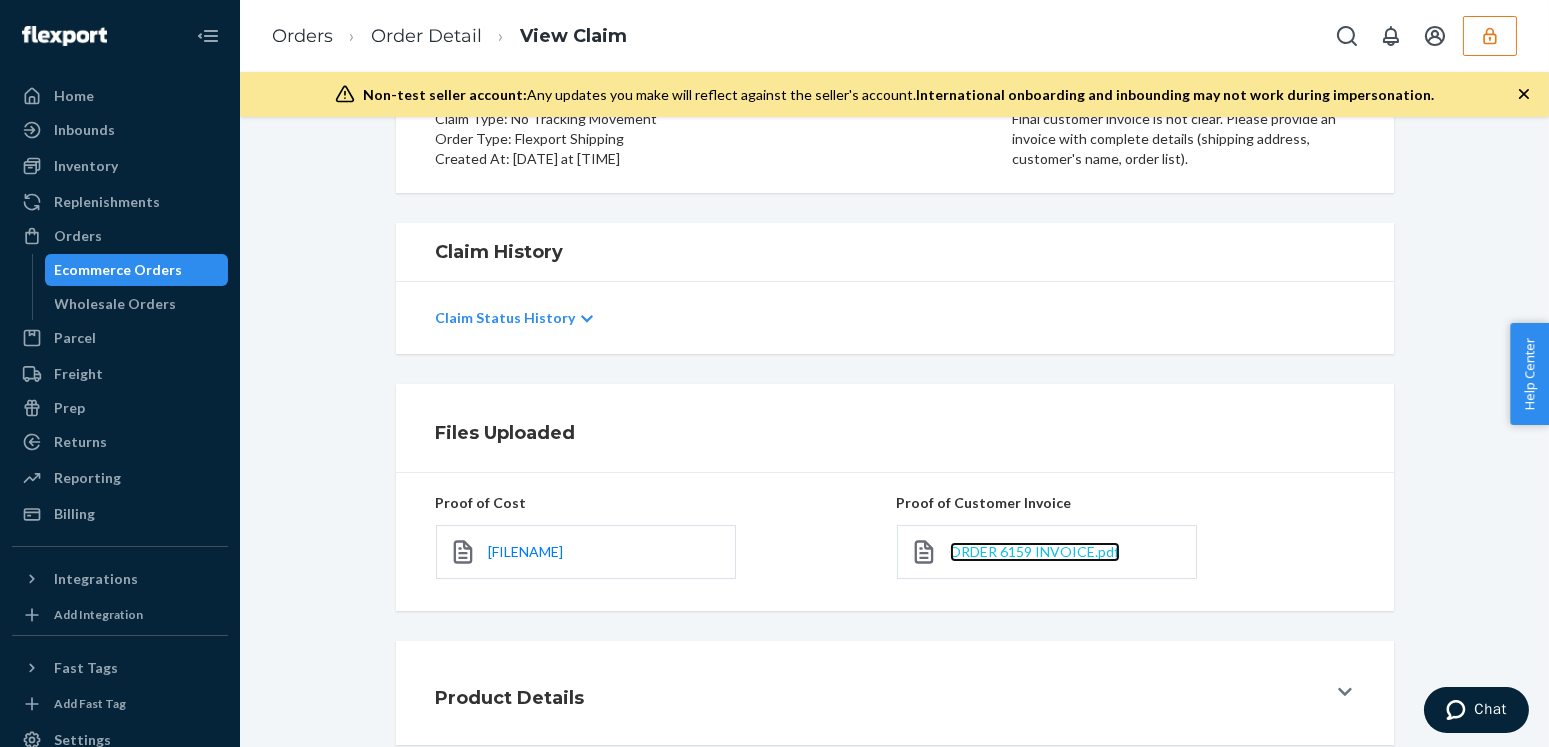 click on "ORDER 6159 INVOICE.pdf" at bounding box center (1035, 551) 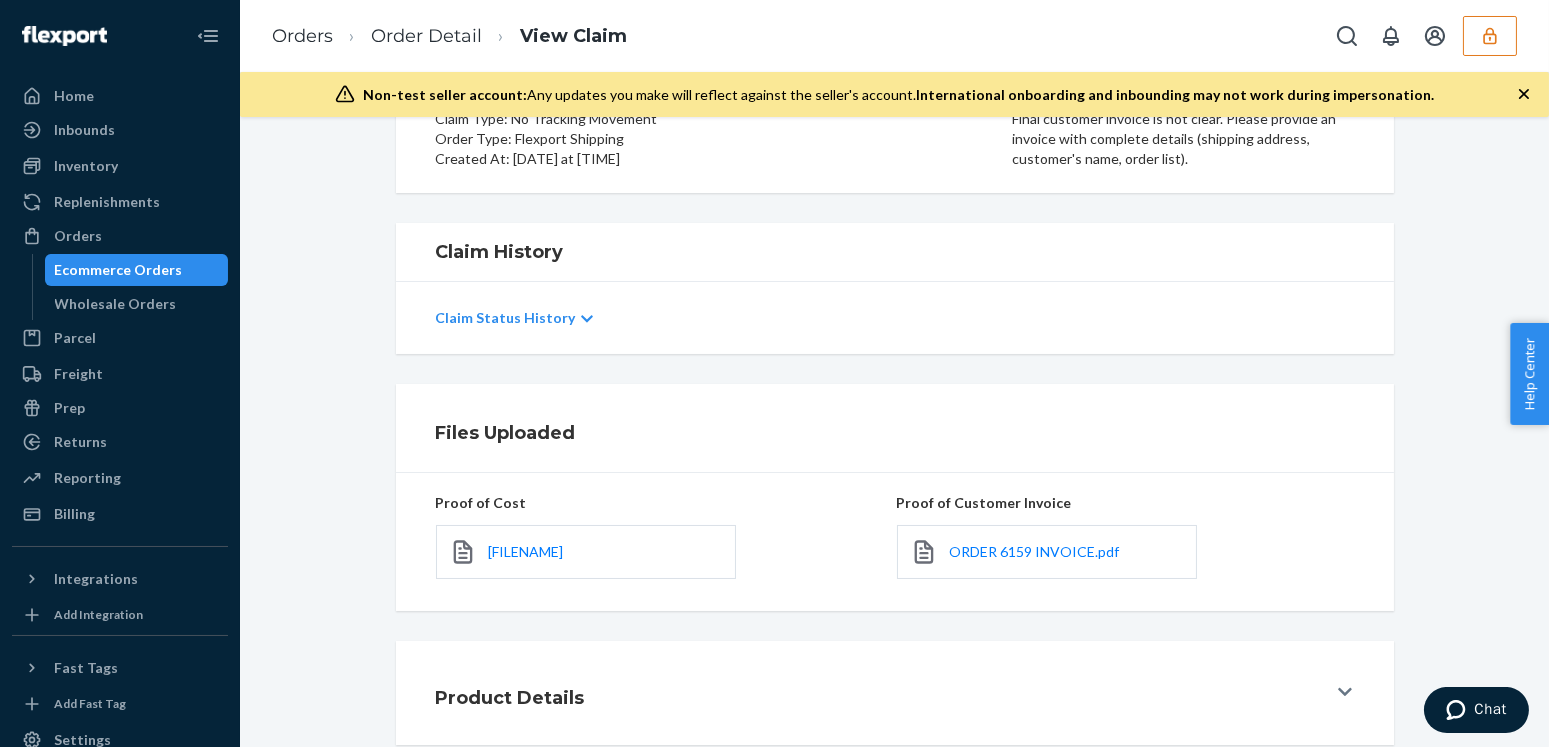 click on "Claim Status History" at bounding box center [895, 318] 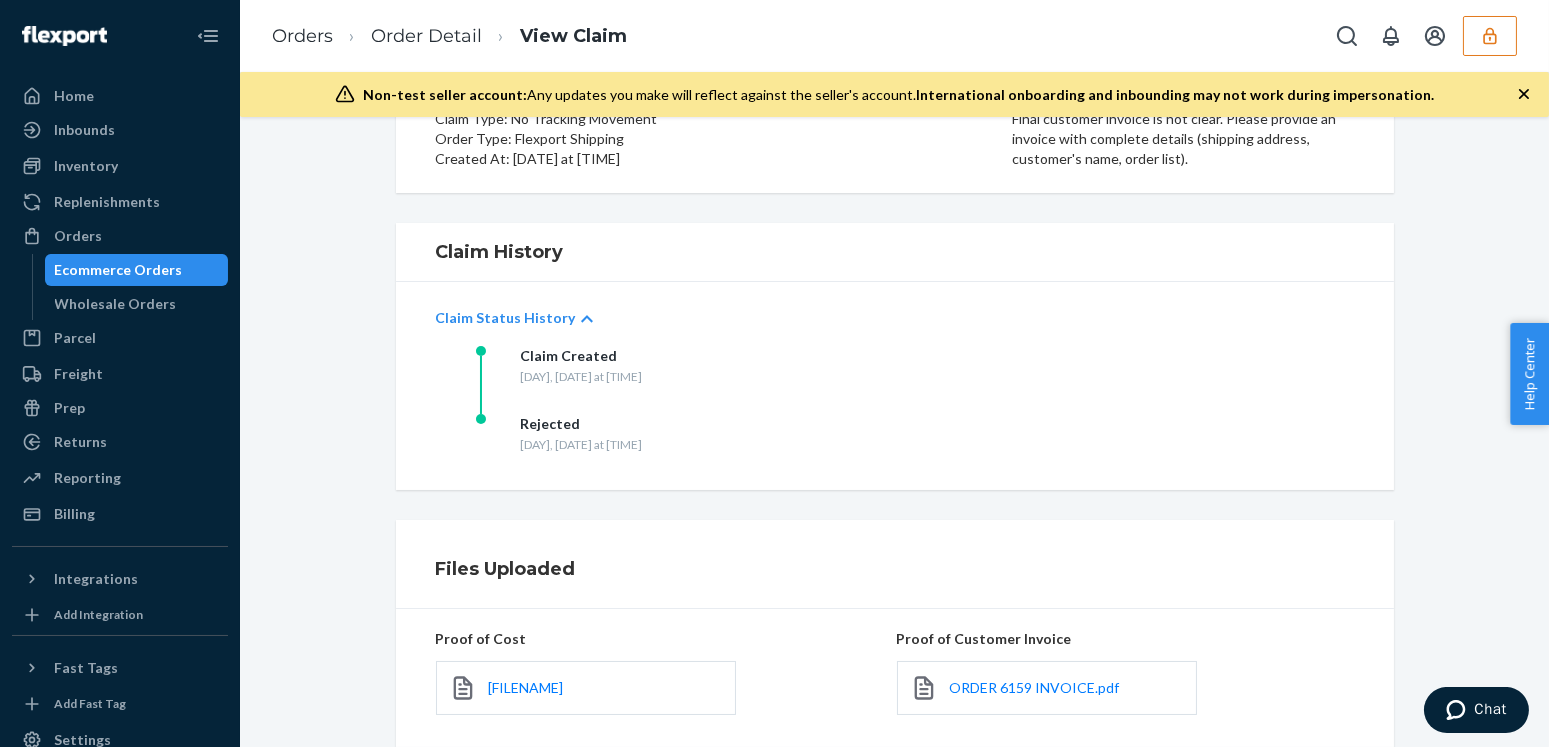 scroll, scrollTop: 155, scrollLeft: 0, axis: vertical 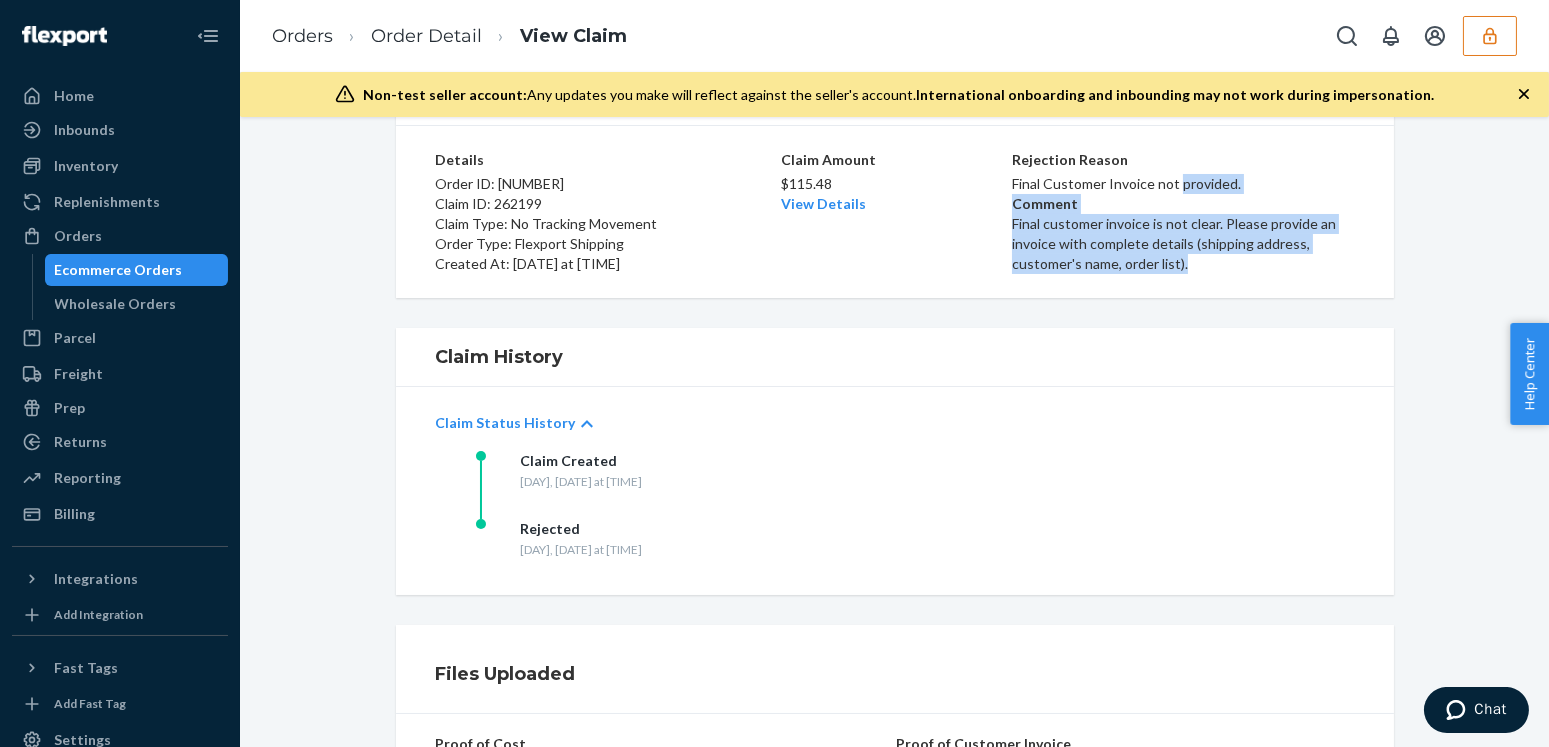 drag, startPoint x: 1171, startPoint y: 159, endPoint x: 1188, endPoint y: 257, distance: 99.46356 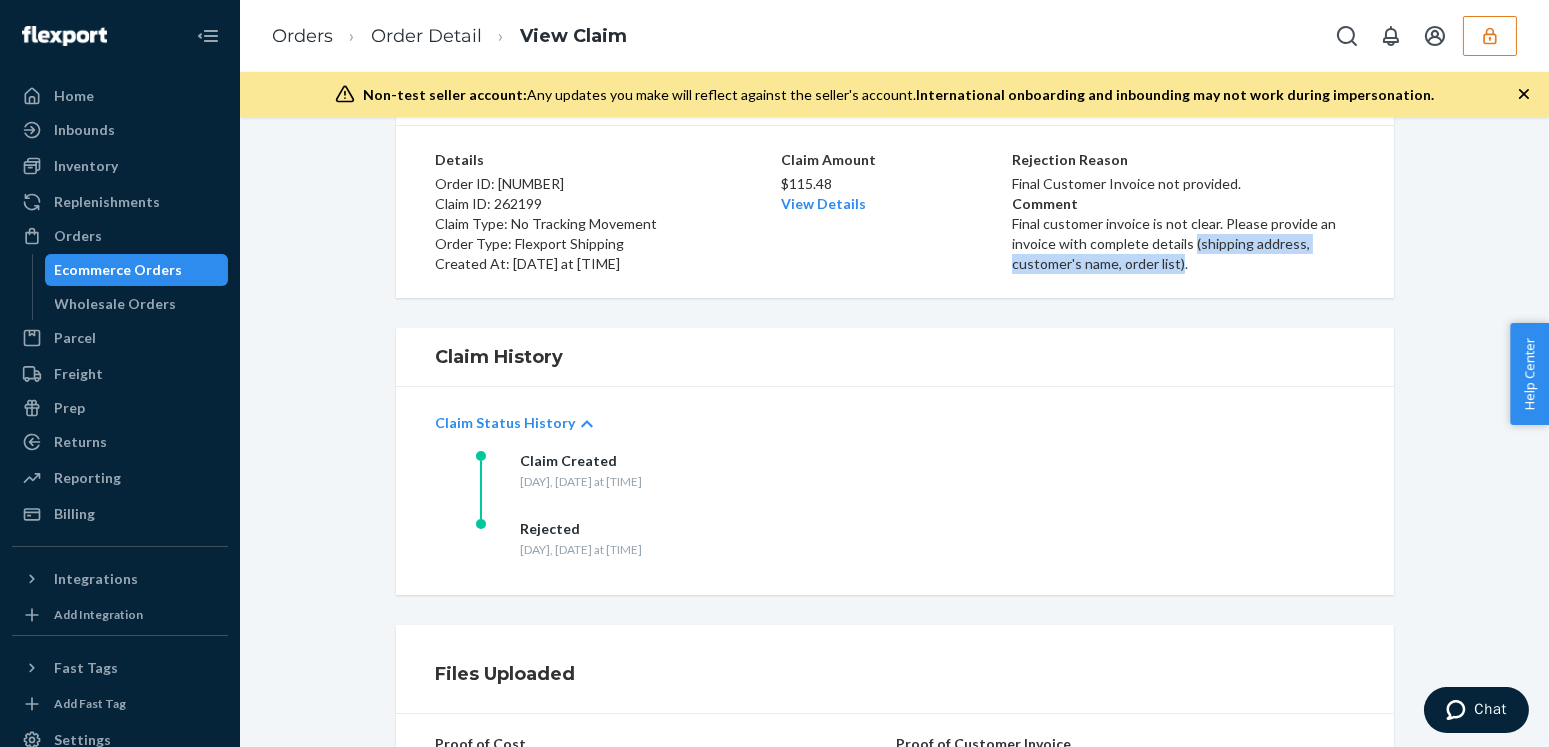 drag, startPoint x: 1186, startPoint y: 237, endPoint x: 1174, endPoint y: 267, distance: 32.31099 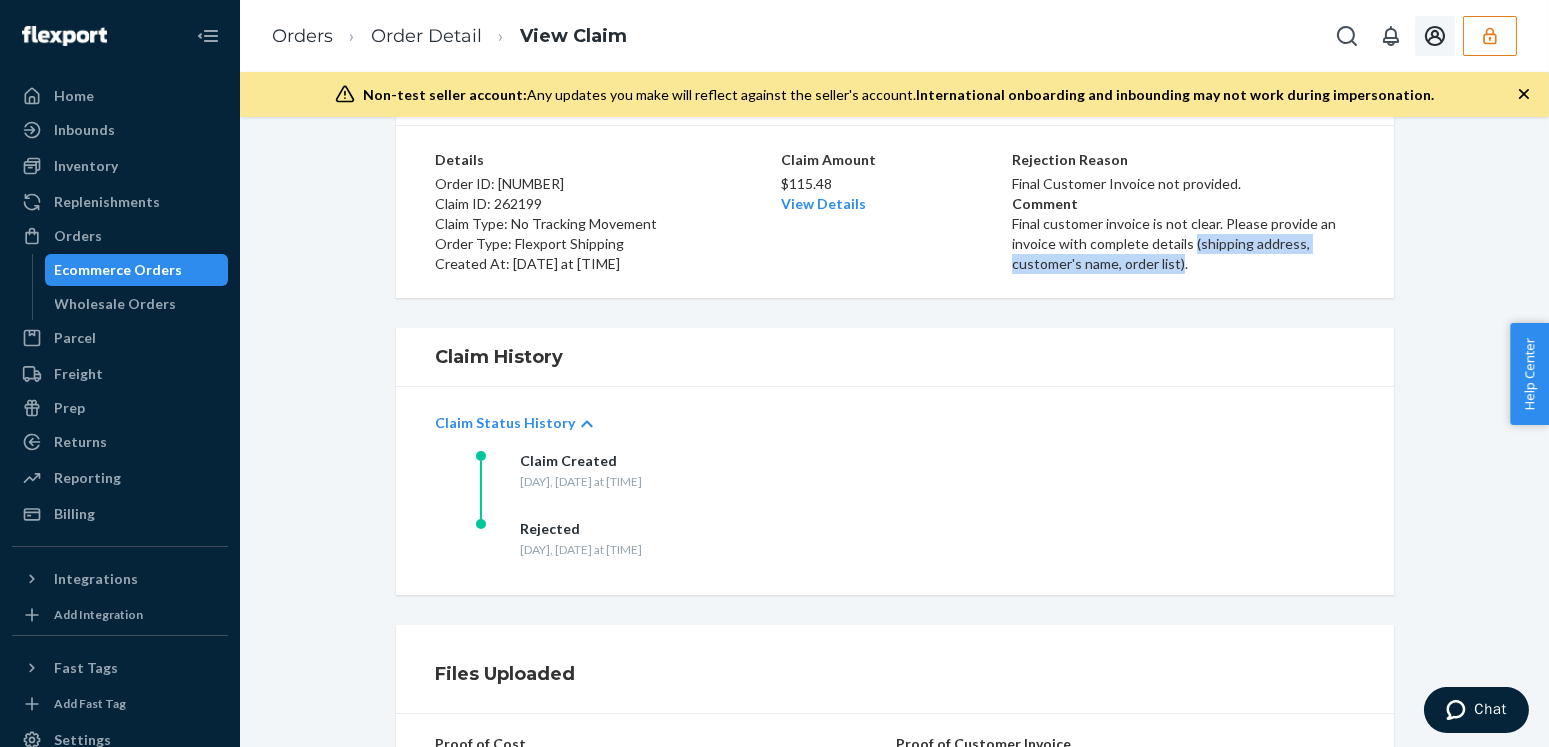 click at bounding box center [1490, 36] 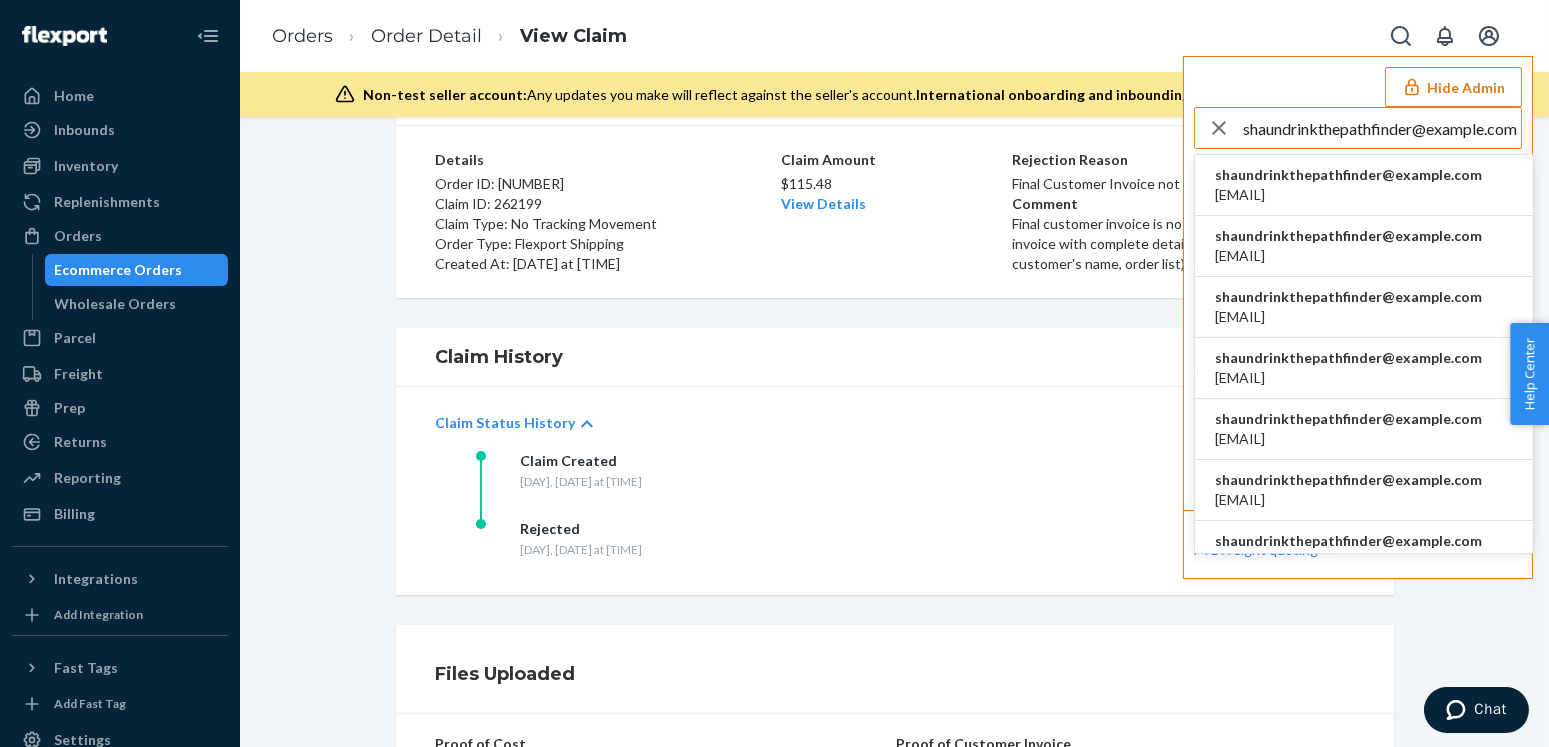 type on "shaundrinkthepathfindercom" 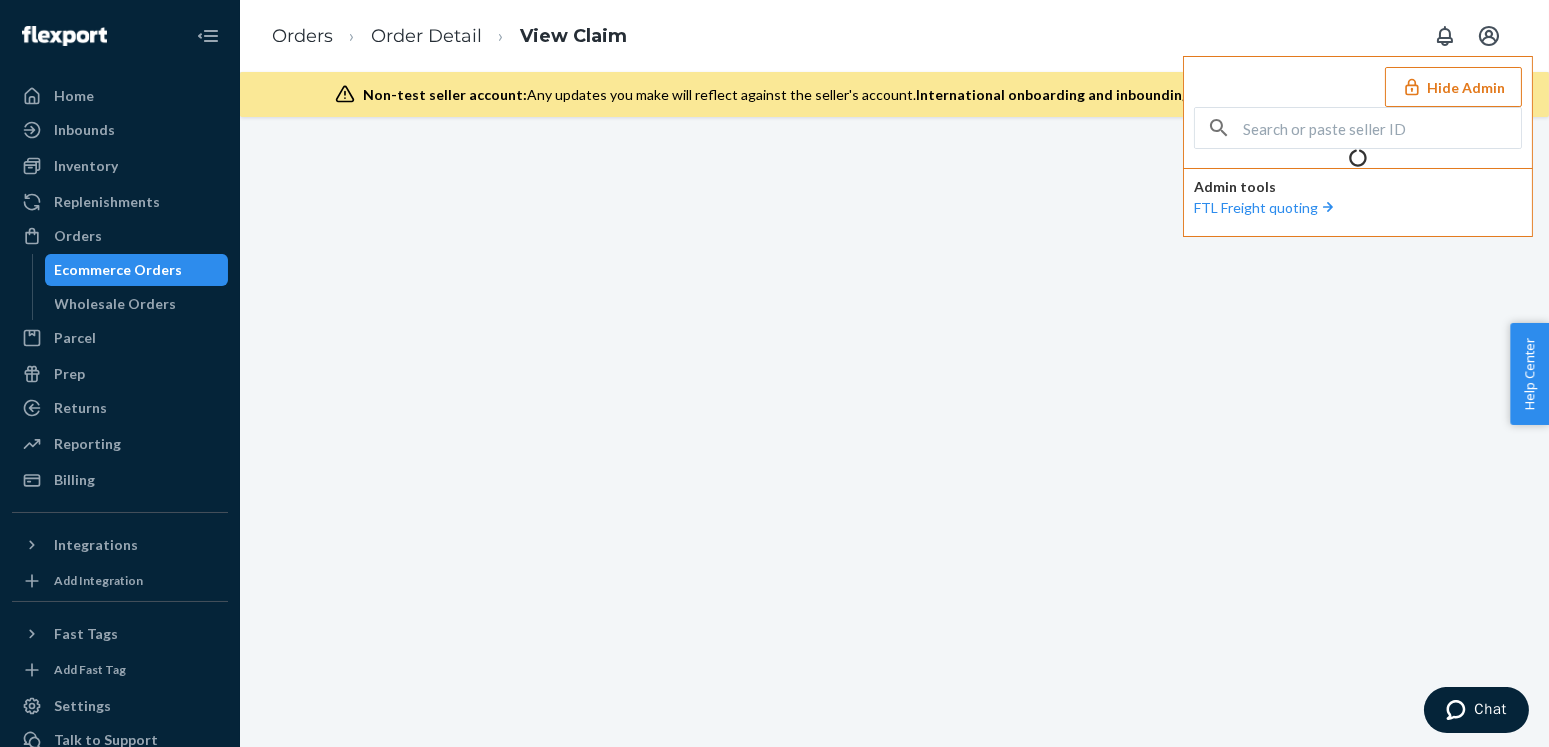 scroll, scrollTop: 0, scrollLeft: 0, axis: both 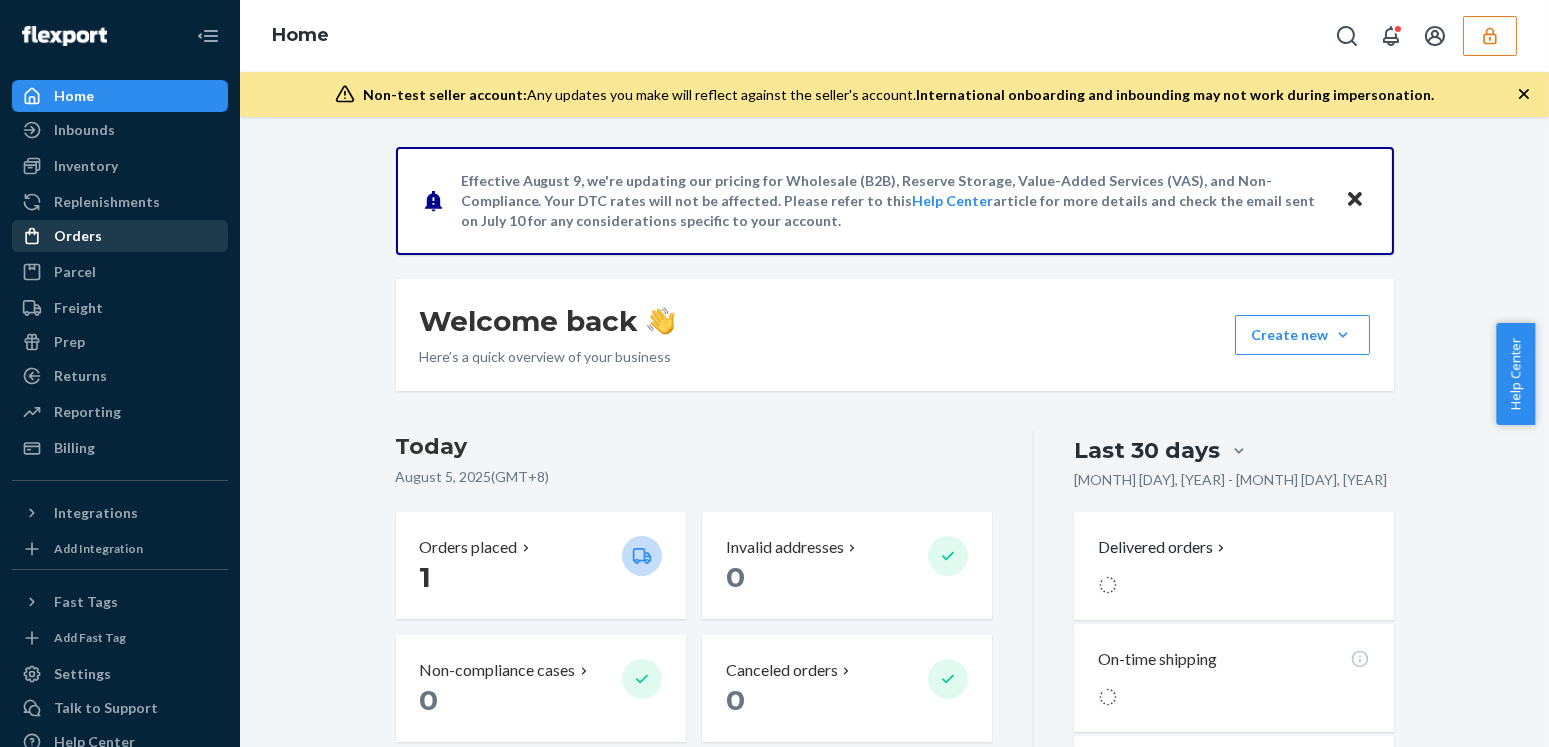 click on "Orders" at bounding box center [120, 236] 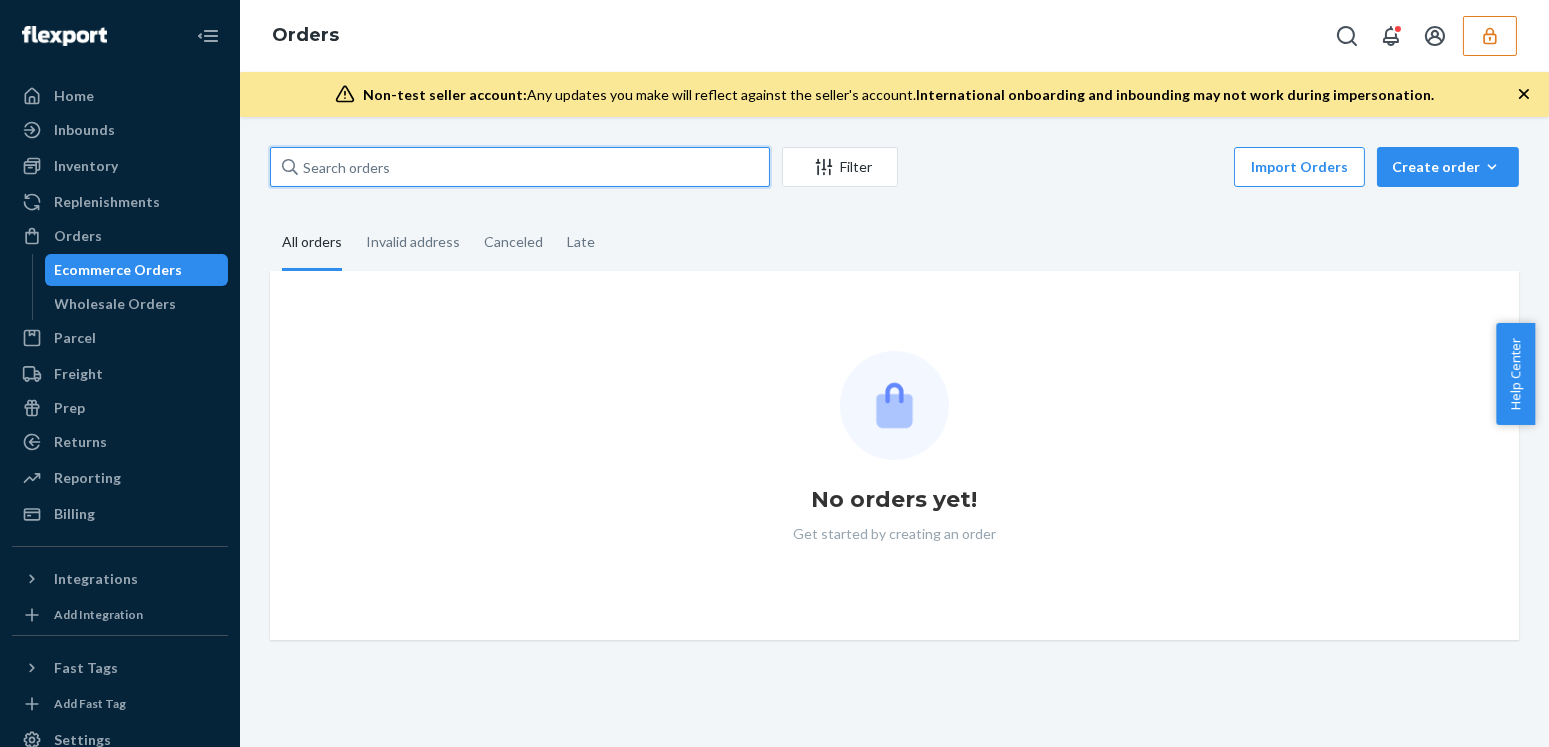 click at bounding box center (520, 167) 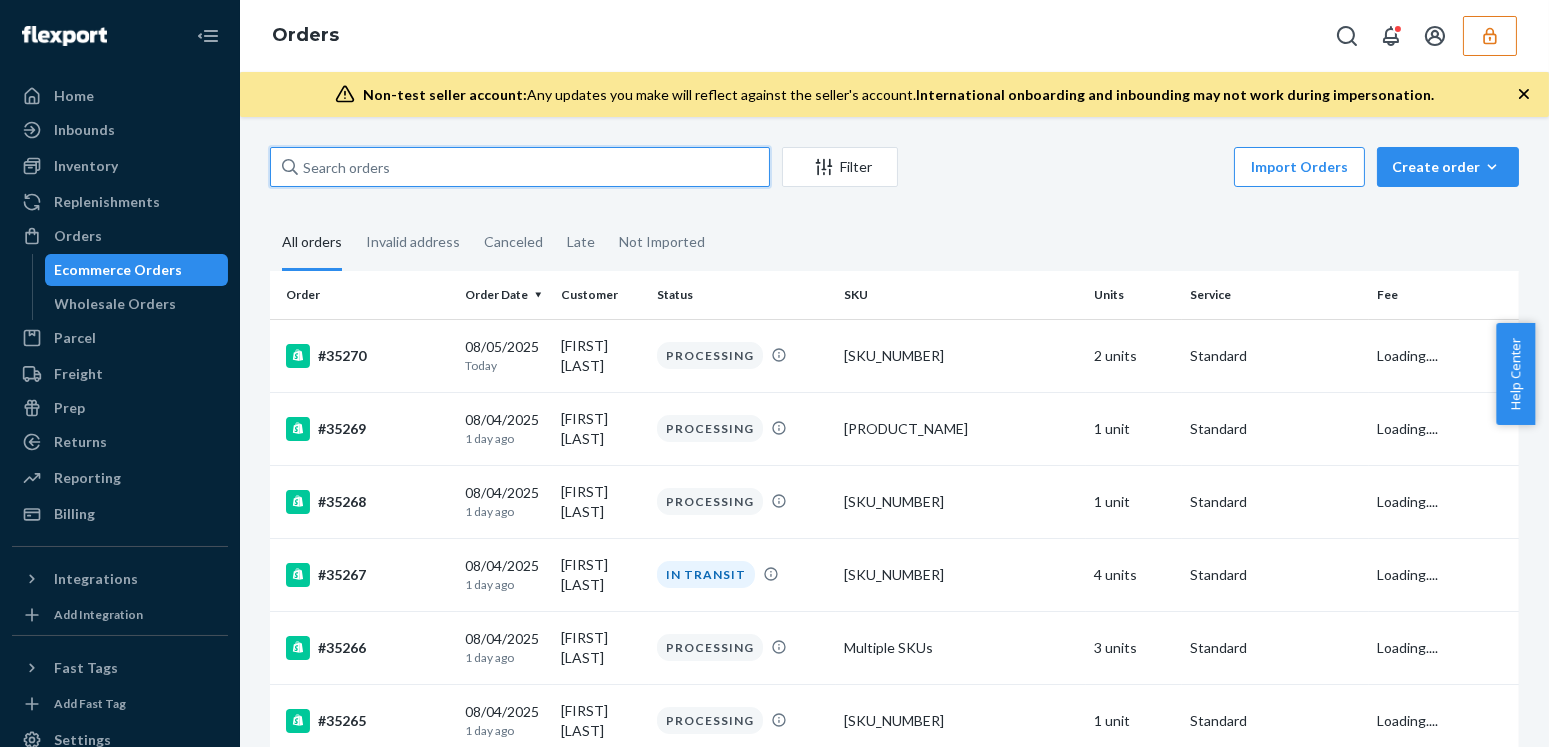 paste on "RPLQ8KRPWELJE" 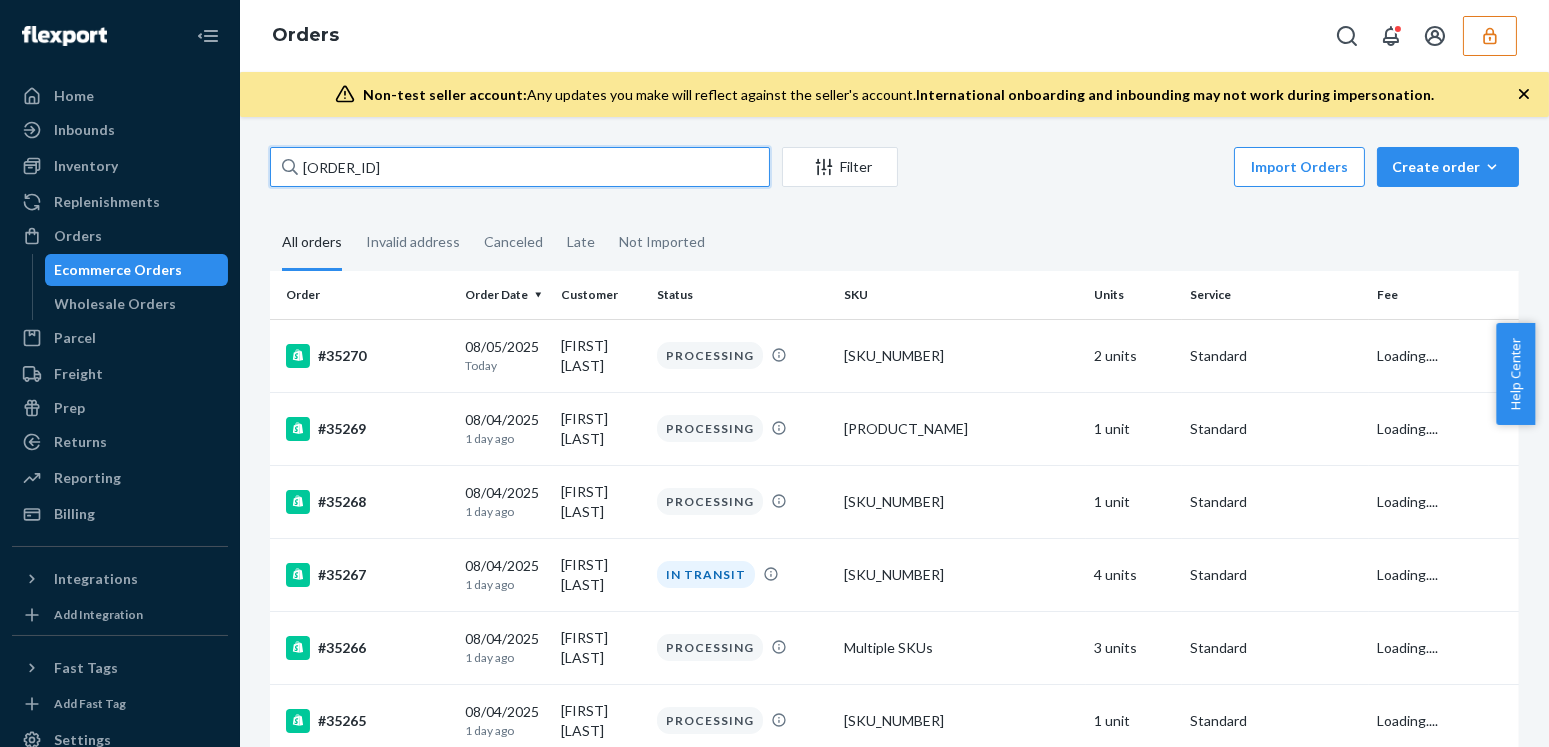 scroll, scrollTop: 0, scrollLeft: 0, axis: both 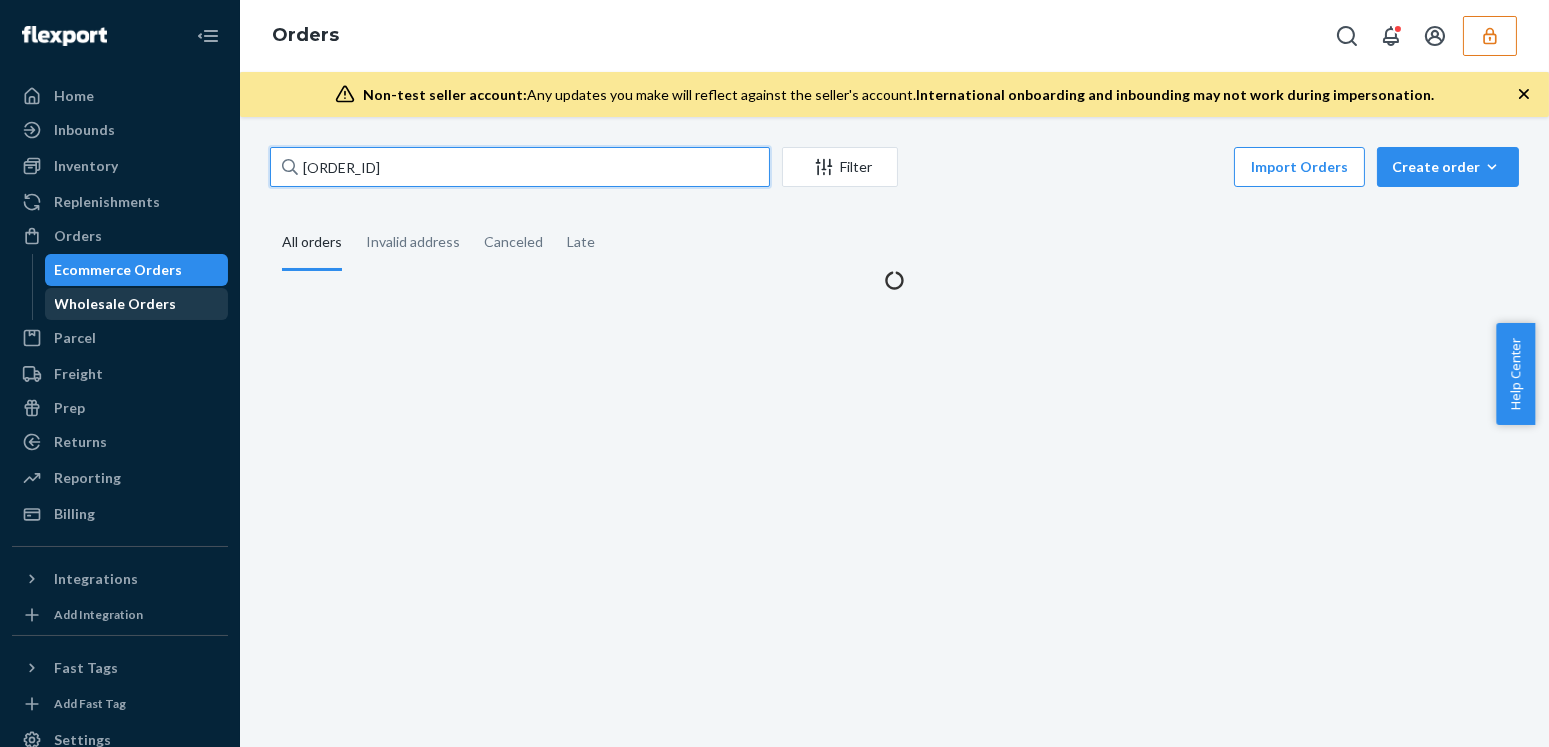 type on "RPLQ8KRPWELJE" 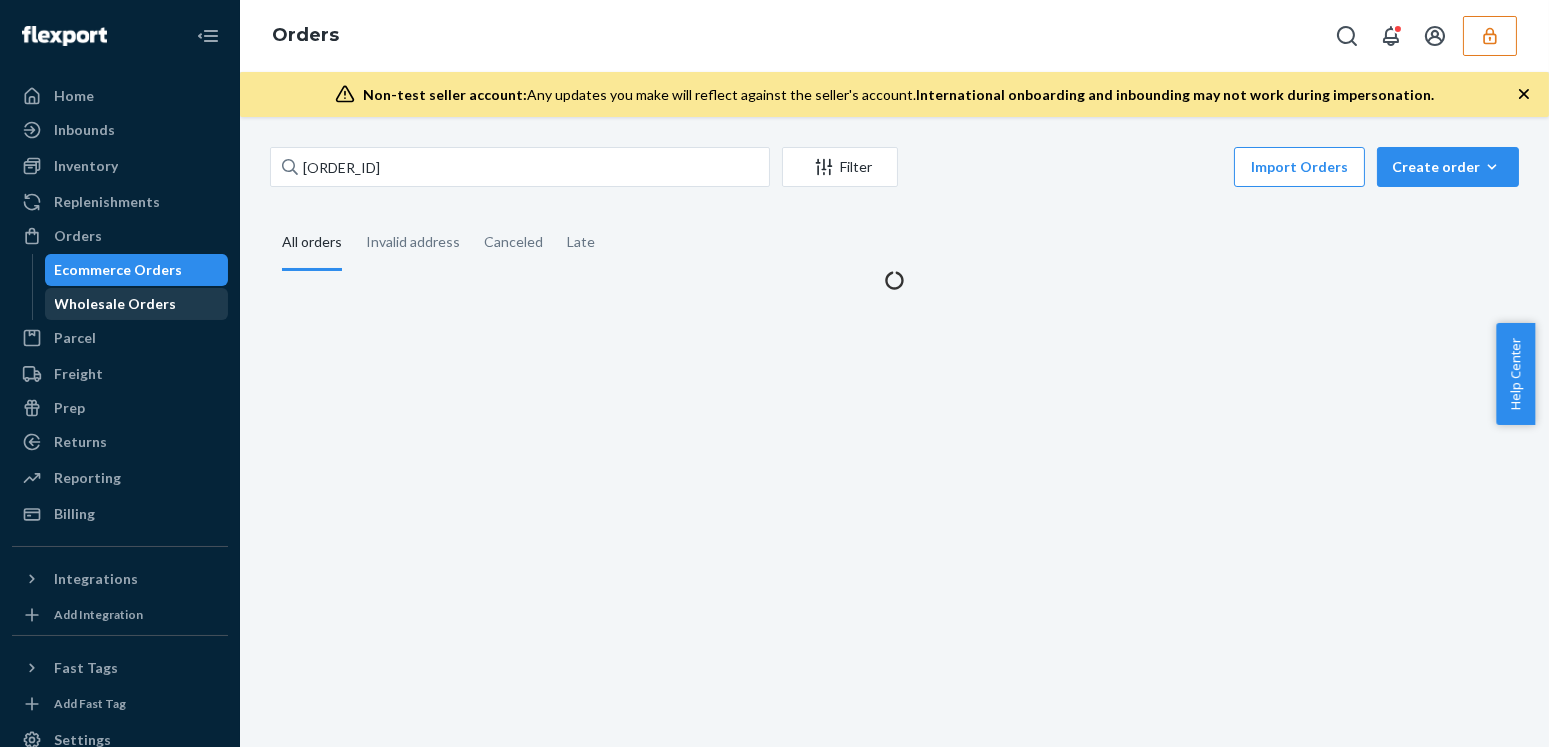 click on "Wholesale Orders" at bounding box center [116, 304] 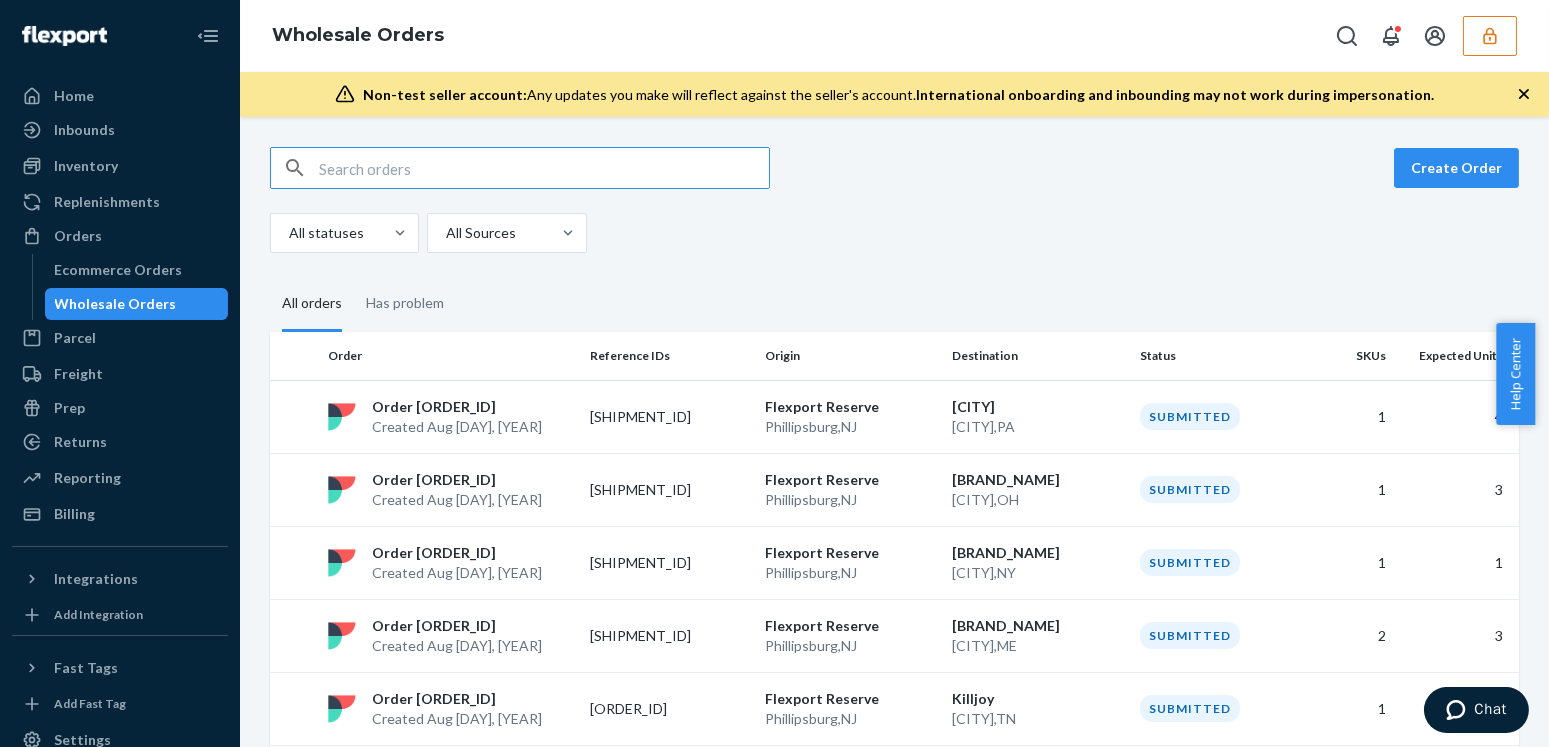 click at bounding box center [544, 168] 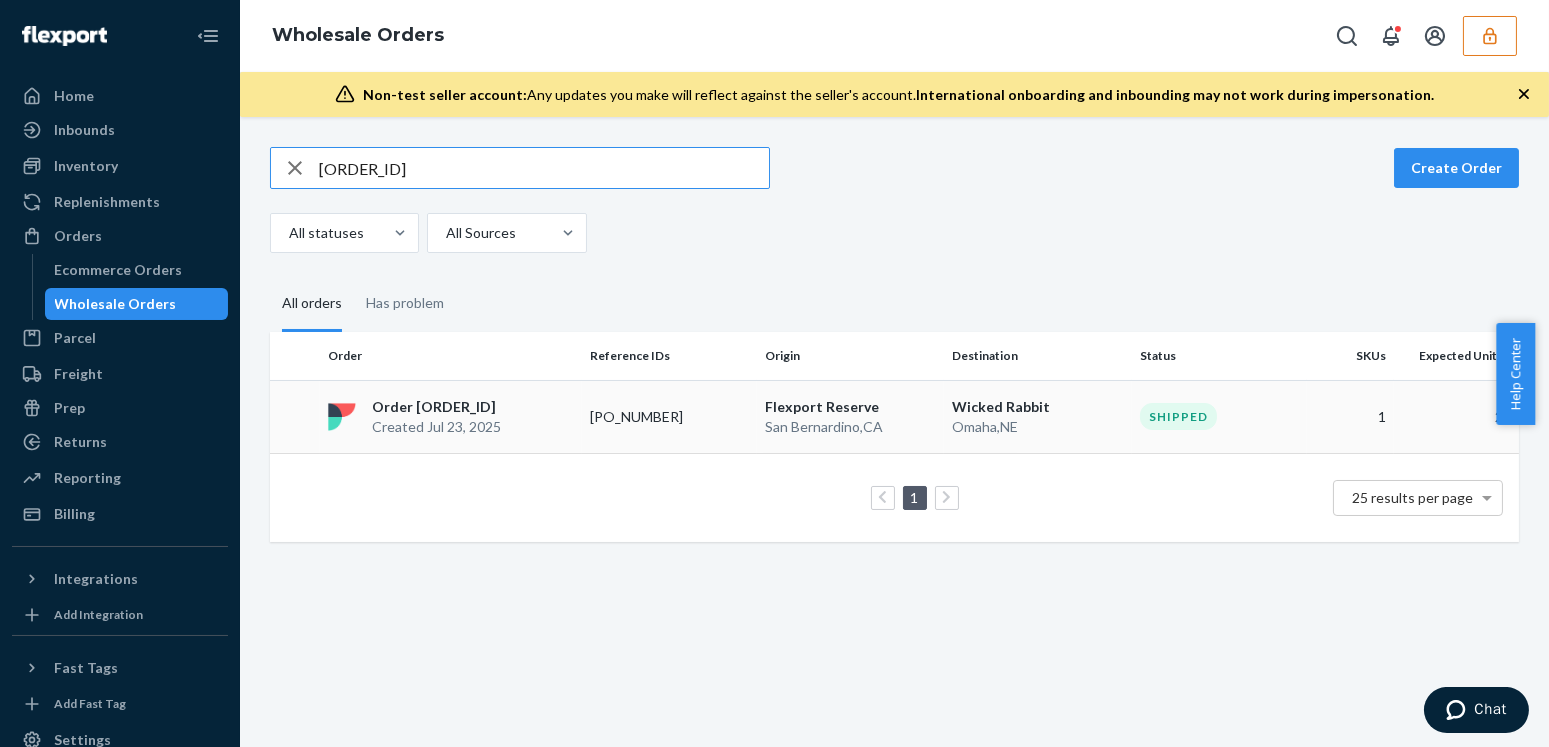 type on "RPLQ8KRPWELJE" 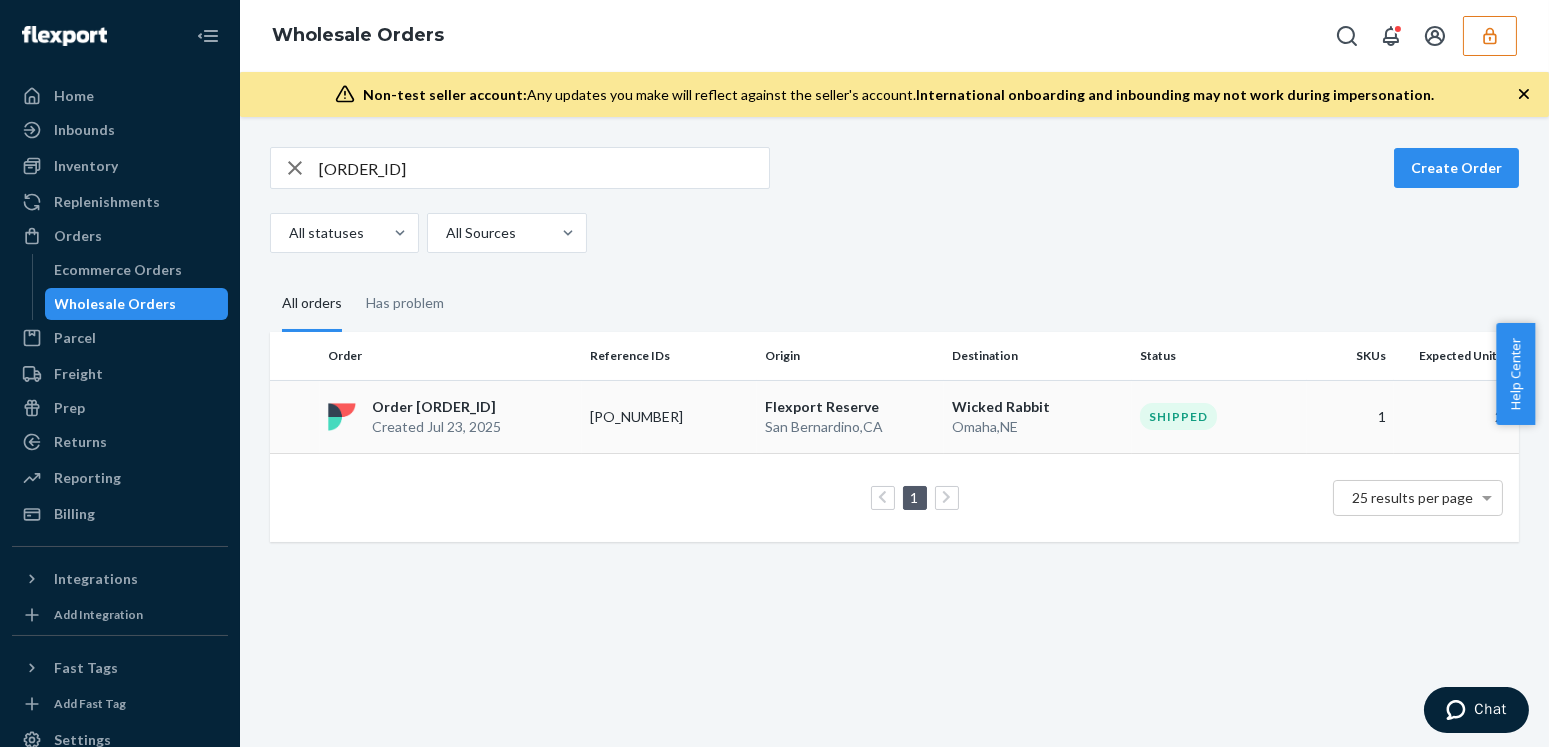 click on "Created Jul 23, 2025" at bounding box center [436, 427] 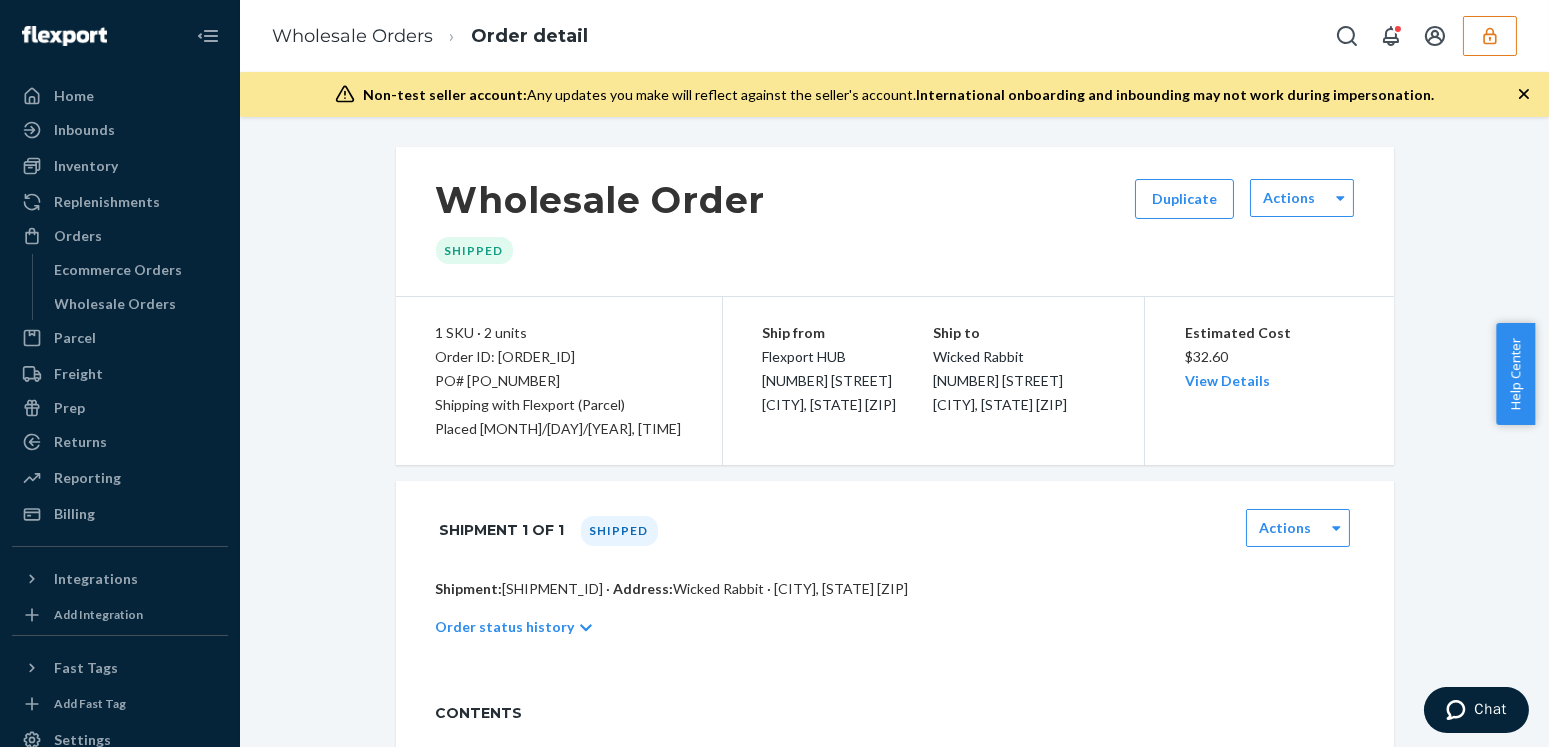 click on "Wholesale Order Shipped Duplicate Actions 1 SKU · 2 units Order ID: RPLQ8KRPWELJE PO# CHHF5BCZA5 Shipping with Flexport (Parcel) Placed 07/23/25, 07:00:51 Ship from Flexport HUB
2615 E 3rd Street
San Bernardino, CA 92408 Ship to Wicked Rabbit
1504 Harney St
Omaha, NE 68102 Estimated Cost $32.60 View Details Shipment 1 of 1 Shipped Actions  Shipment:   WV8T83LKH85G1 ·     Address:   Wicked Rabbit · Omaha, NE 68102 Order status history CONTENTS Product Units Hemp &amp; Root 6 pack Shipper HempRoot6shipper DHUE32B9SAQ  (C)  -> D2QACNVZ9WX  (P) Pack of 1 unit · 10.25 x 13.62 x 9.5 in · 20 lbs 2 Packages Box 1 of 2 Shipped via UPS 1ZX8R1710399170298 9.5 x 13.6 x 10.3 in · 20 lb Box 2 of 2 Shipped via UPS 1ZX8R1710399923886 9.5 x 13.6 x 10.3 in · 20 lb" at bounding box center [894, 665] 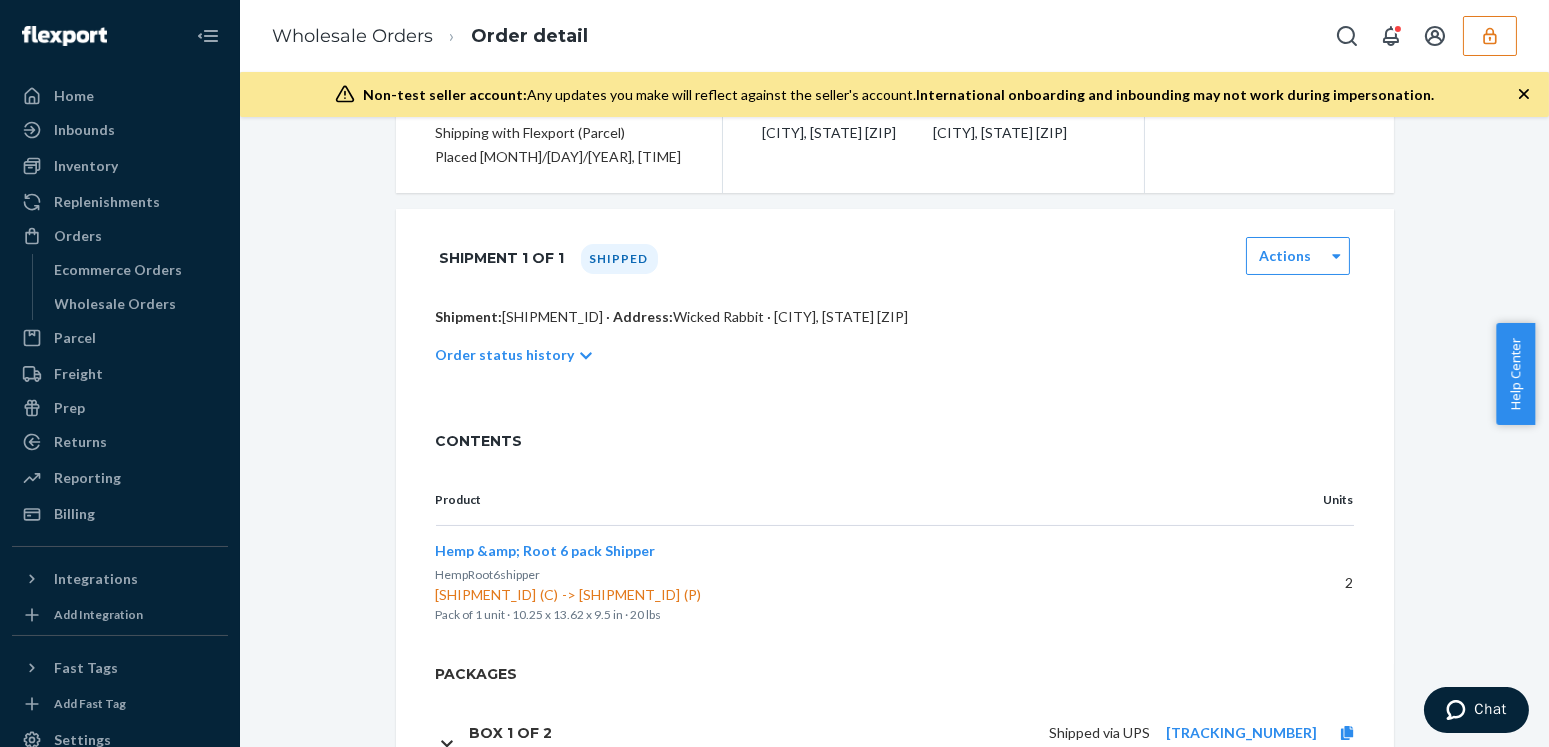 scroll, scrollTop: 454, scrollLeft: 0, axis: vertical 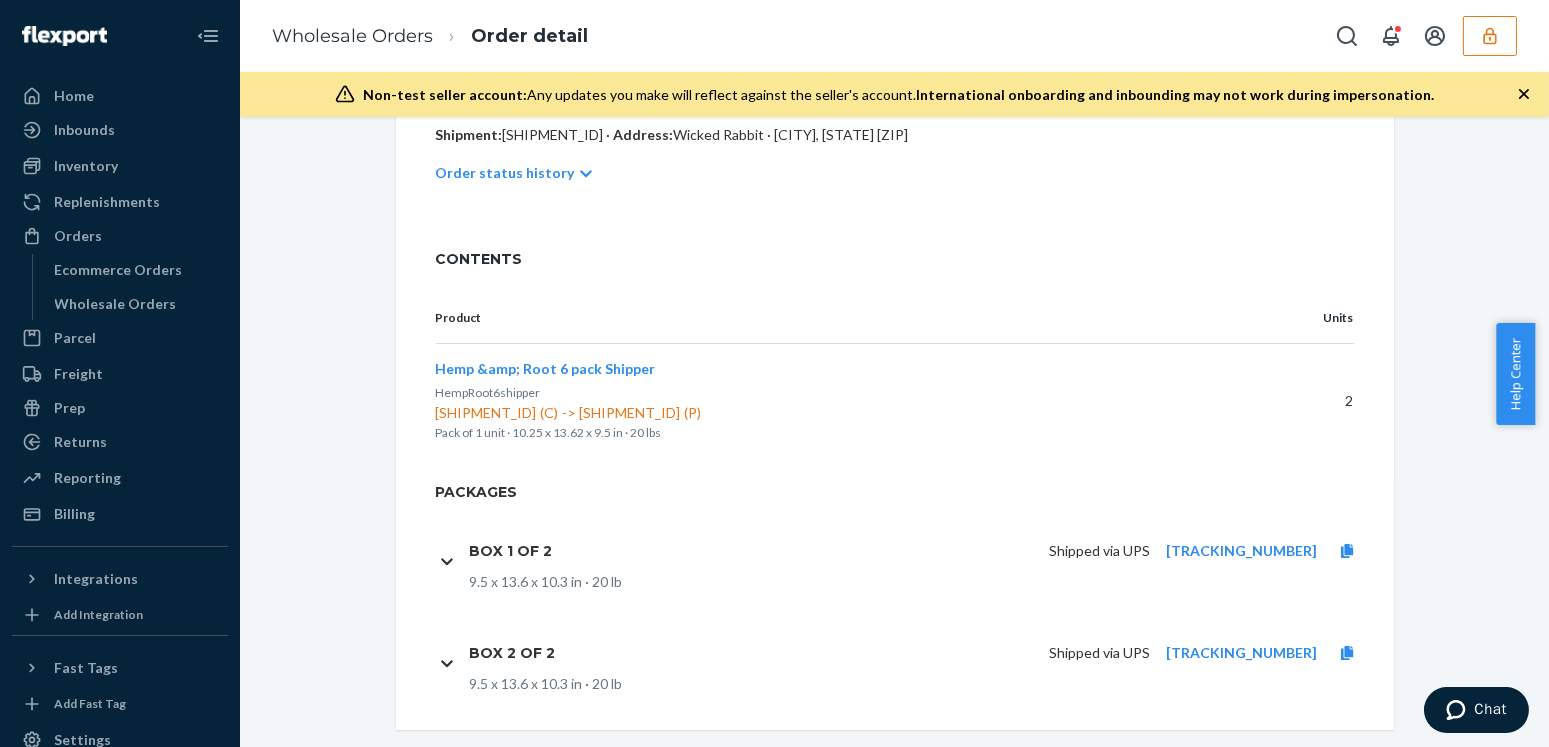click on "Wholesale Order Shipped Duplicate Actions 1 SKU · 2 units Order ID: RPLQ8KRPWELJE PO# CHHF5BCZA5 Shipping with Flexport (Parcel) Placed 07/23/25, 07:00:51 Ship from Flexport HUB
2615 E 3rd Street
San Bernardino, CA 92408 Ship to Wicked Rabbit
1504 Harney St
Omaha, NE 68102 Estimated Cost $32.60 View Details Shipment 1 of 1 Shipped Actions  Shipment:   WV8T83LKH85G1 ·     Address:   Wicked Rabbit · Omaha, NE 68102 Order status history CONTENTS Product Units Hemp &amp; Root 6 pack Shipper HempRoot6shipper DHUE32B9SAQ  (C)  -> D2QACNVZ9WX  (P) Pack of 1 unit · 10.25 x 13.62 x 9.5 in · 20 lbs 2 Packages Box 1 of 2 Shipped via UPS 1ZX8R1710399170298 9.5 x 13.6 x 10.3 in · 20 lb Box 2 of 2 Shipped via UPS 1ZX8R1710399923886 9.5 x 13.6 x 10.3 in · 20 lb" at bounding box center [894, 211] 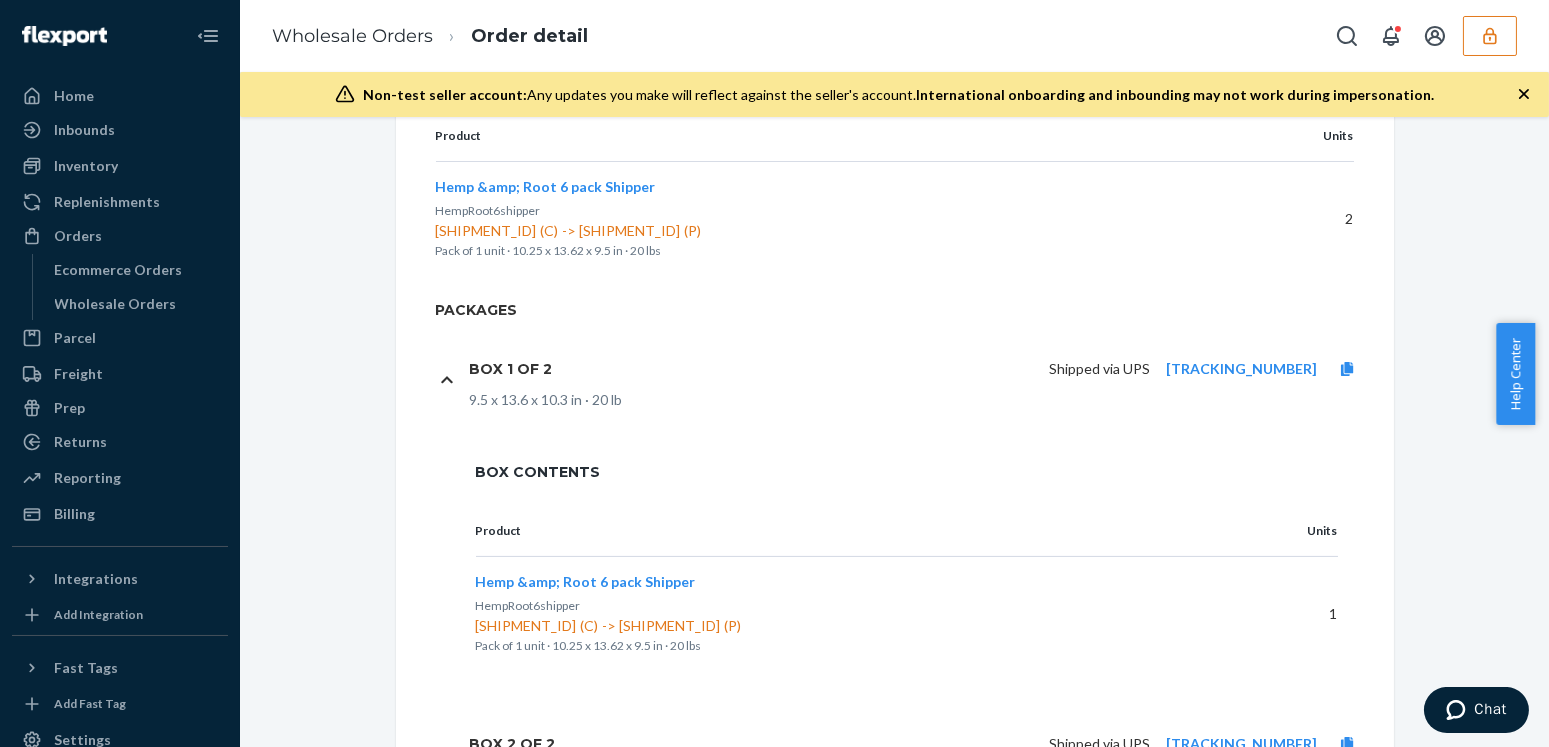 scroll, scrollTop: 727, scrollLeft: 0, axis: vertical 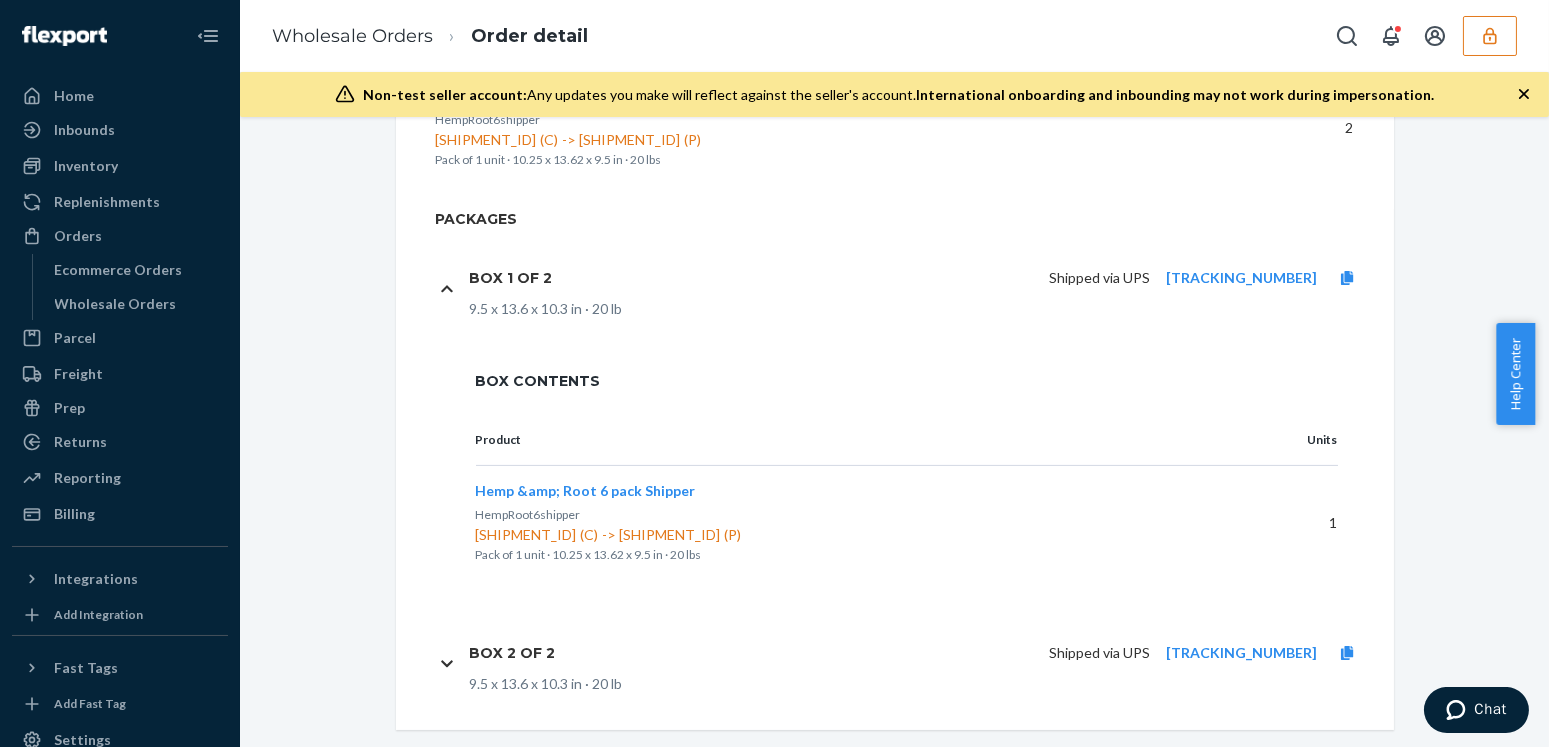 click on "9.5 x 13.6 x 10.3 in · 20 lb" at bounding box center [923, 684] 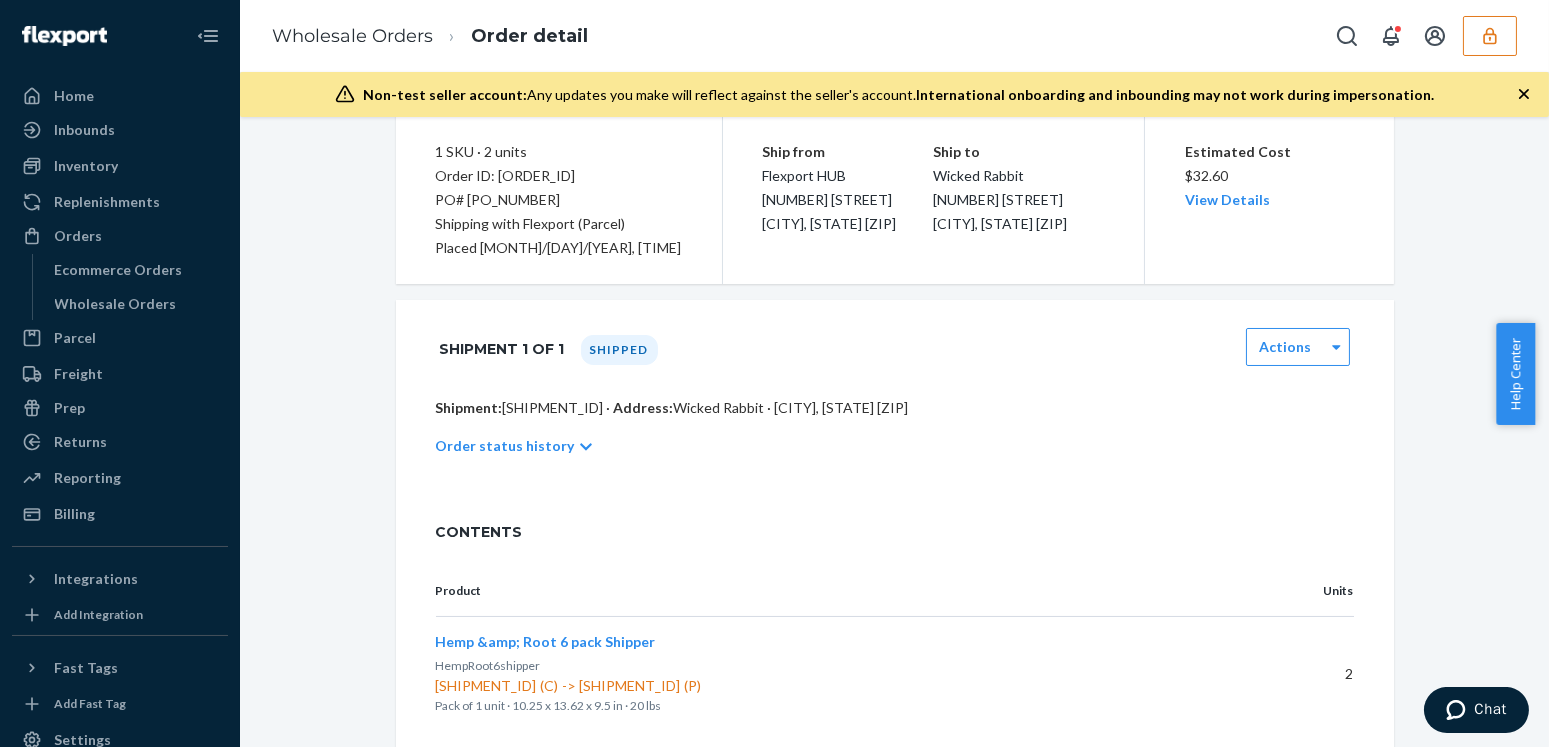 scroll, scrollTop: 727, scrollLeft: 0, axis: vertical 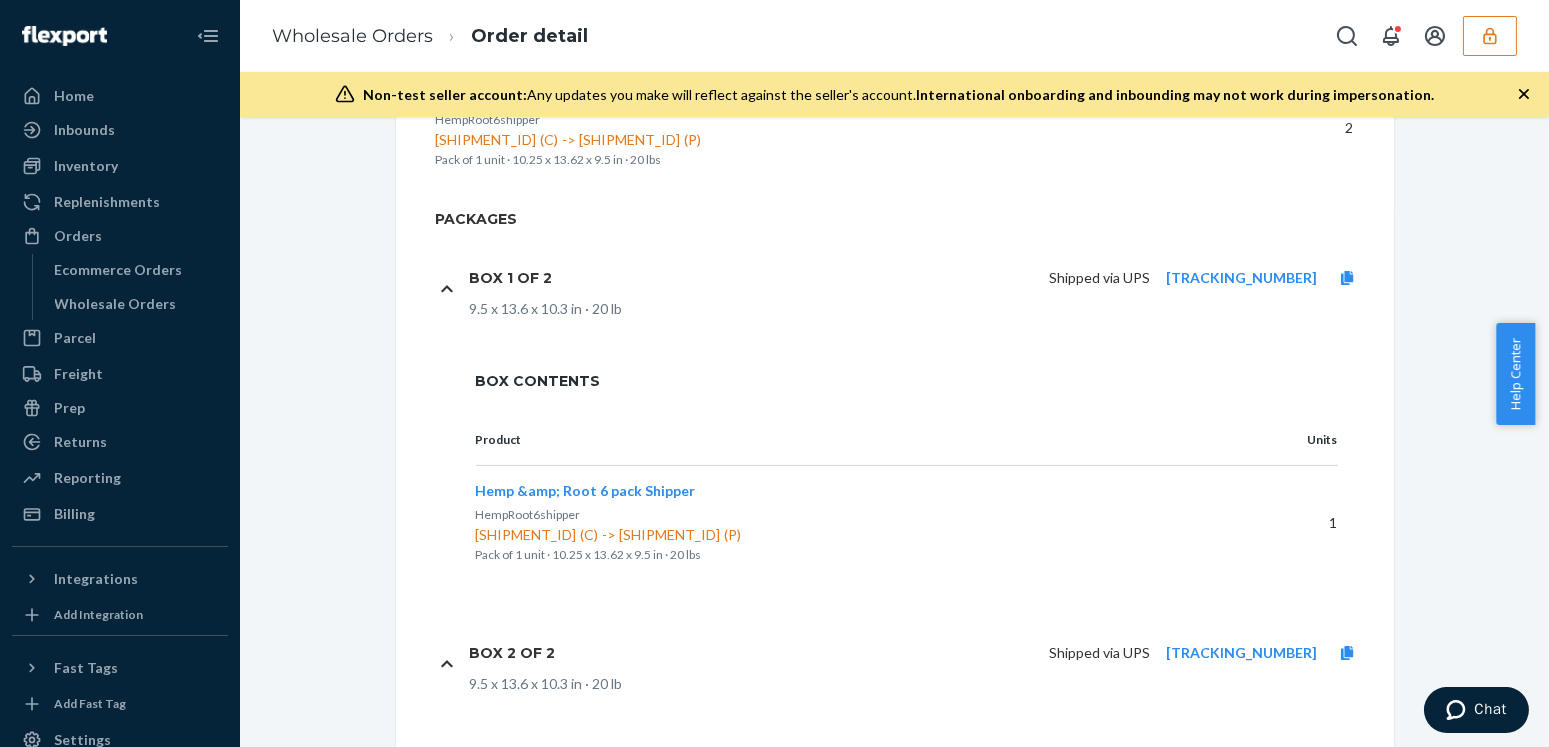 click on "Wholesale Order Shipped Duplicate Actions 1 SKU · 2 units Order ID: RPLQ8KRPWELJE PO# CHHF5BCZA5 Shipping with Flexport (Parcel) Placed 07/23/25, 07:00:51 Ship from Flexport HUB
2615 E 3rd Street
San Bernardino, CA 92408 Ship to Wicked Rabbit
1504 Harney St
Omaha, NE 68102 Estimated Cost $32.60 View Details Shipment 1 of 1 Shipped Actions  Shipment:   WV8T83LKH85G1 ·     Address:   Wicked Rabbit · Omaha, NE 68102 Order status history CONTENTS Product Units Hemp &amp; Root 6 pack Shipper HempRoot6shipper DHUE32B9SAQ  (C)  -> D2QACNVZ9WX  (P) Pack of 1 unit · 10.25 x 13.62 x 9.5 in · 20 lbs 2 Packages Box 1 of 2 Shipped via UPS 1ZX8R1710399170298 9.5 x 13.6 x 10.3 in · 20 lb Box Contents Product Units Hemp &amp; Root 6 pack Shipper HempRoot6shipper DHUE32B9SAQ  (C)  -> D2QACNVZ9WX  (P) Pack of 1 unit · 10.25 x 13.62 x 9.5 in · 20 lbs 1 Box 2 of 2 Shipped via UPS 1ZX8R1710399923886 9.5 x 13.6 x 10.3 in · 20 lb Box Contents Product Units Hemp &amp; Root 6 pack Shipper HempRoot6shipper DHUE32B9SAQ  (C) 1" at bounding box center (894, 211) 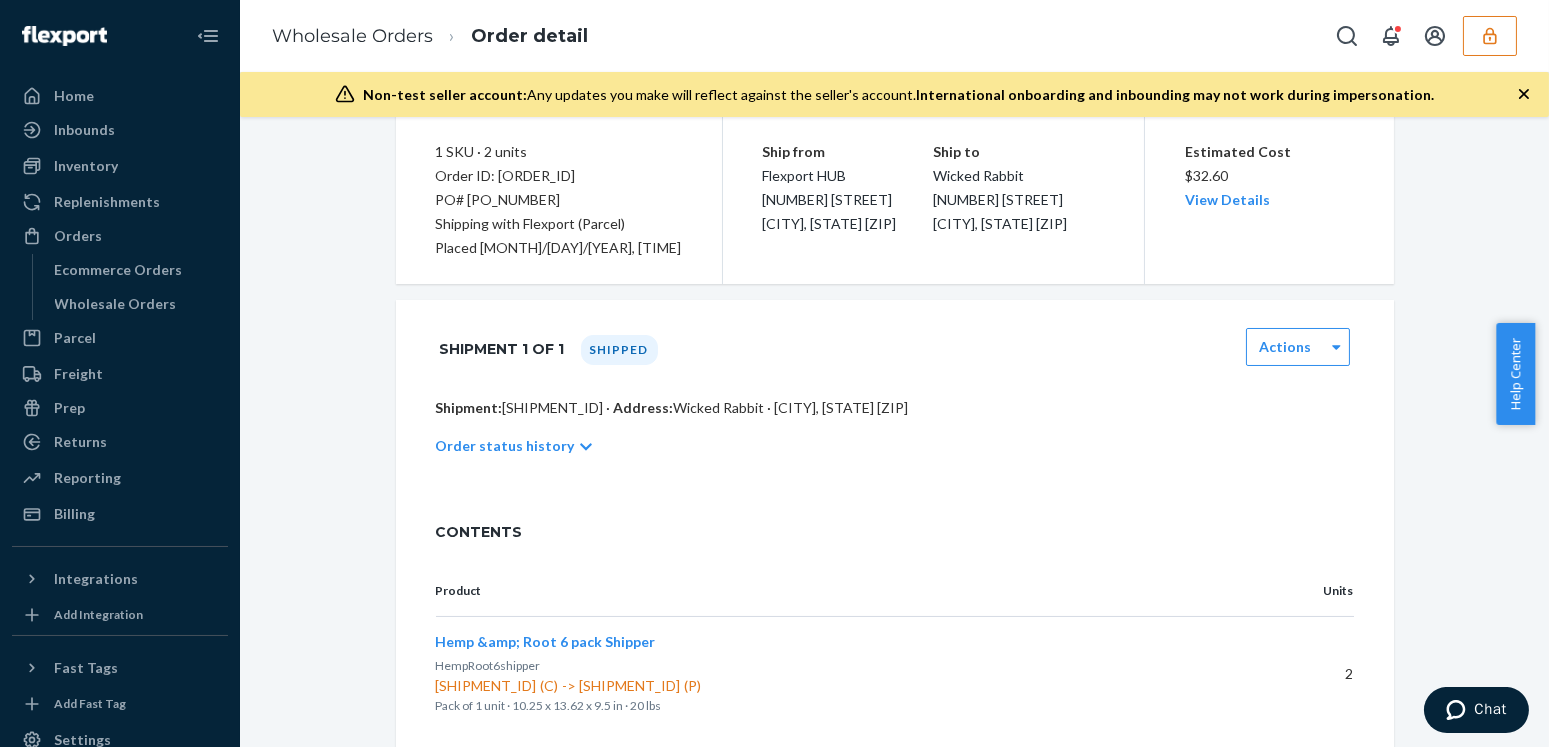scroll, scrollTop: 0, scrollLeft: 0, axis: both 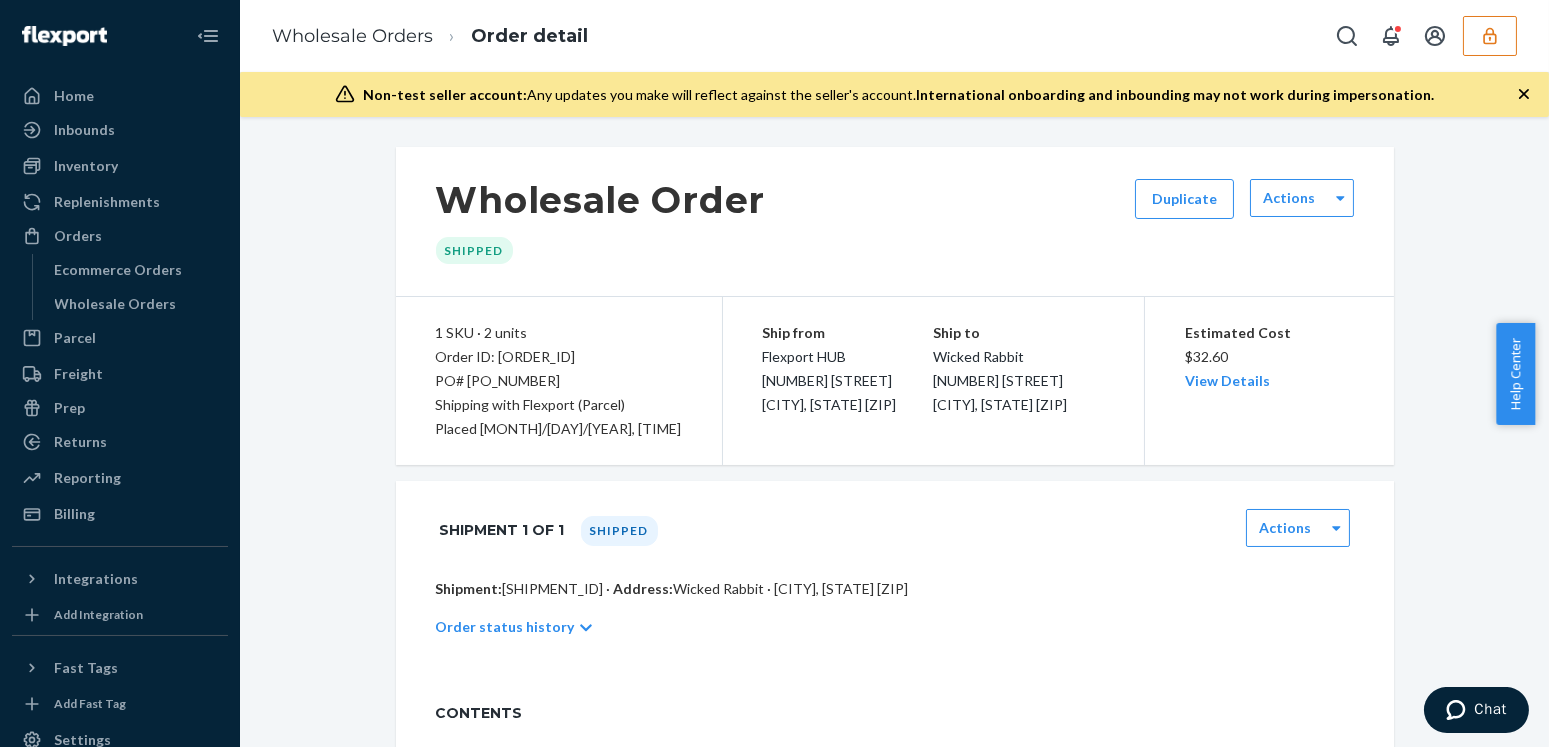 click on "Order ID: RPLQ8KRPWELJE" at bounding box center [559, 357] 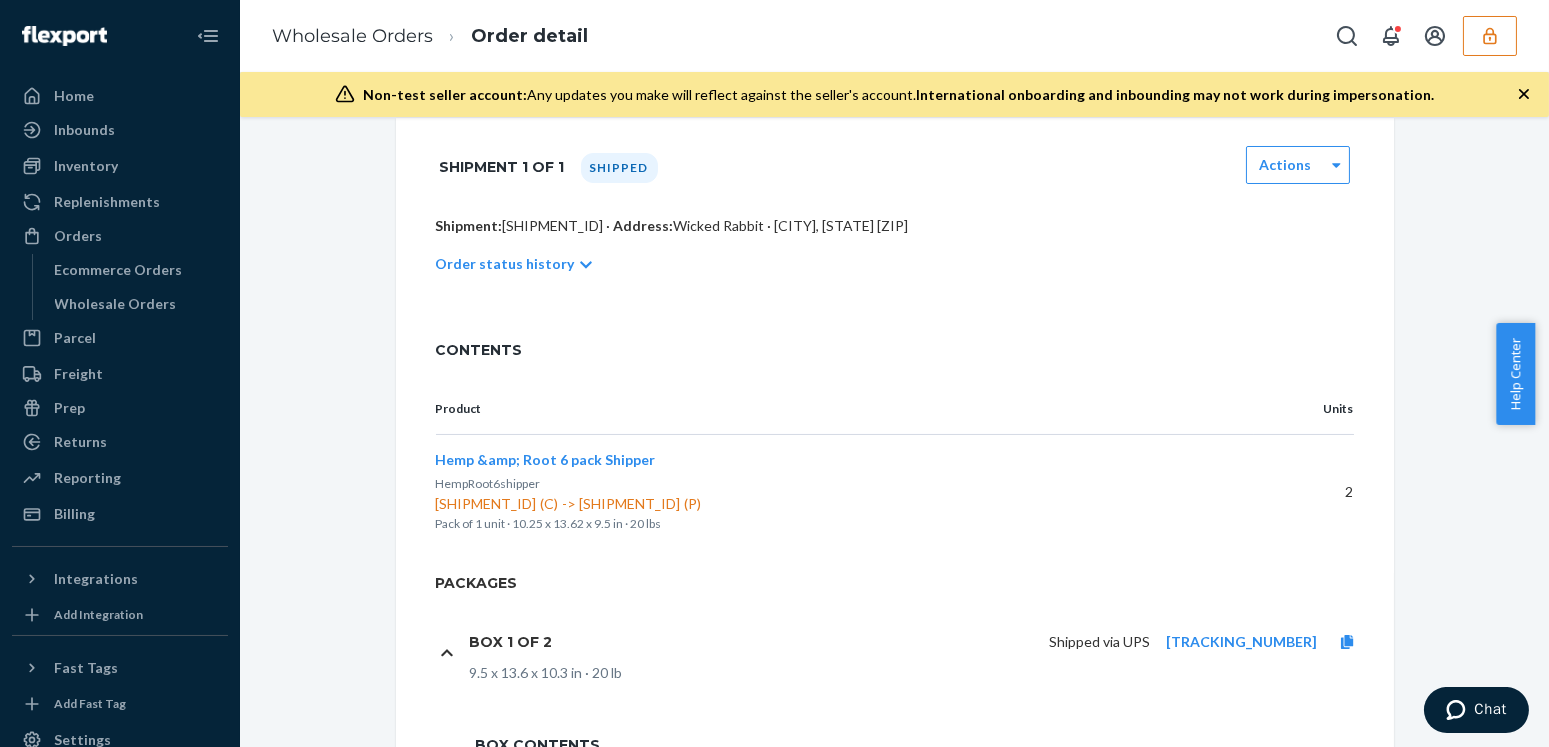 scroll, scrollTop: 636, scrollLeft: 0, axis: vertical 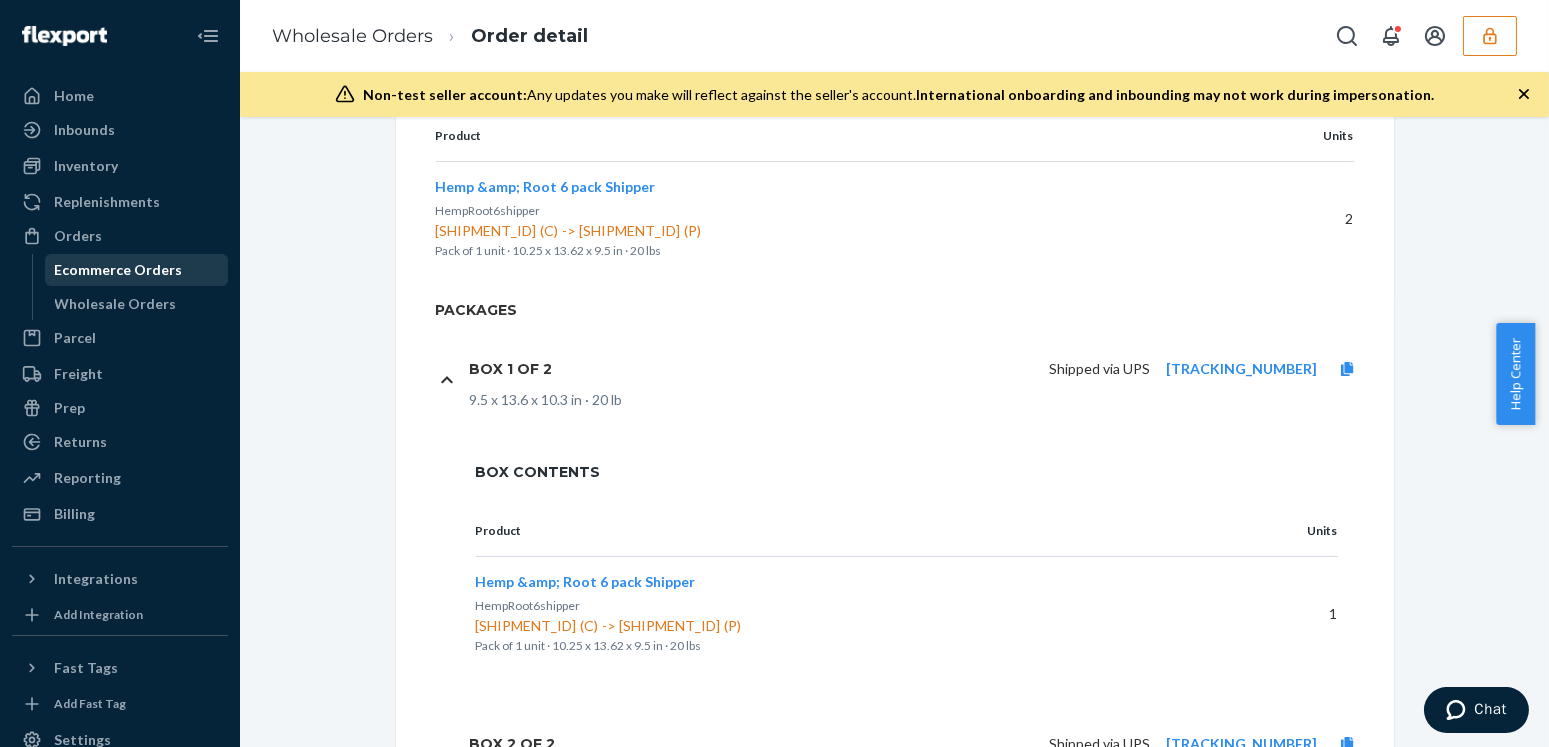 click on "Ecommerce Orders" at bounding box center (119, 270) 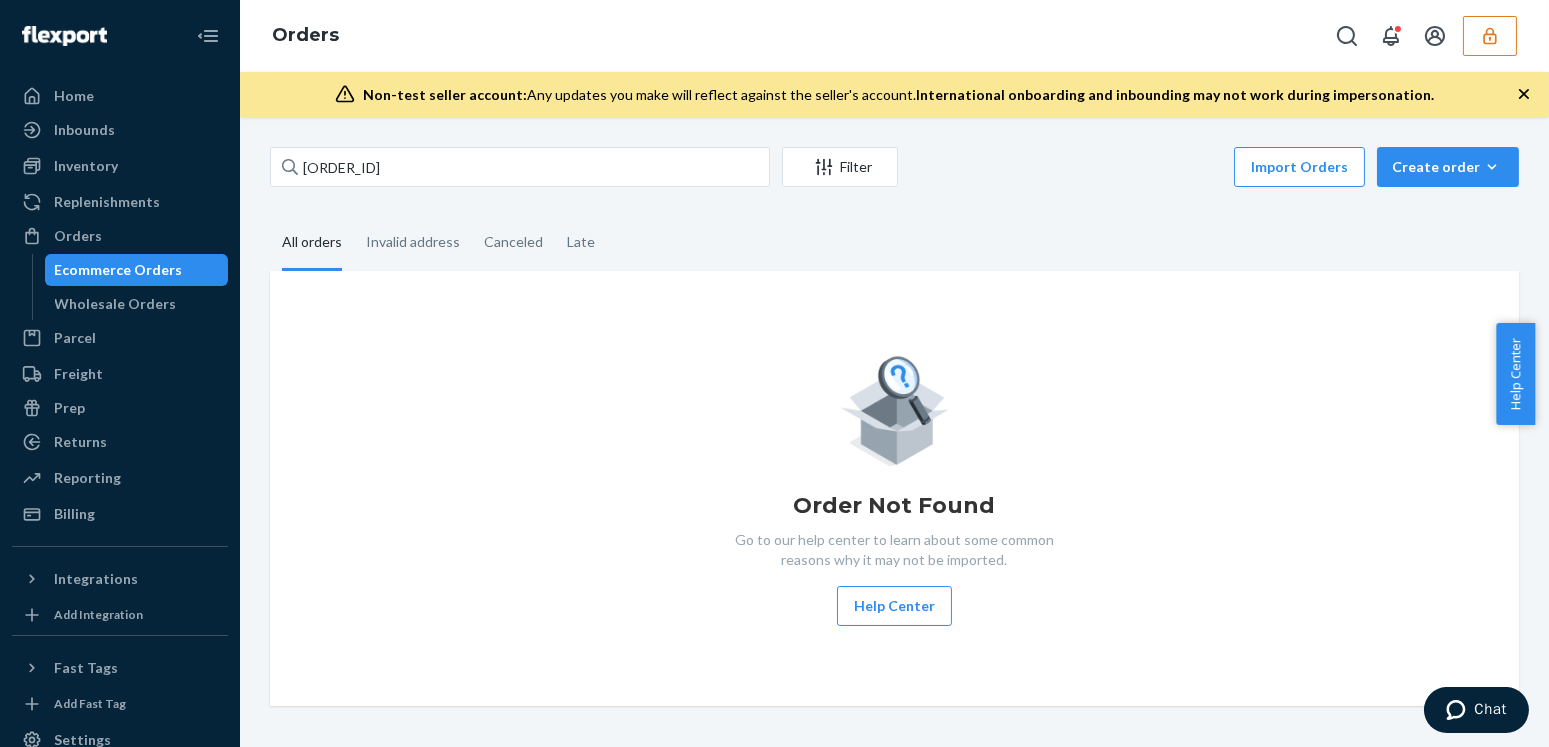 scroll, scrollTop: 0, scrollLeft: 0, axis: both 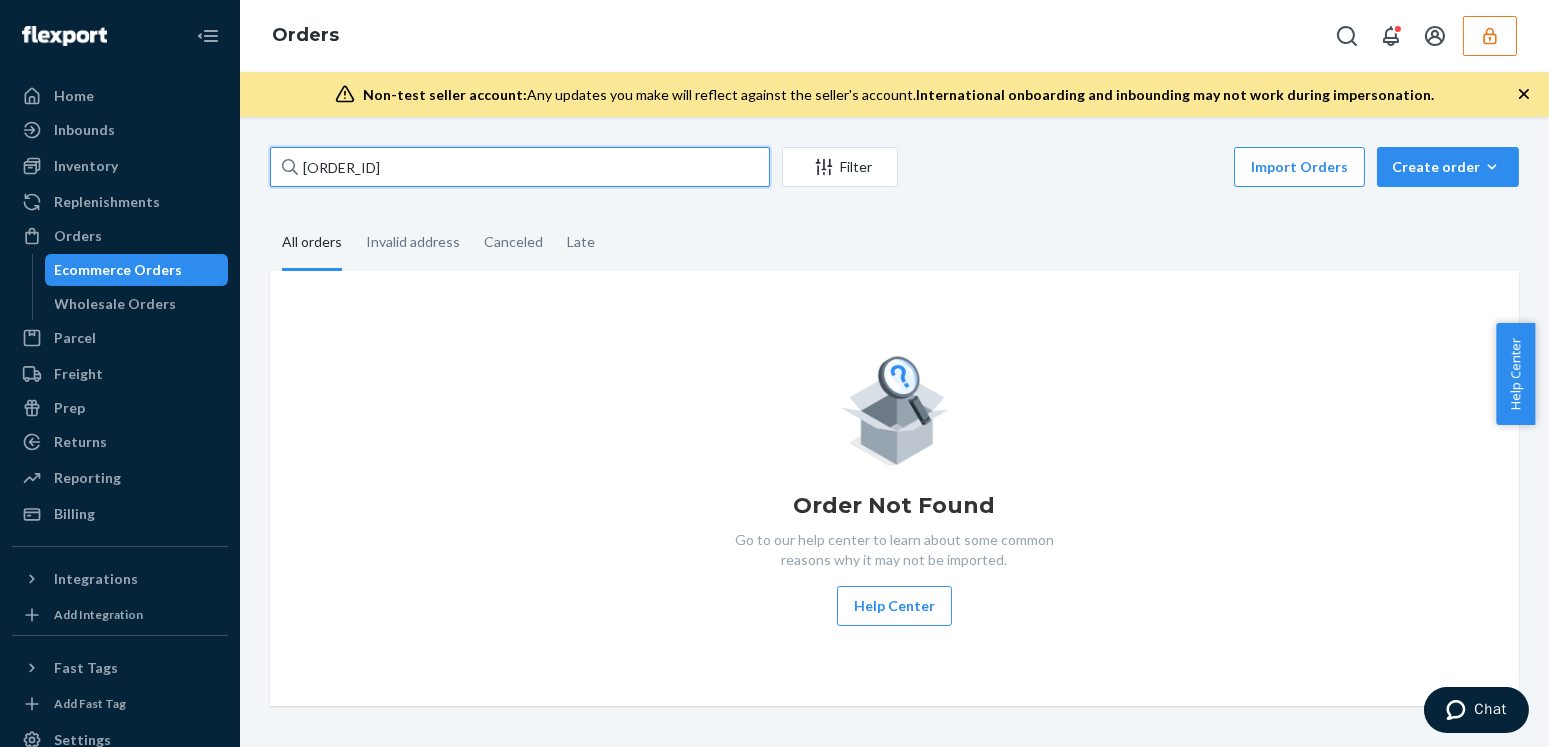 click on "RPLQ8KRPWELJE" at bounding box center (520, 167) 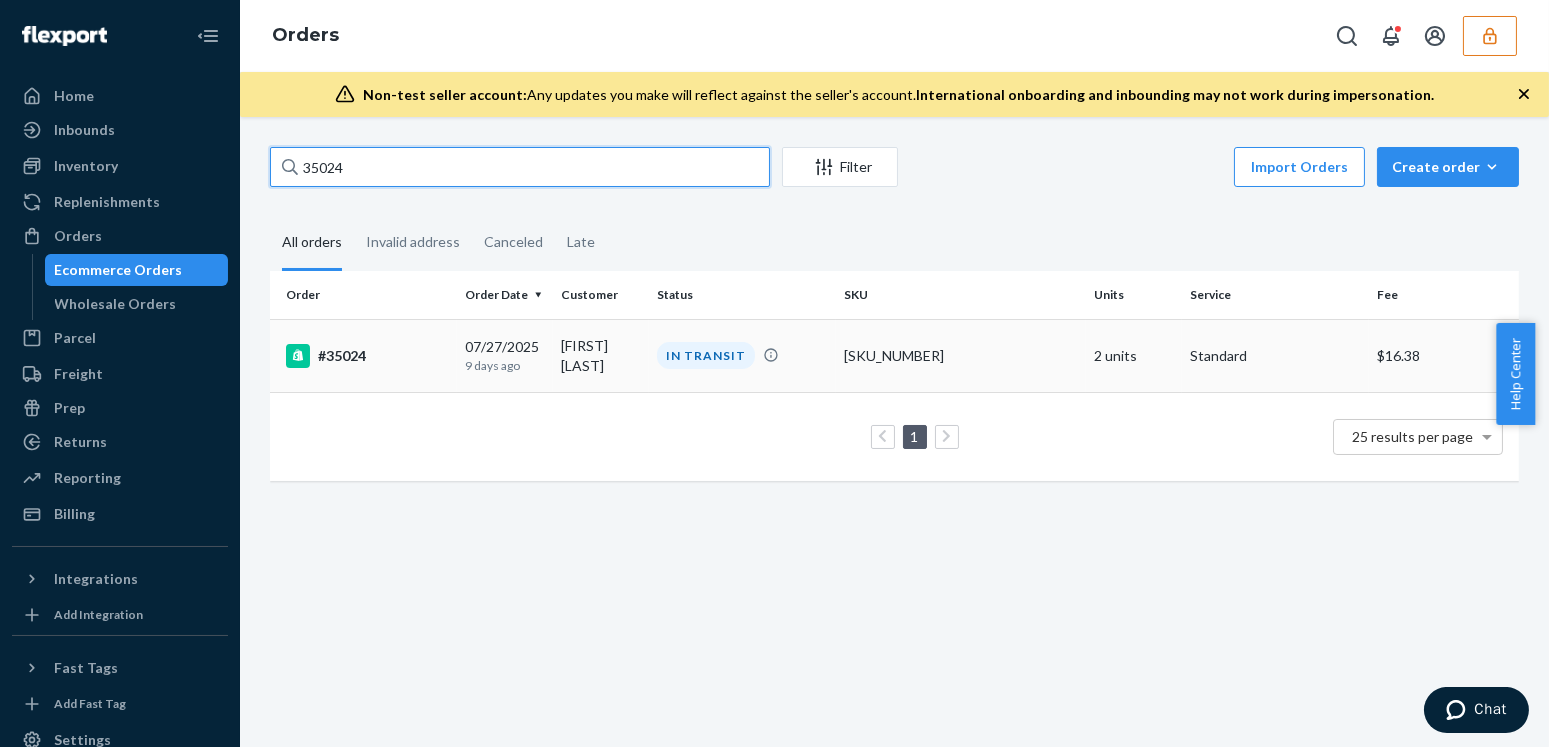 type on "35024" 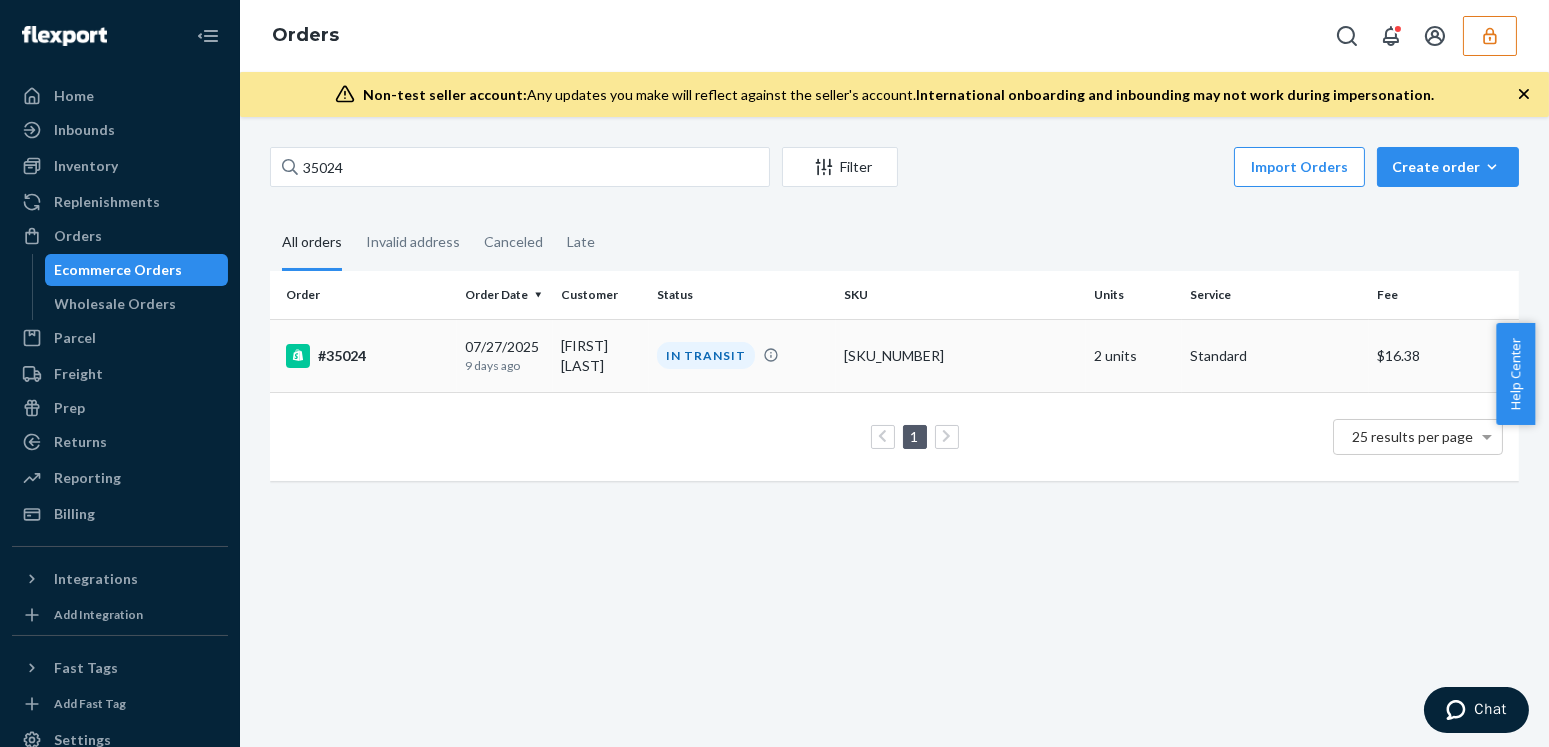 click on "James Vineyard" at bounding box center (601, 355) 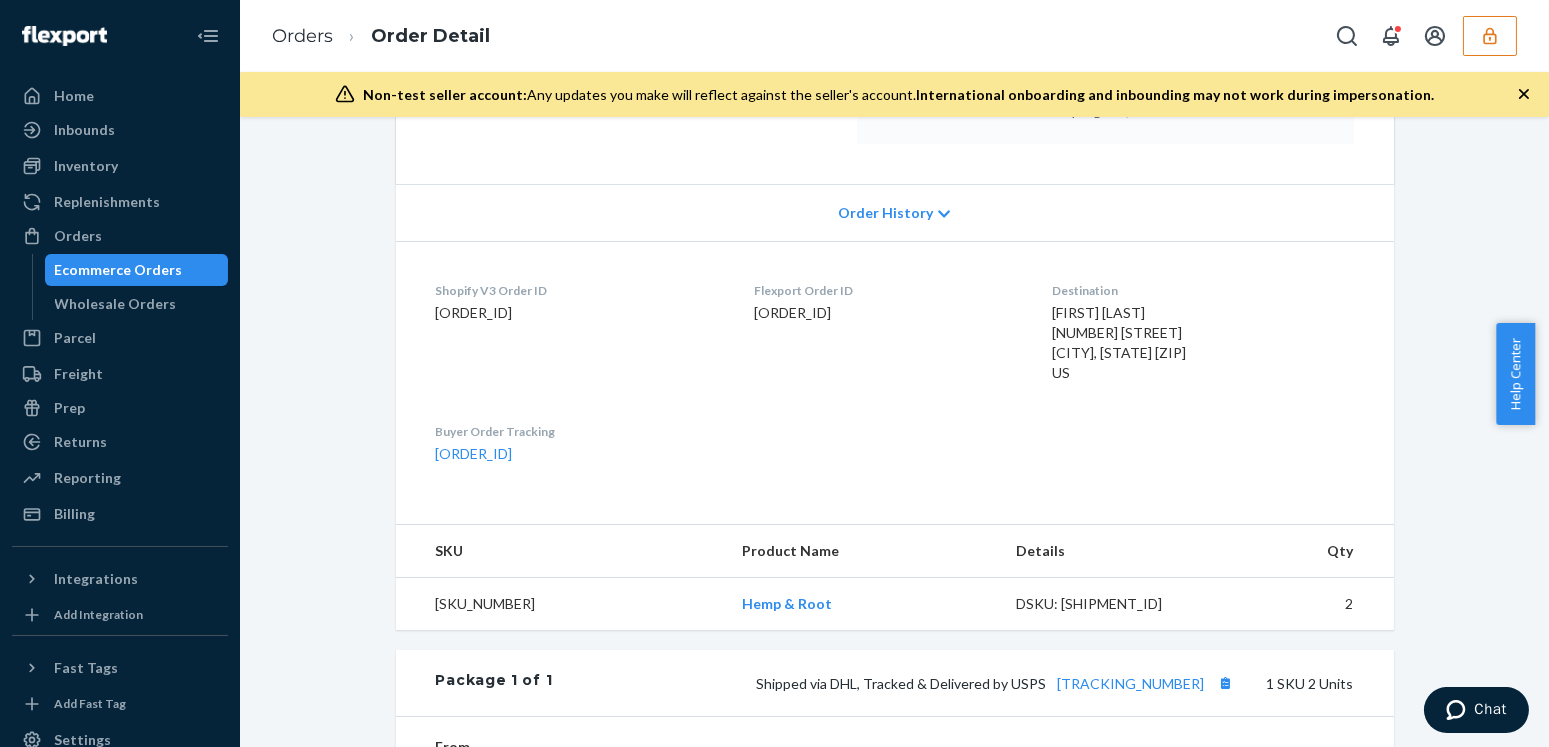 scroll, scrollTop: 636, scrollLeft: 0, axis: vertical 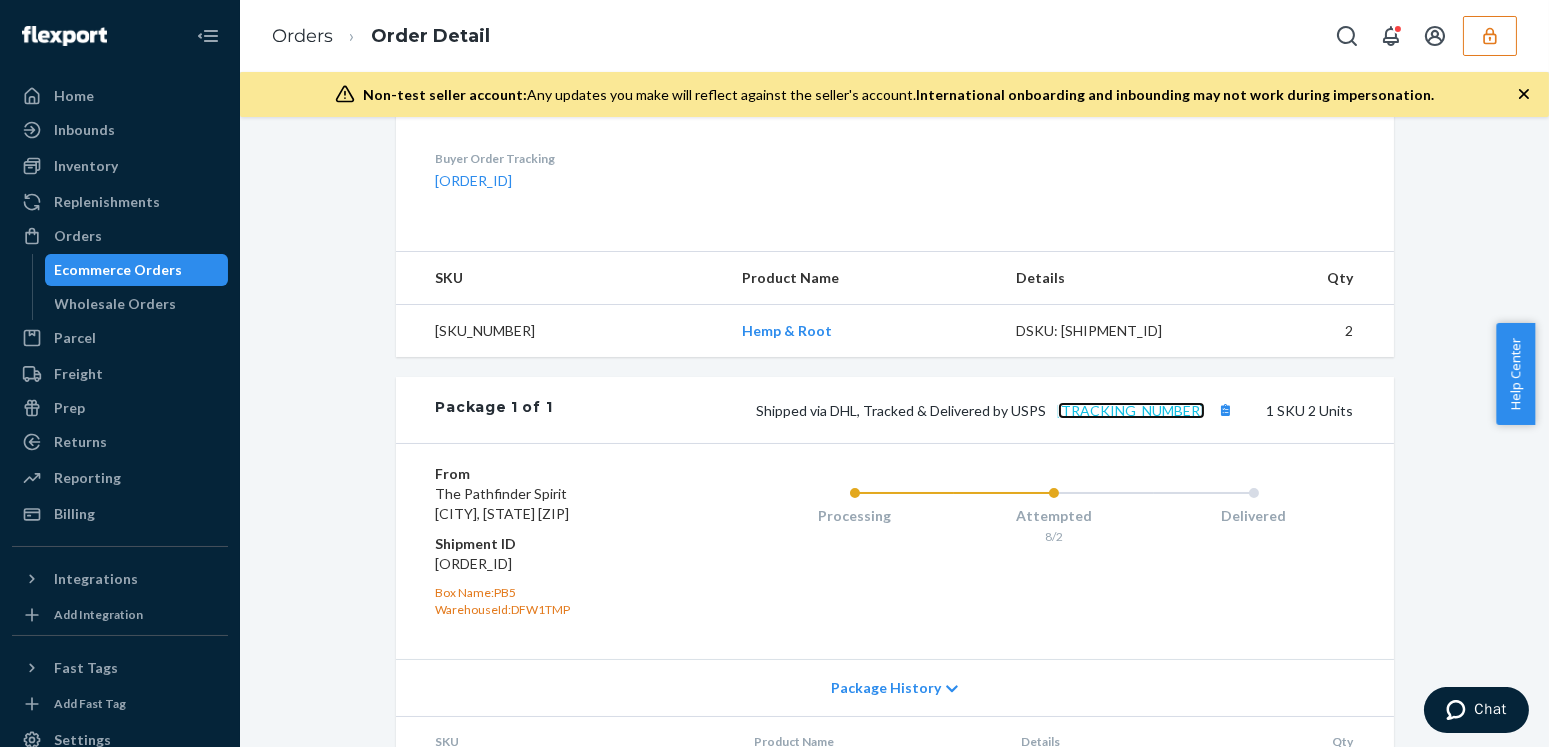 click on "9261290304432724588531" at bounding box center [1131, 410] 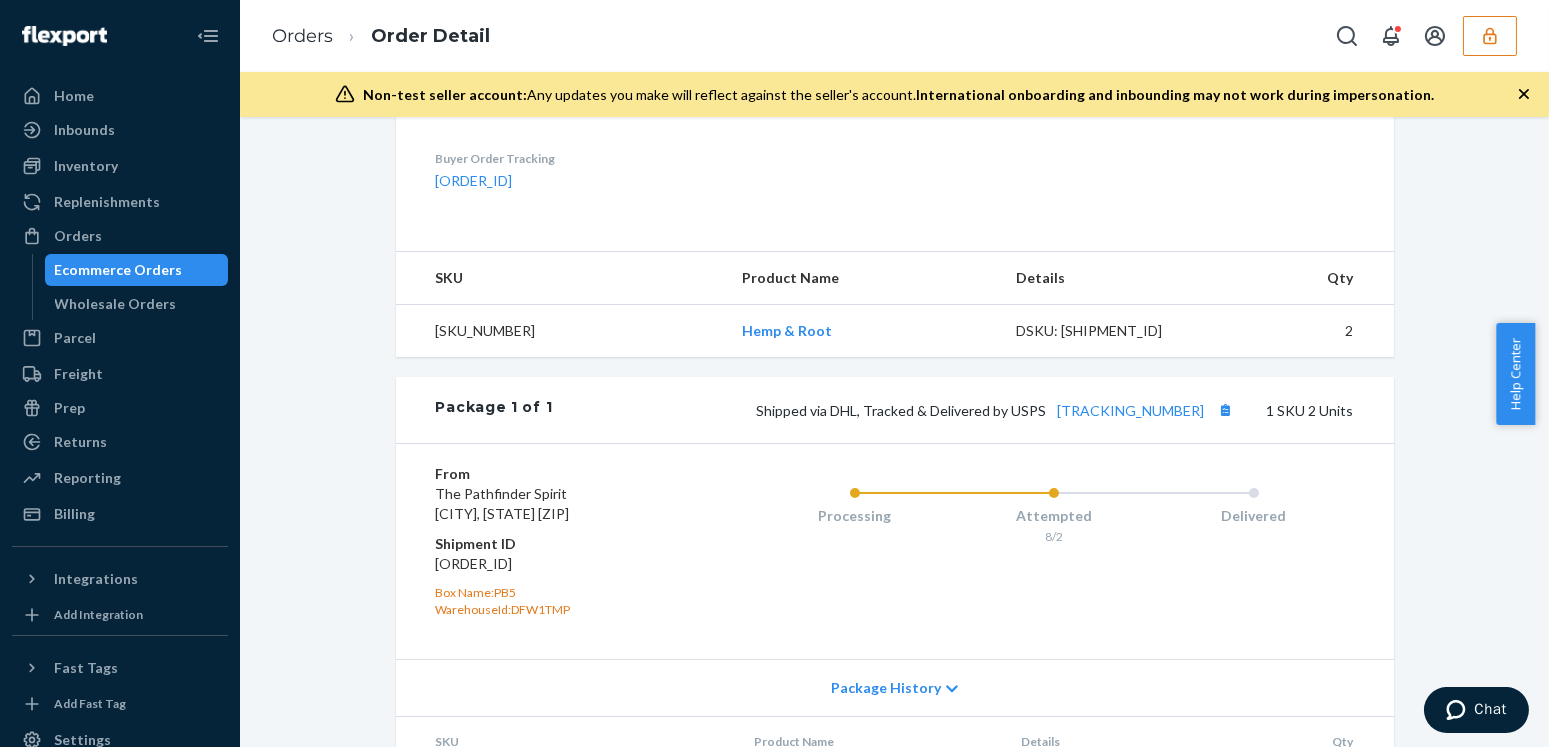 click on "Shopify Order # #35024 • Standard  /  $16.38 View Details Create Return Duplicate Order In Transit Packages in transit with carriers Shipped July 27, 2025 Promised by July 28, 2025 On-Time Delivering August 4, 2025 Promised by August 6, 2025 On-Time Order History Shopify V3 Order ID 5698916712603-6676666613915 Flexport Order ID 133172945 Destination James Vineyard
550 Depot Ave
Telluride, CO 81435-5056
US Buyer Order Tracking 133172945 SKU Product Name Details Qty 39780202021019 Hemp & Root DSKU: DSC3DLSLWRQ 2 Package 1 of 1 Shipped via DHL, Tracked & Delivered by USPS   9261290304432724588531 1   SKU   2   Units From The Pathfinder Spirit
Lewisville, TX 75067 Shipment ID 83081045 Box Name:  PB5 WarehouseId:  DFW1TMP Processing Attempted 8/2 Delivered Package History SKU Product Name Details Qty 39780202021019 Hemp & Root DSKU: DSC3DLSLWRQ 2" at bounding box center [894, 432] 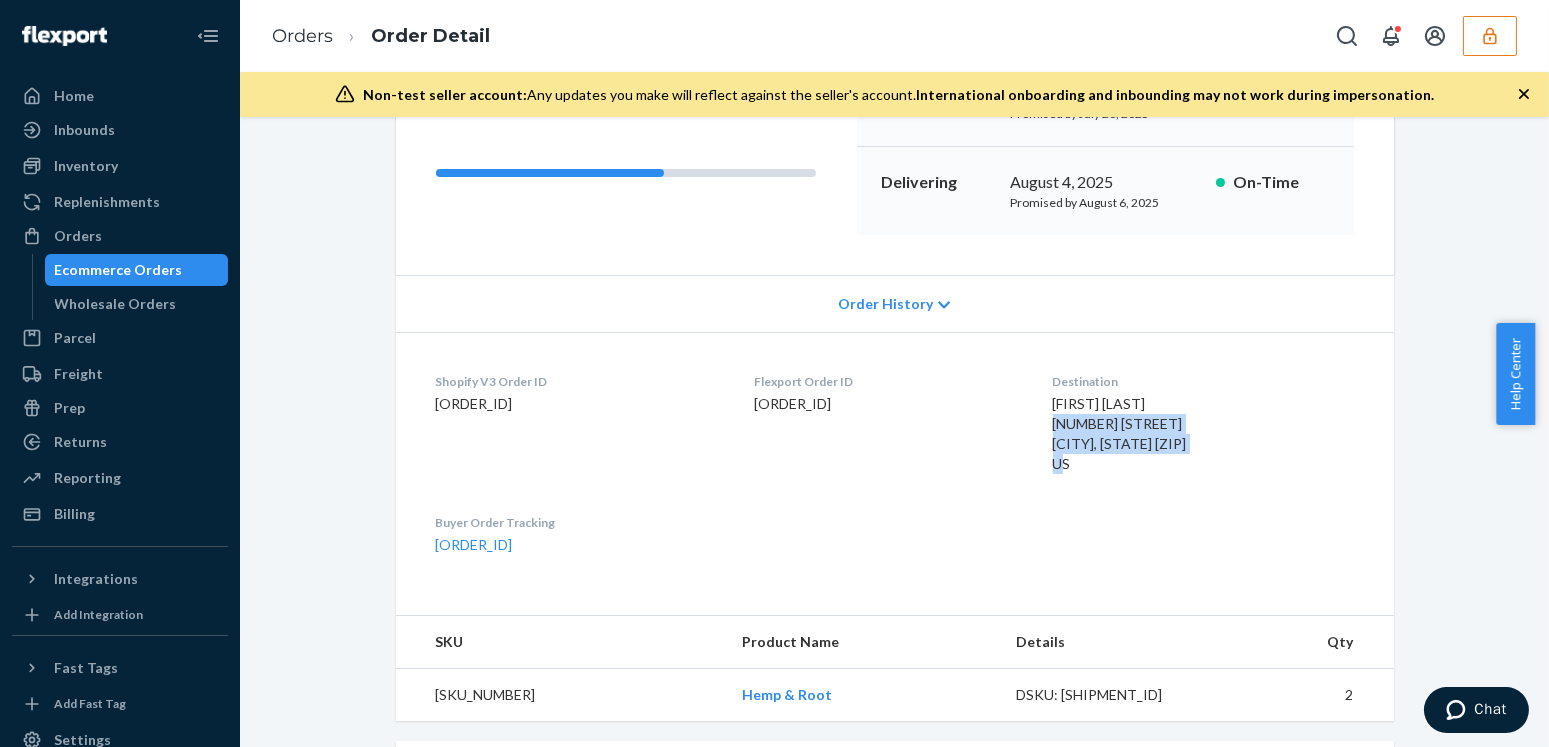 drag, startPoint x: 1105, startPoint y: 468, endPoint x: 1055, endPoint y: 415, distance: 72.862885 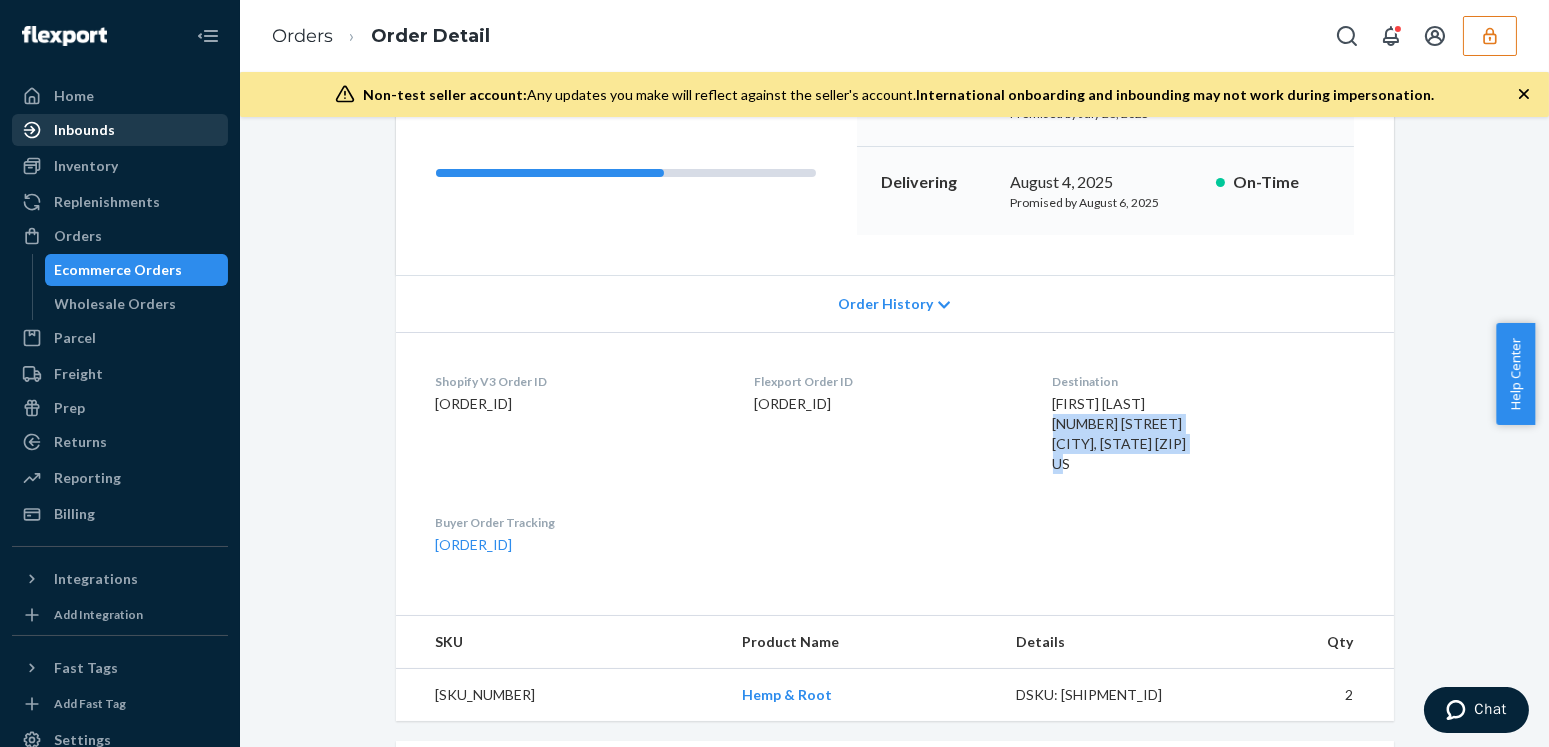 copy on "550 Depot Ave
Telluride, CO 81435-5056
US" 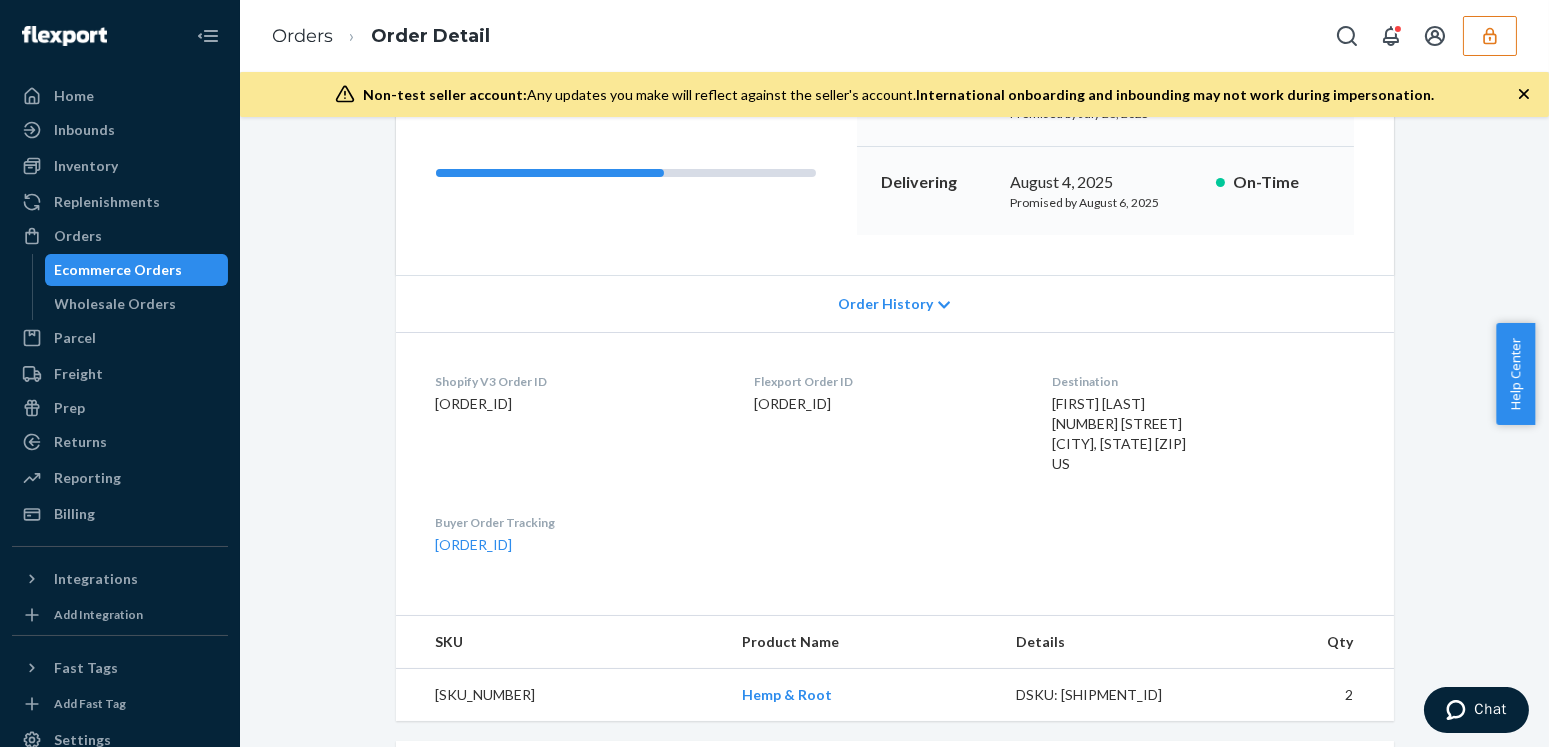 click on "133172945" at bounding box center [888, 404] 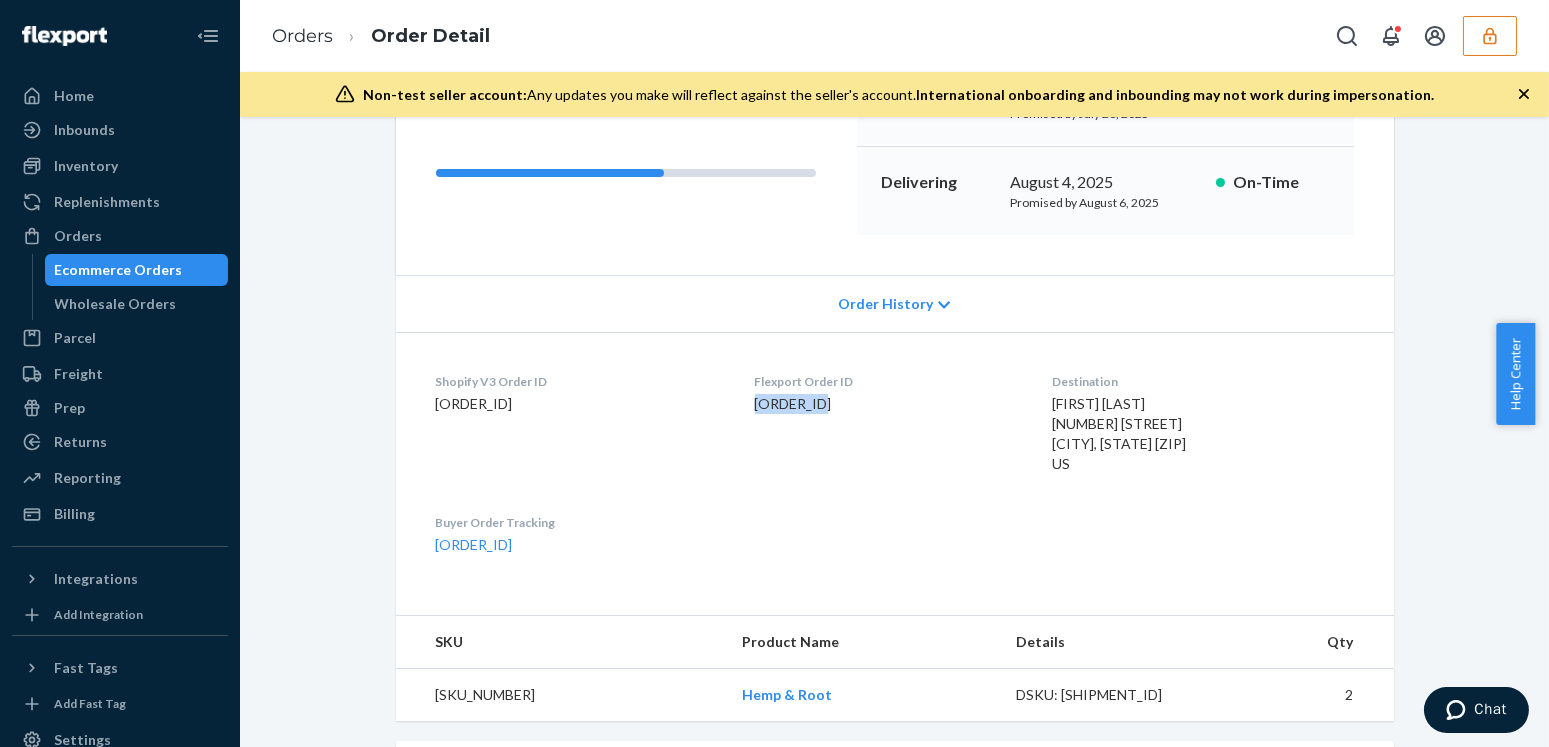 click on "133172945" at bounding box center (888, 404) 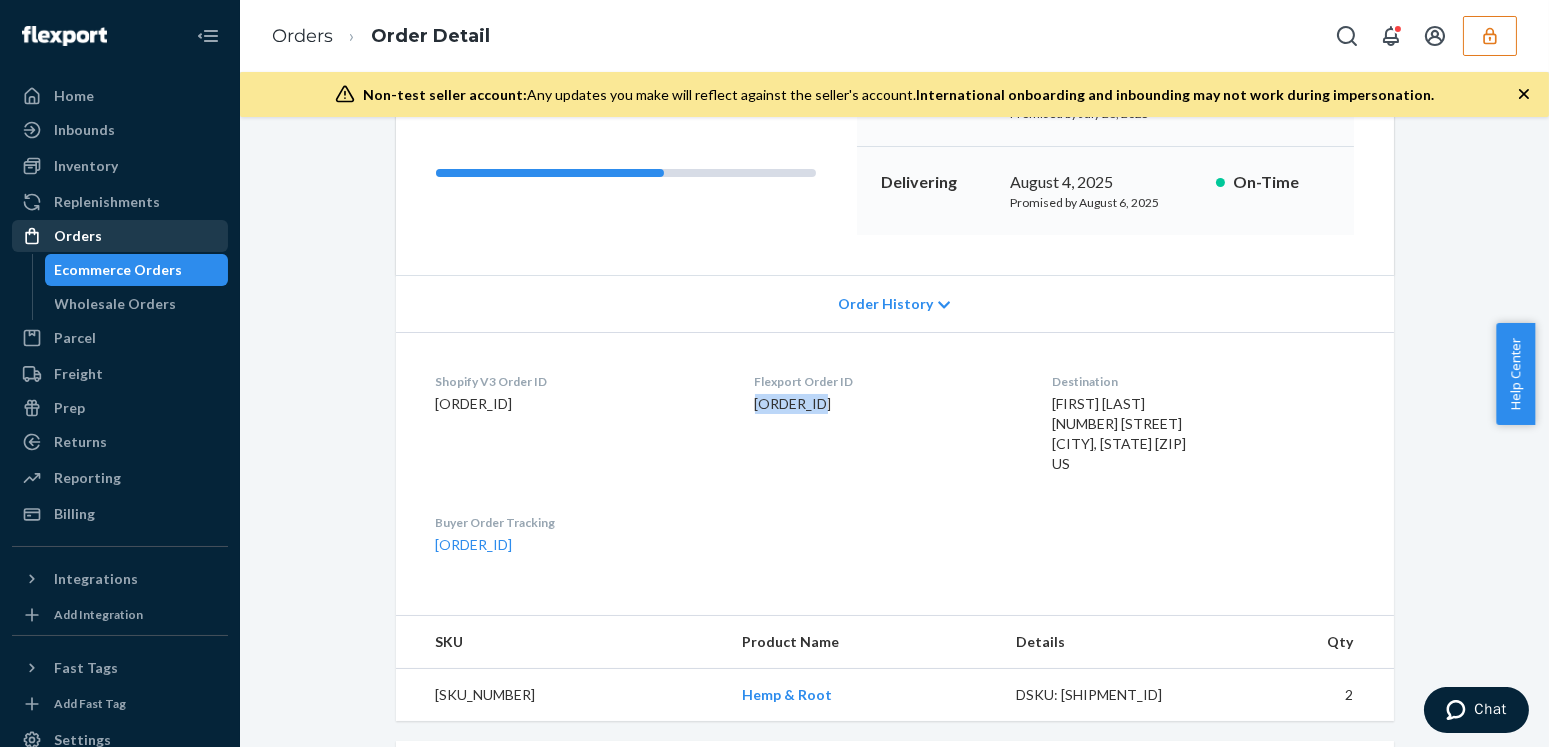 copy on "133172945" 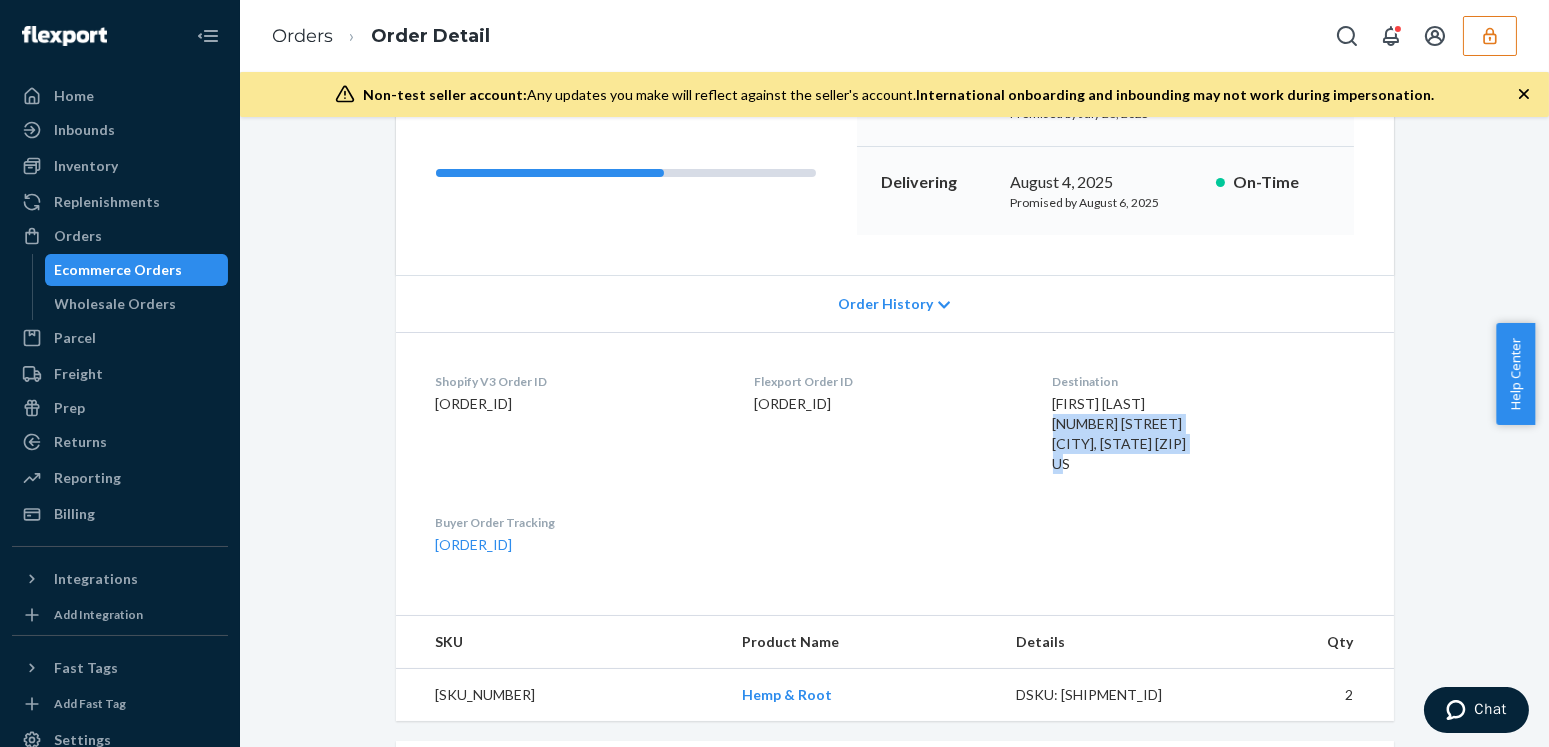 drag, startPoint x: 1120, startPoint y: 468, endPoint x: 1045, endPoint y: 421, distance: 88.50989 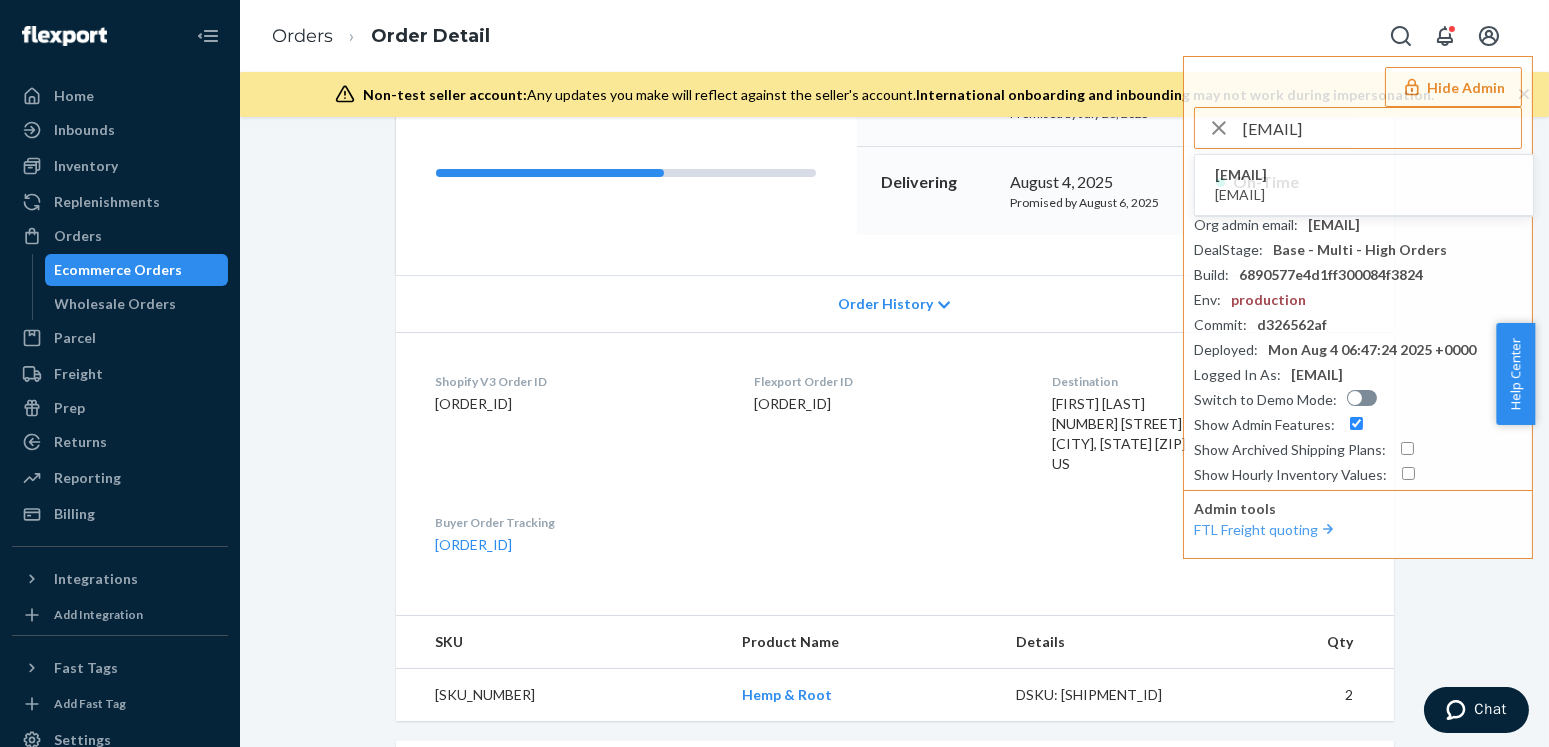 type on "molina.j.12@pg.com" 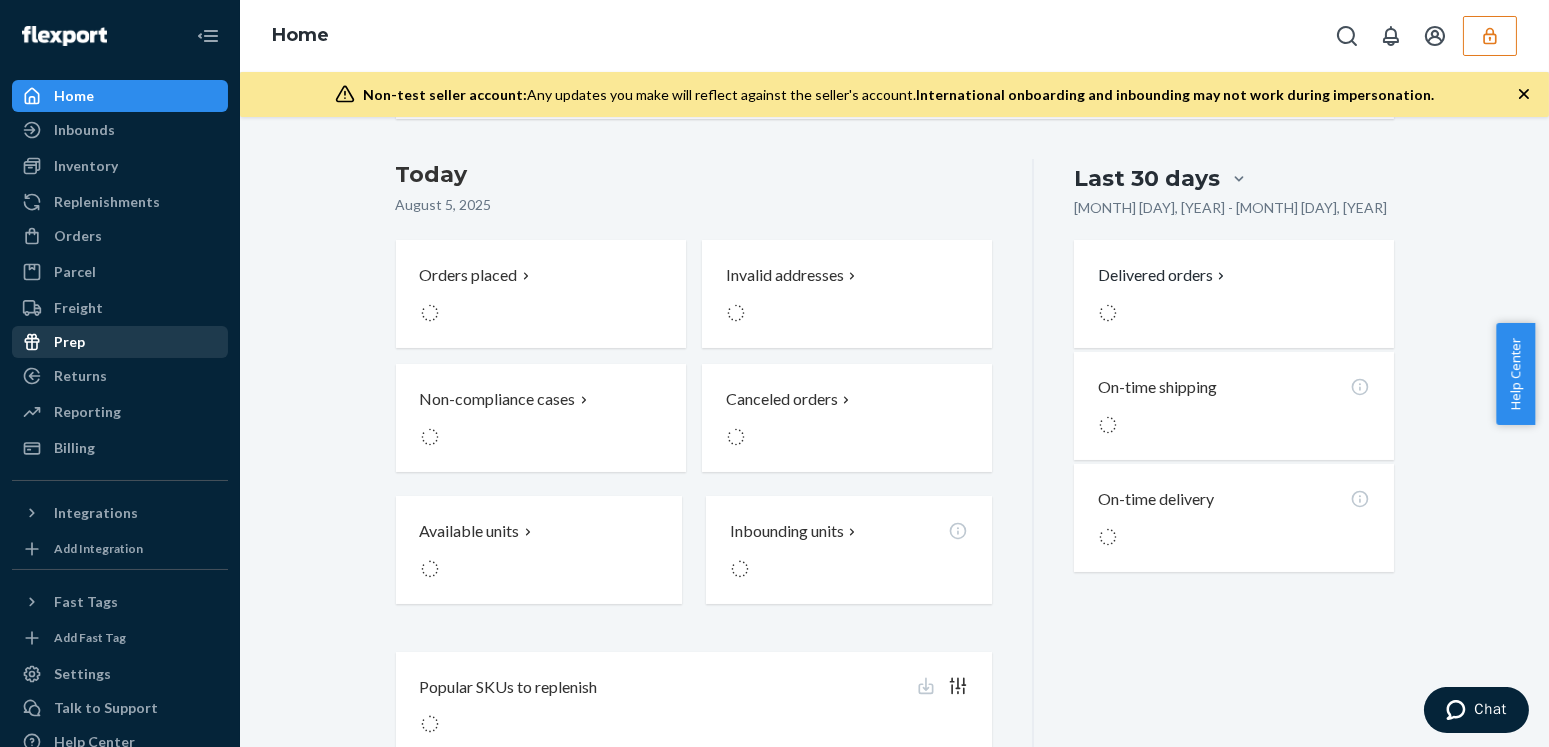 scroll, scrollTop: 0, scrollLeft: 0, axis: both 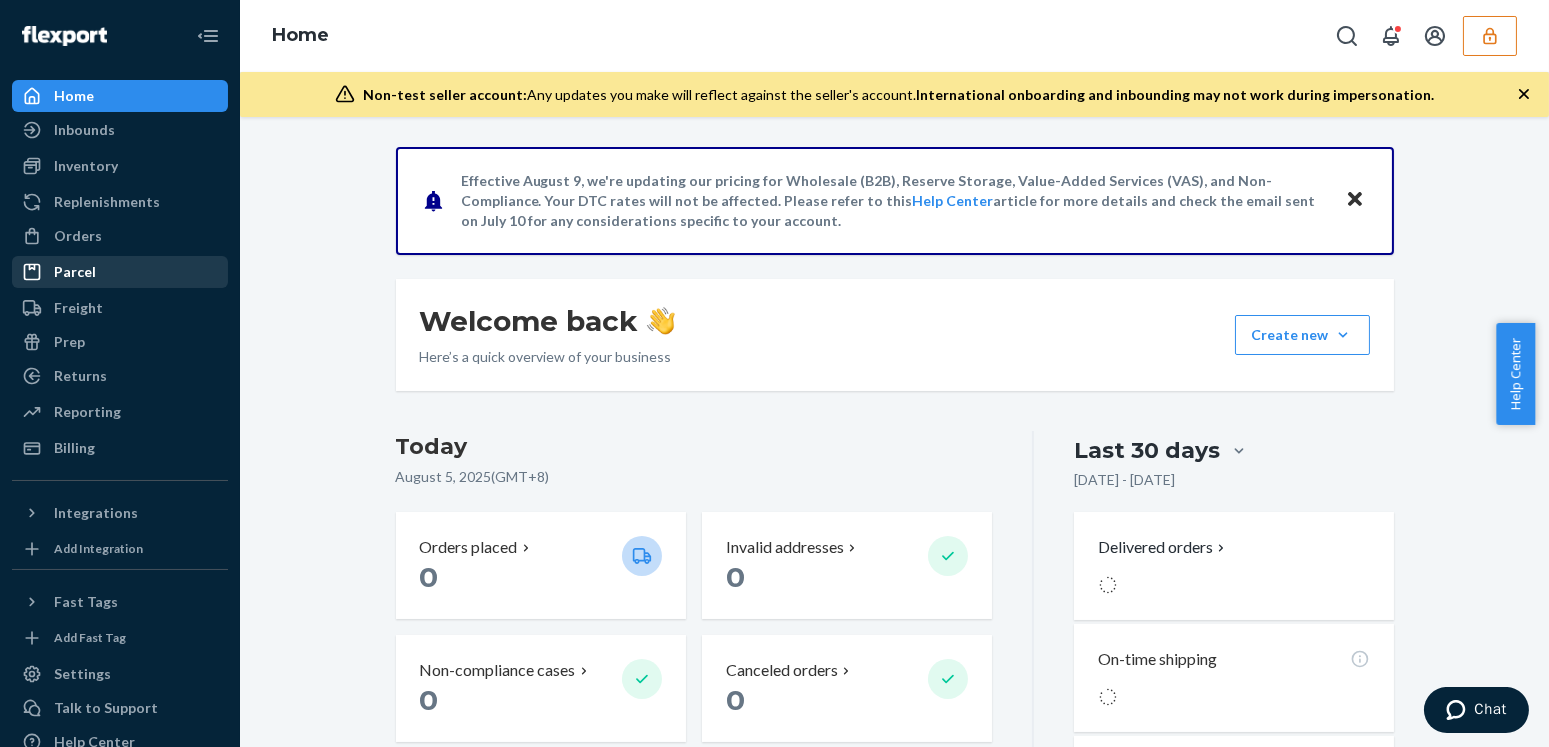 click on "Parcel" at bounding box center [120, 272] 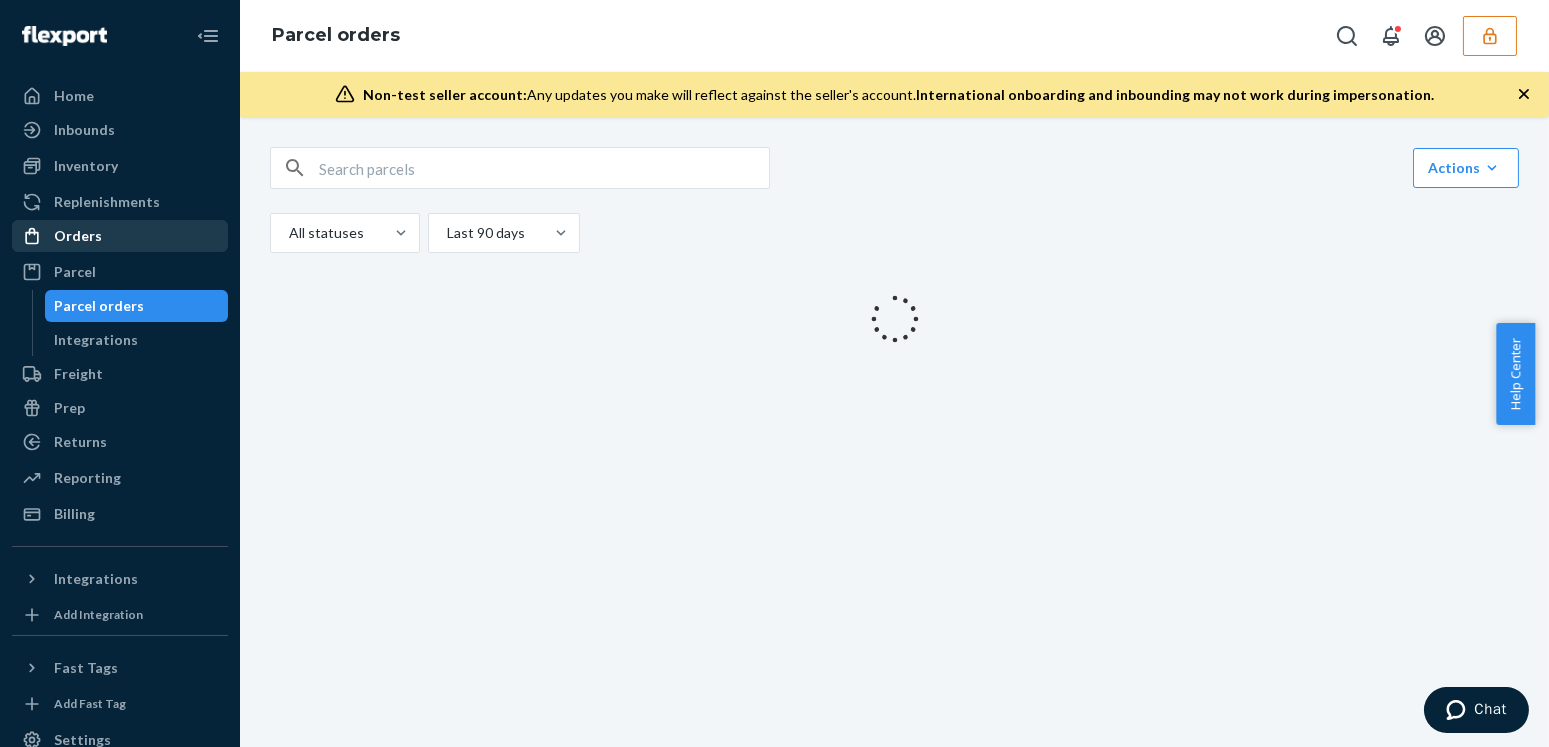click on "Orders" at bounding box center (78, 236) 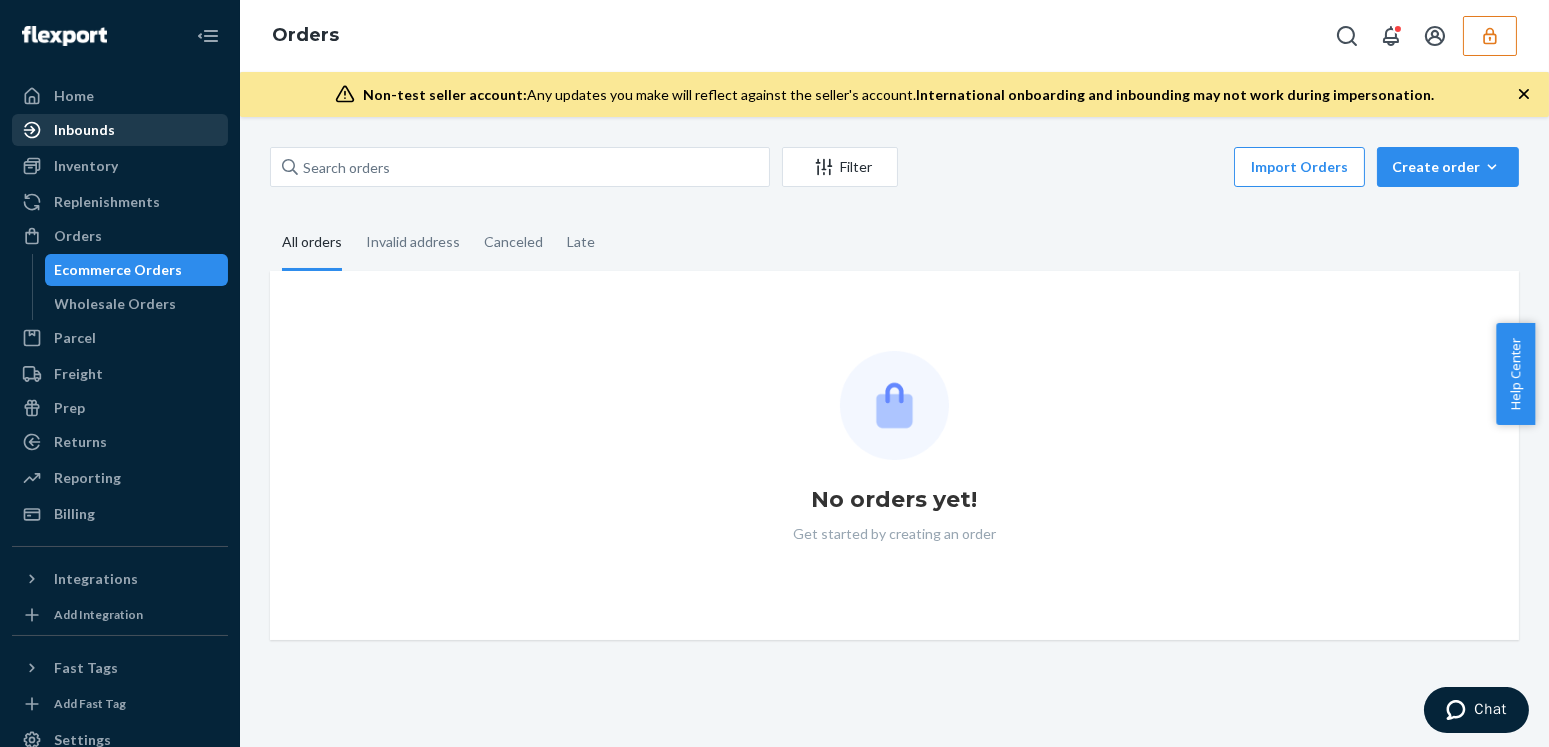 click on "Inbounds" at bounding box center [120, 130] 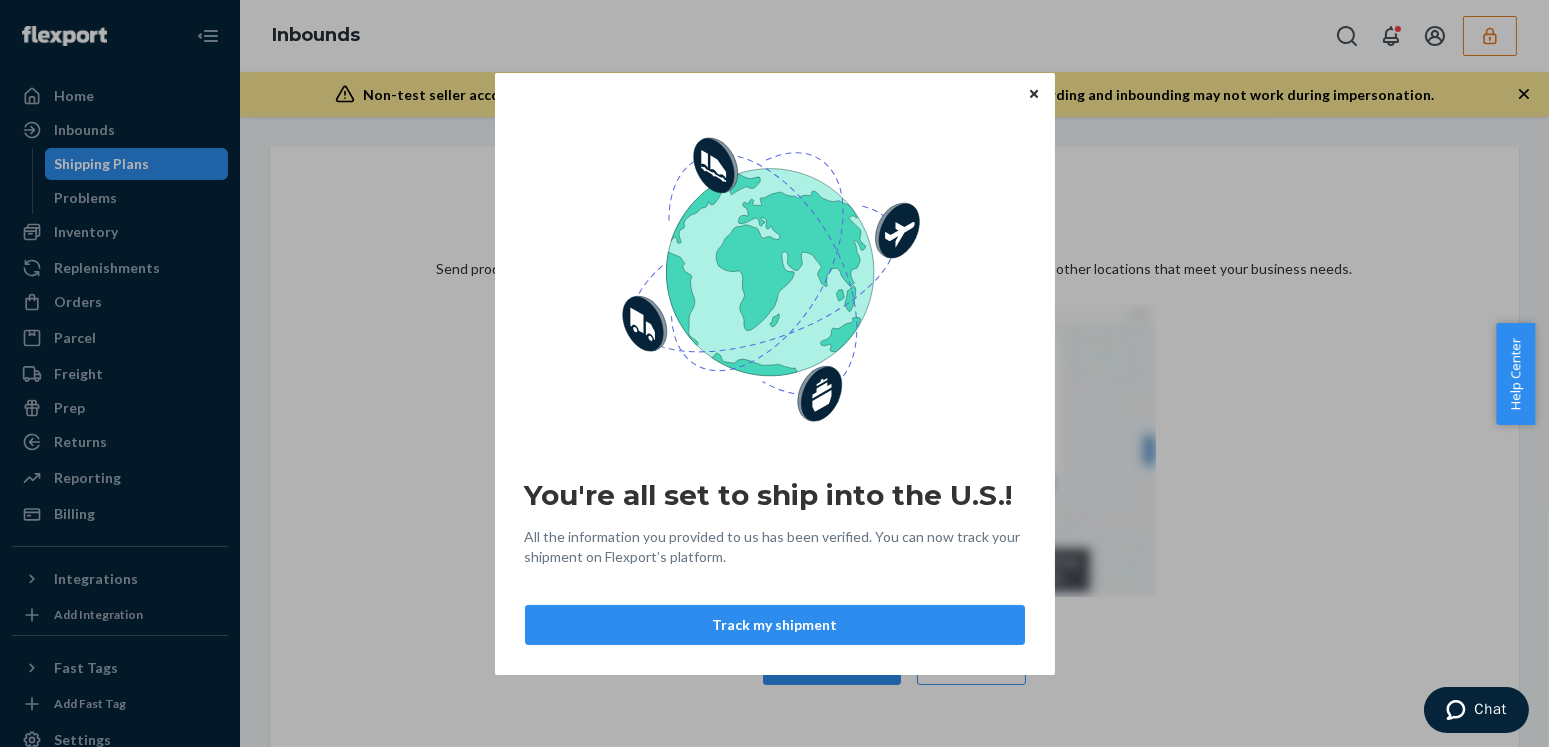 click 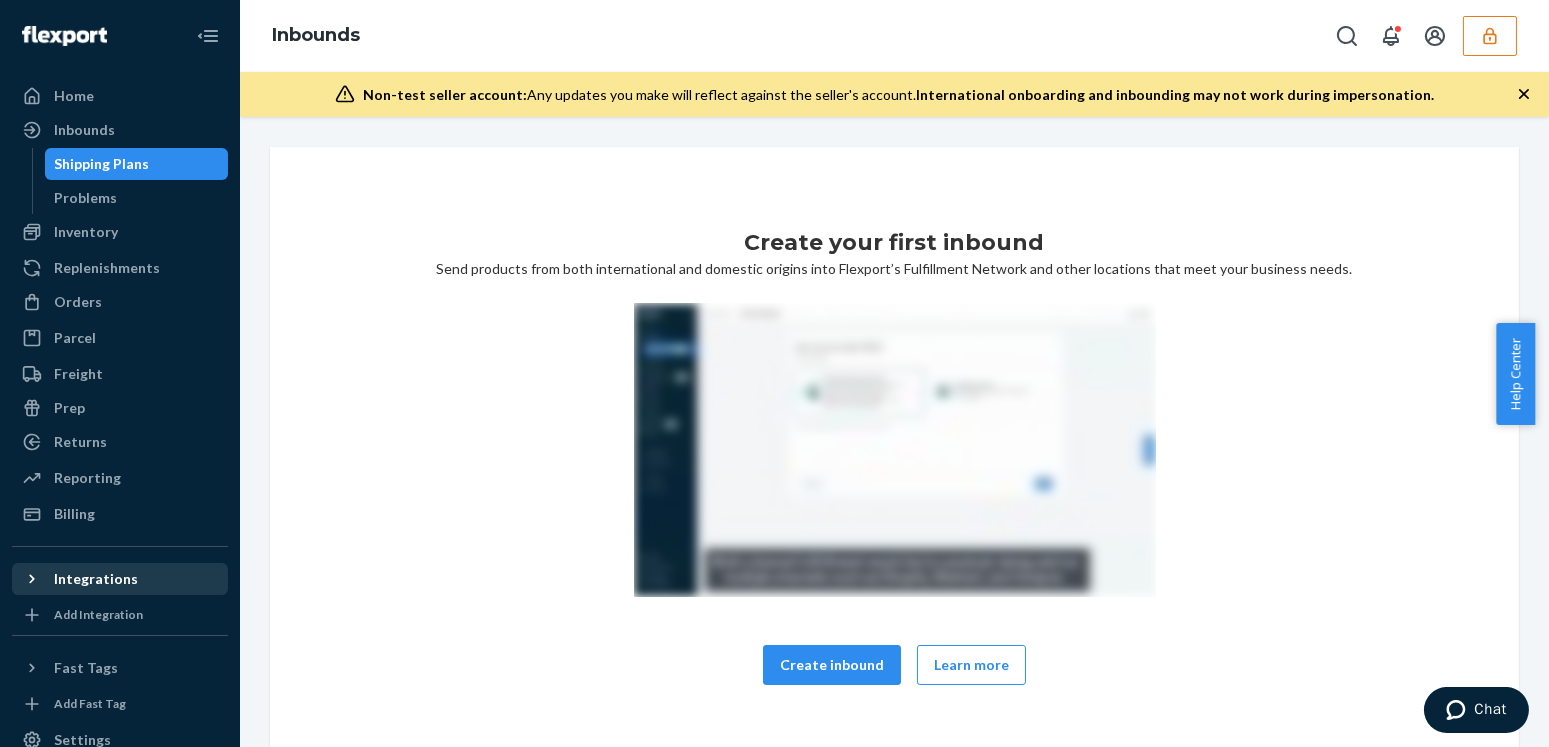 scroll, scrollTop: 40, scrollLeft: 0, axis: vertical 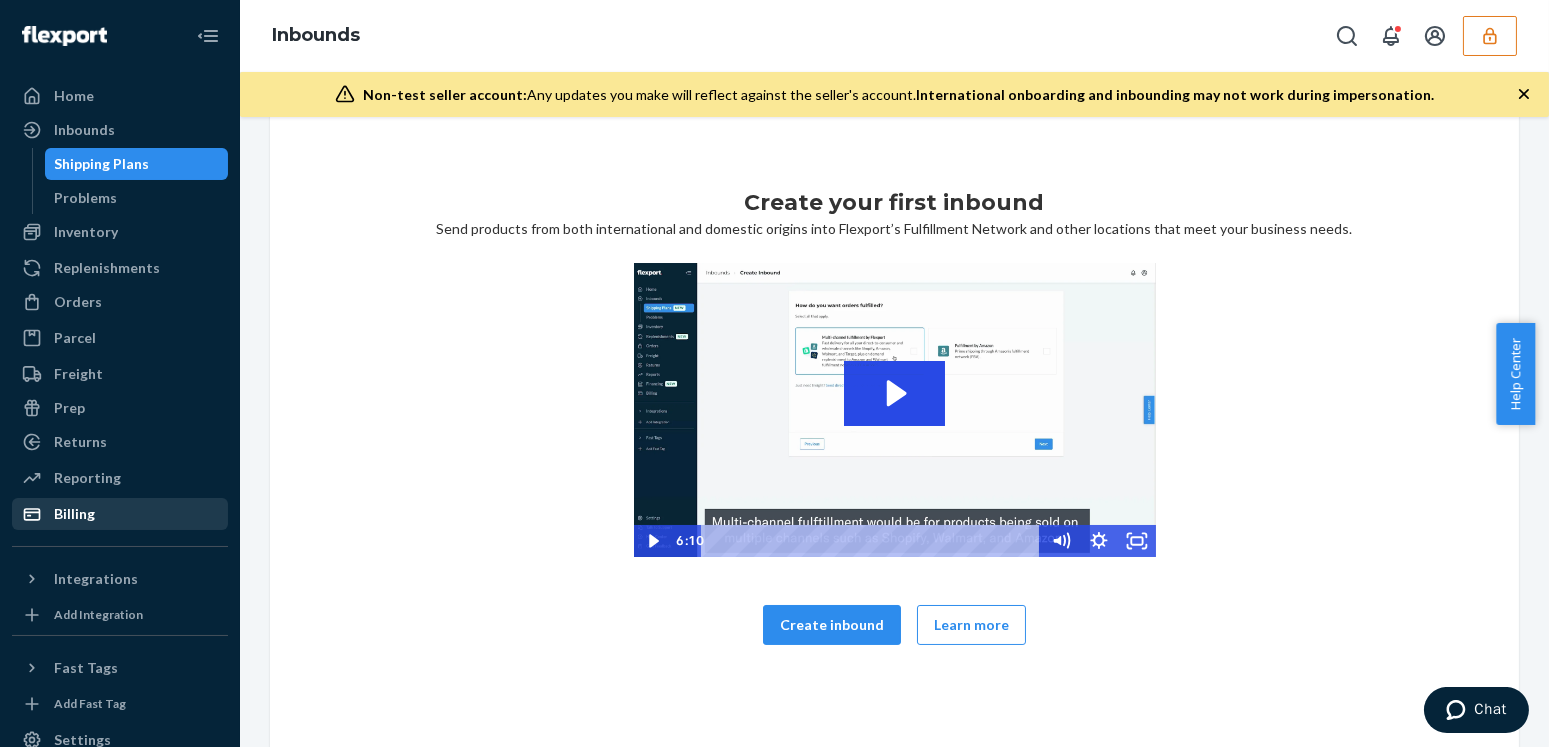 click on "Billing" at bounding box center [120, 514] 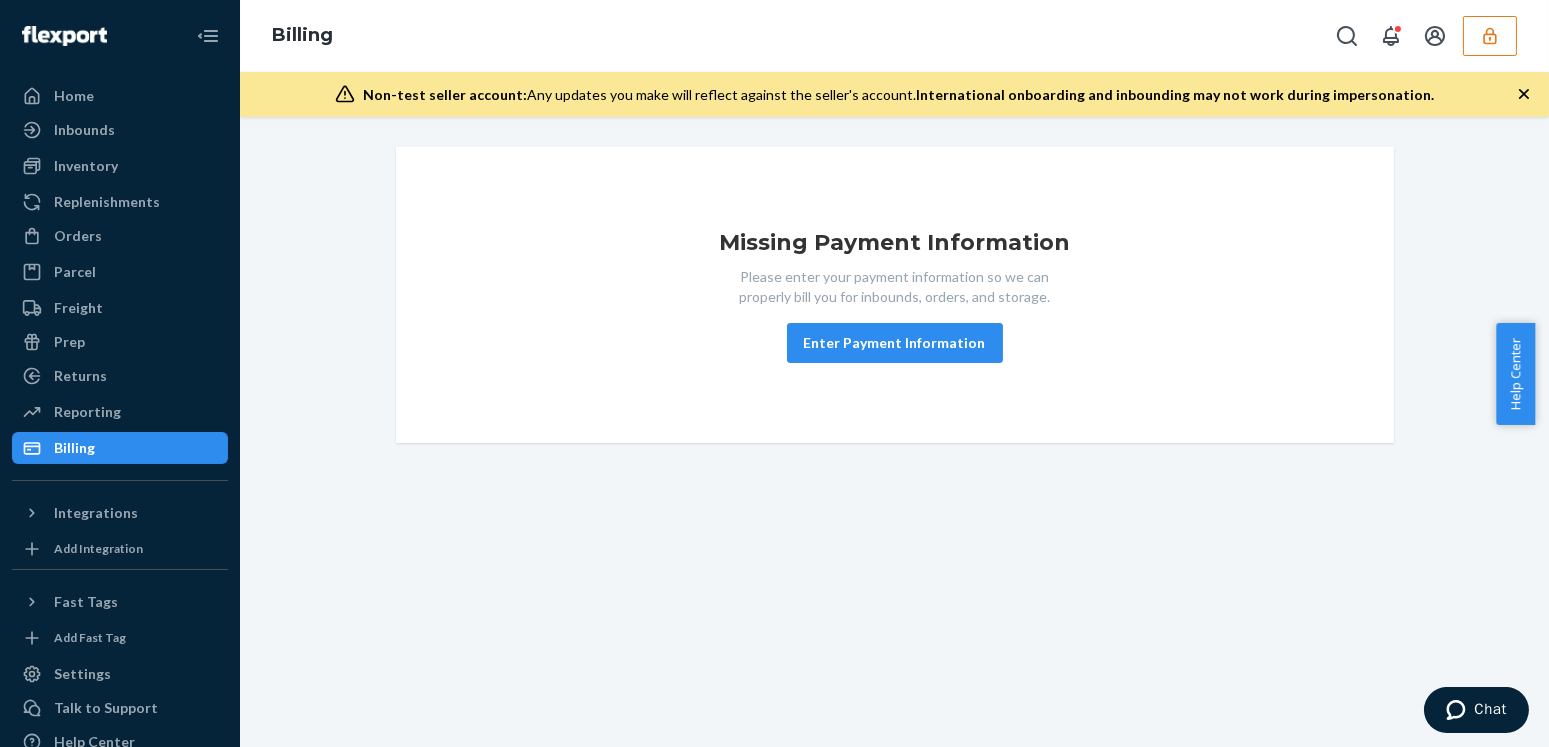 scroll, scrollTop: 0, scrollLeft: 0, axis: both 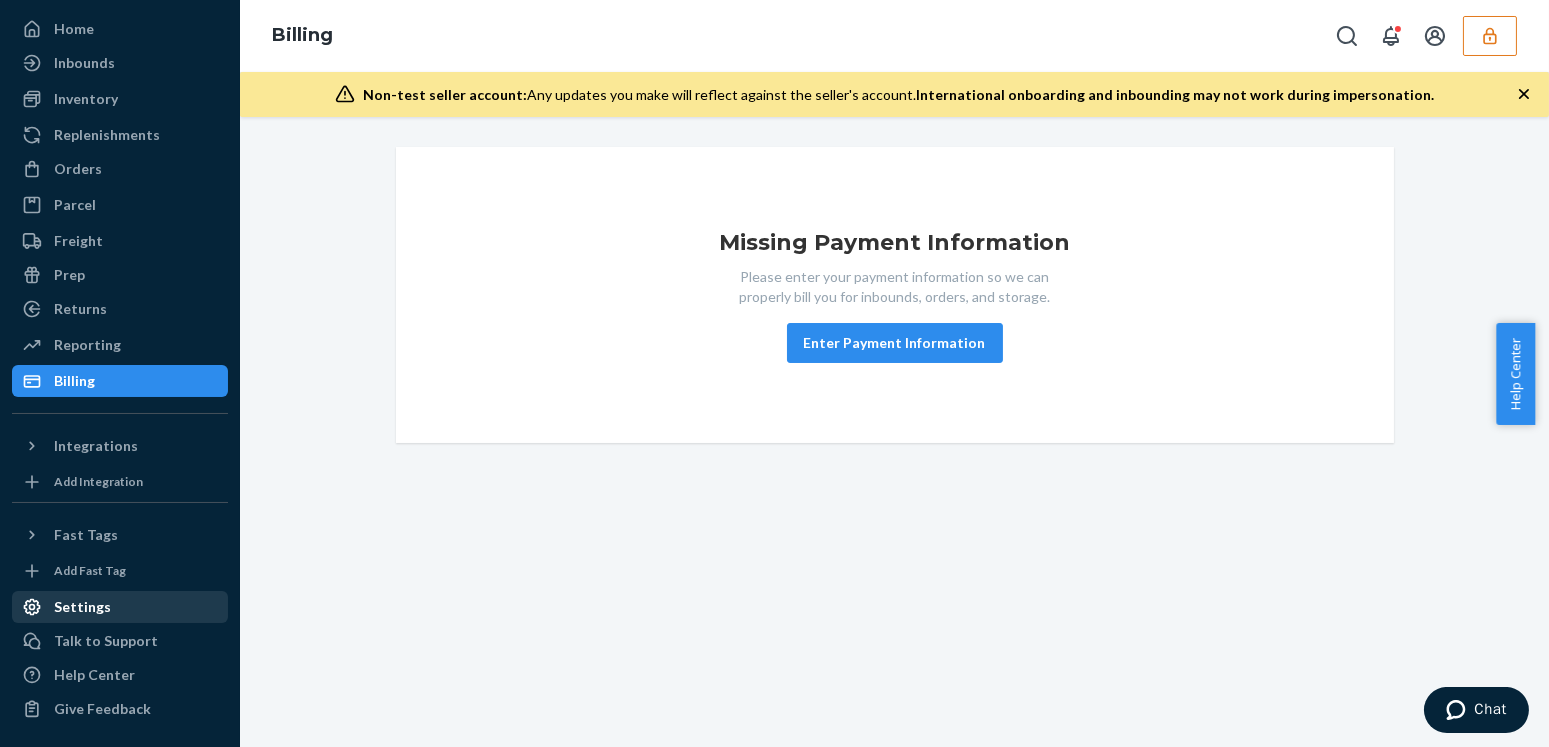 click on "Settings" at bounding box center (82, 607) 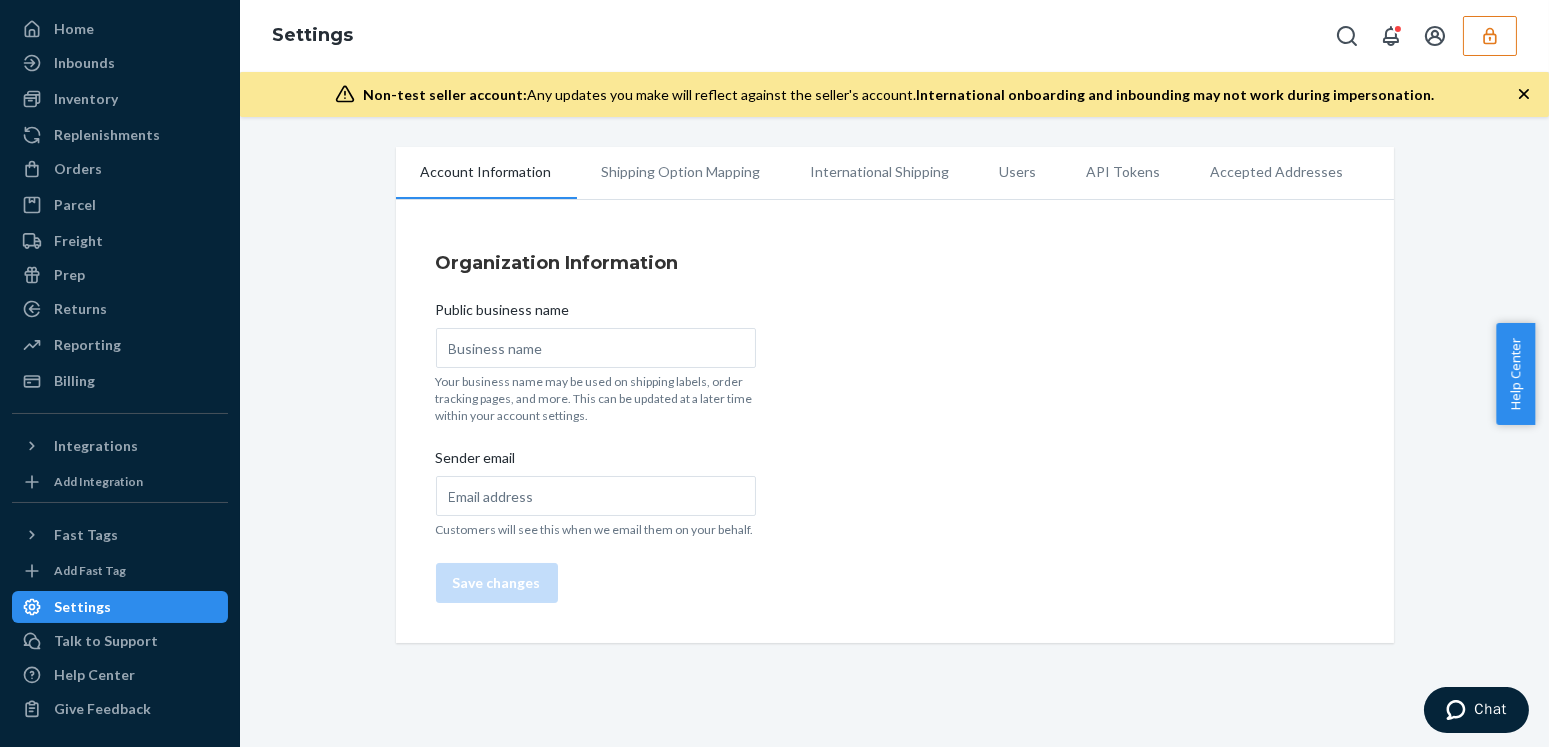 click on "Users" at bounding box center [1018, 172] 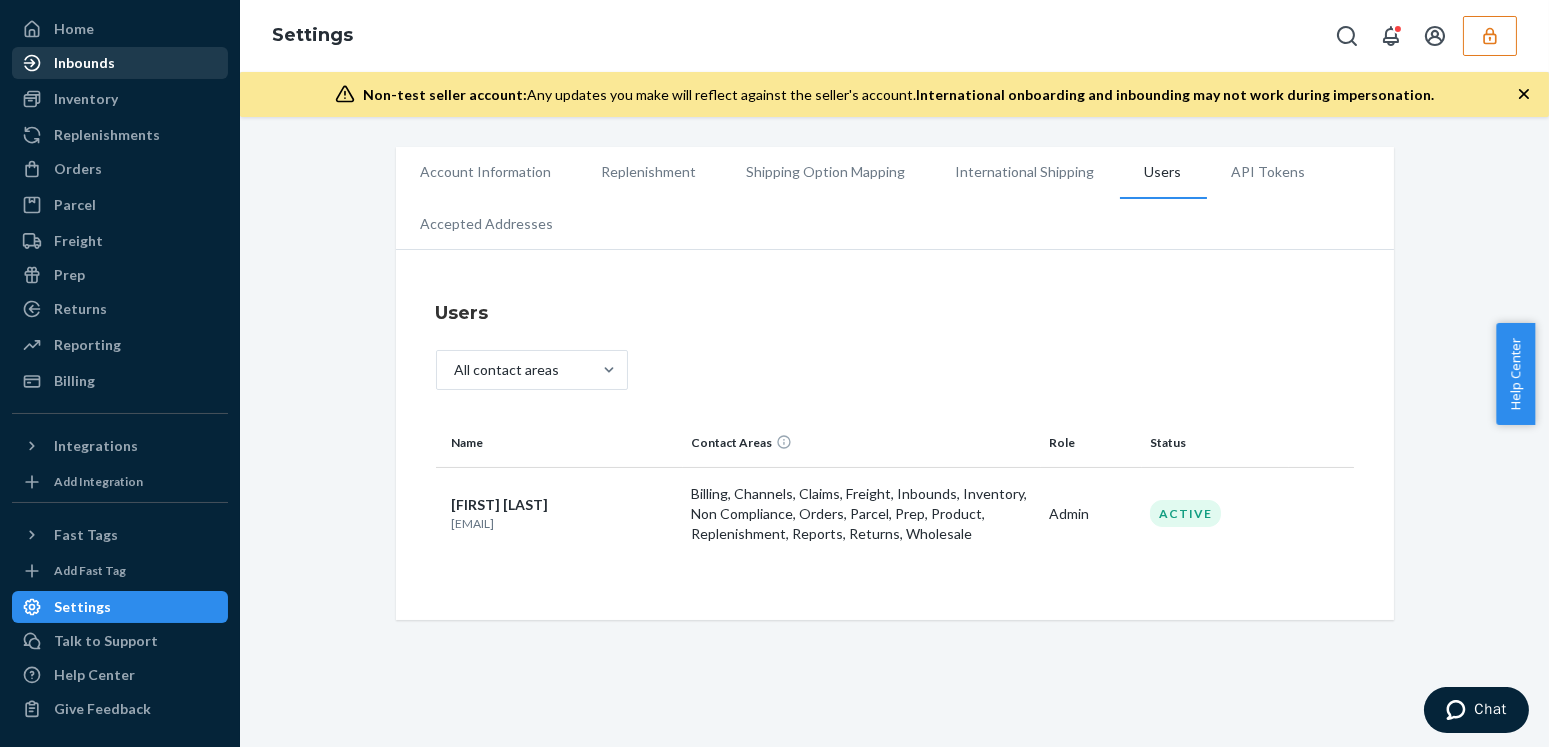 click on "Inbounds" at bounding box center [84, 63] 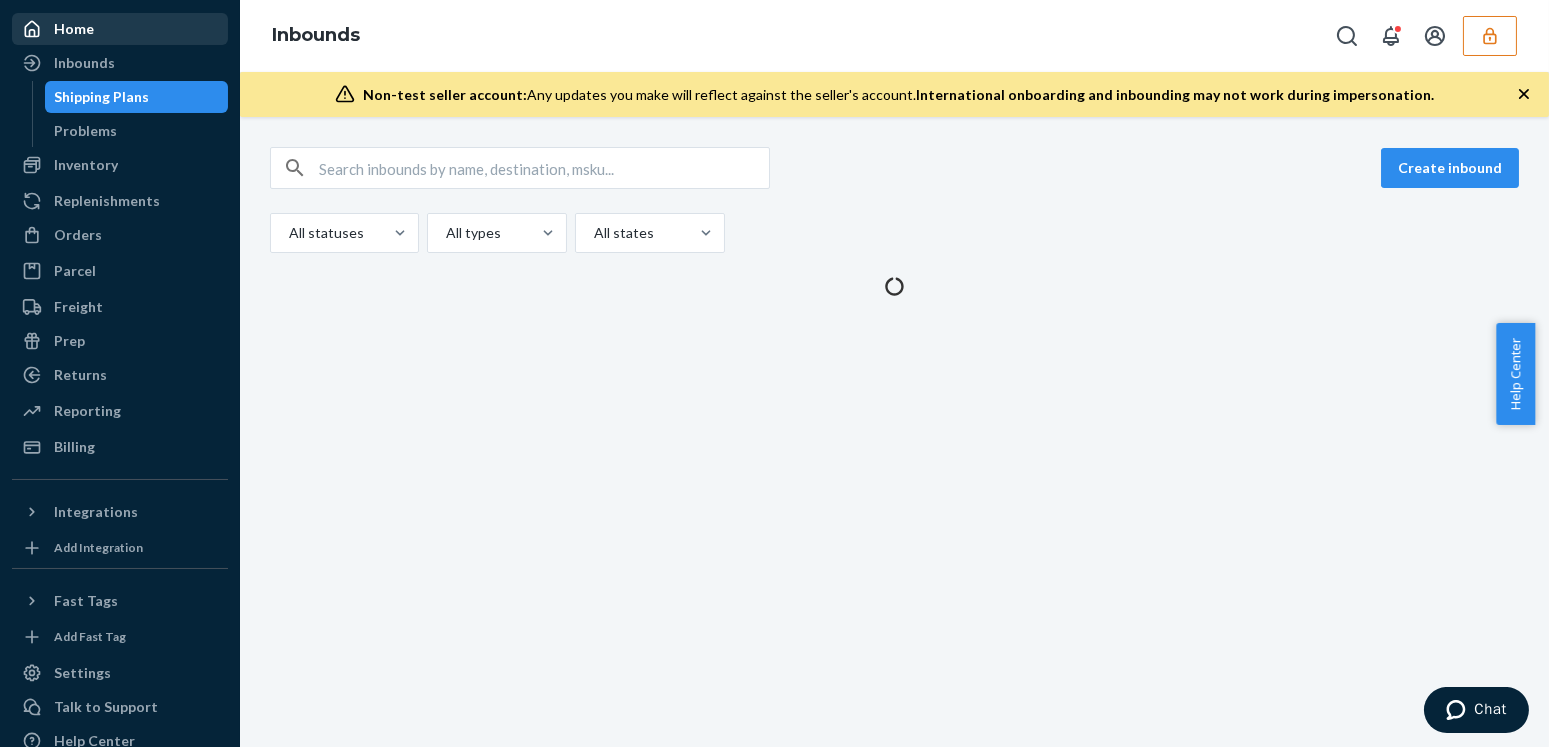 click on "Home" at bounding box center [120, 29] 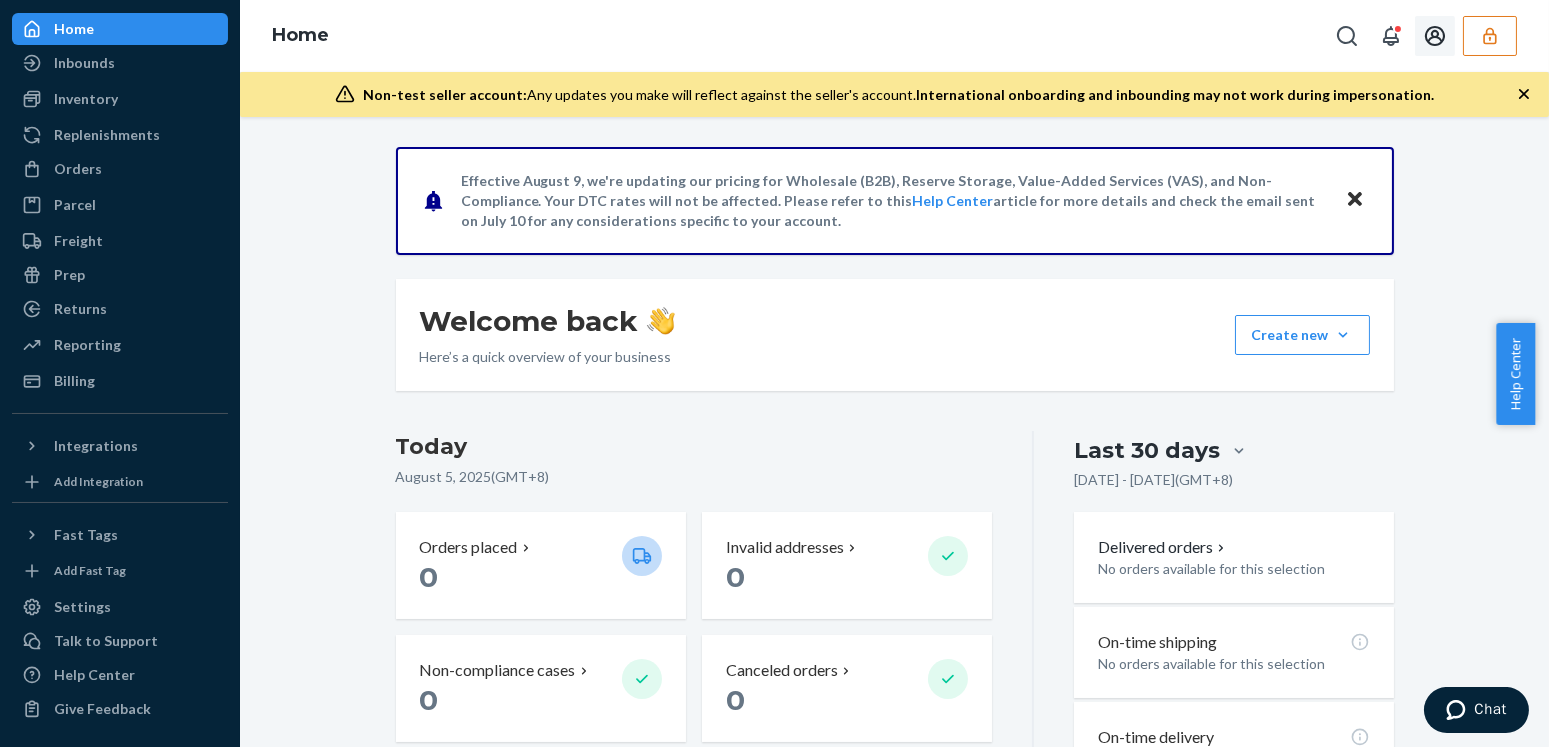 click 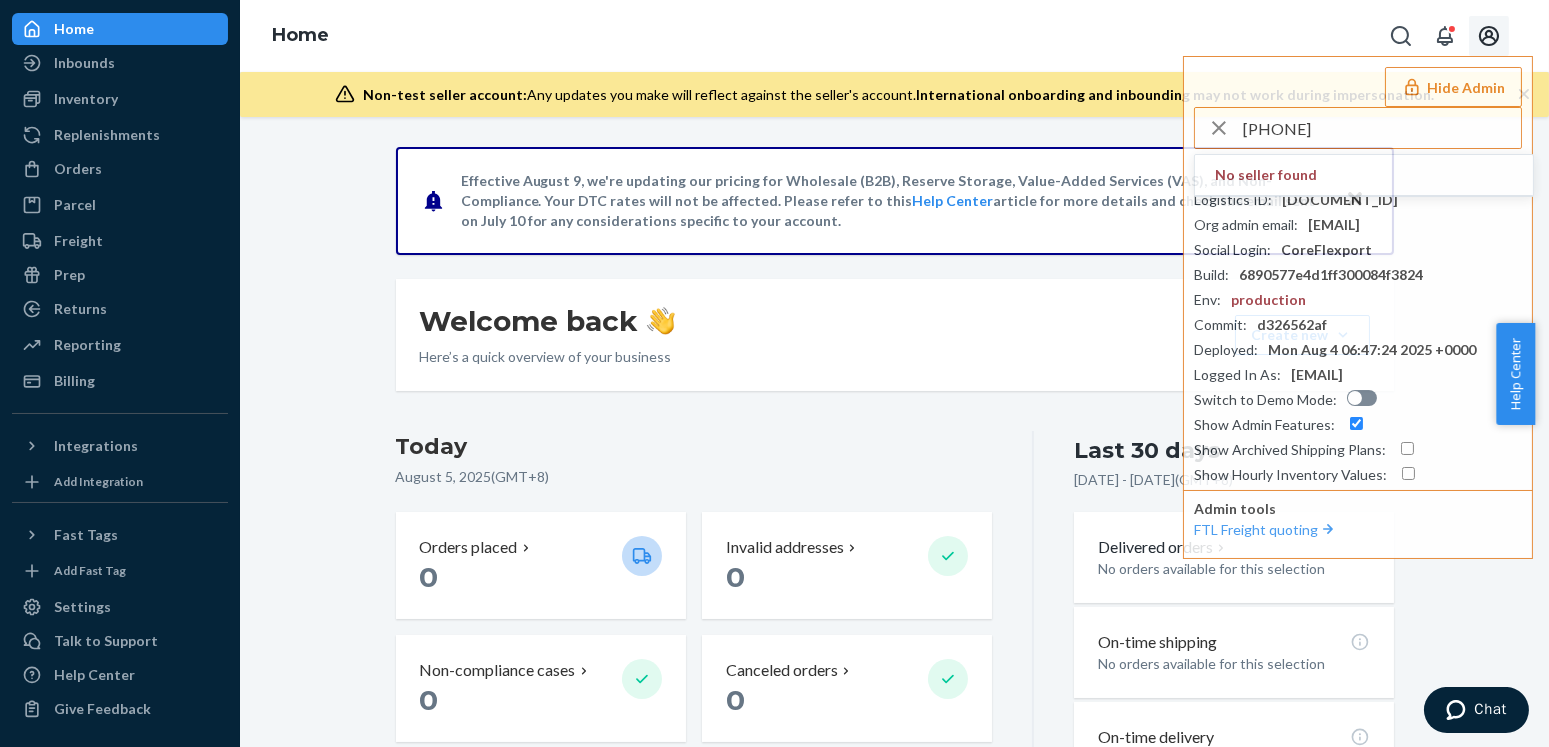 type on "5622126799" 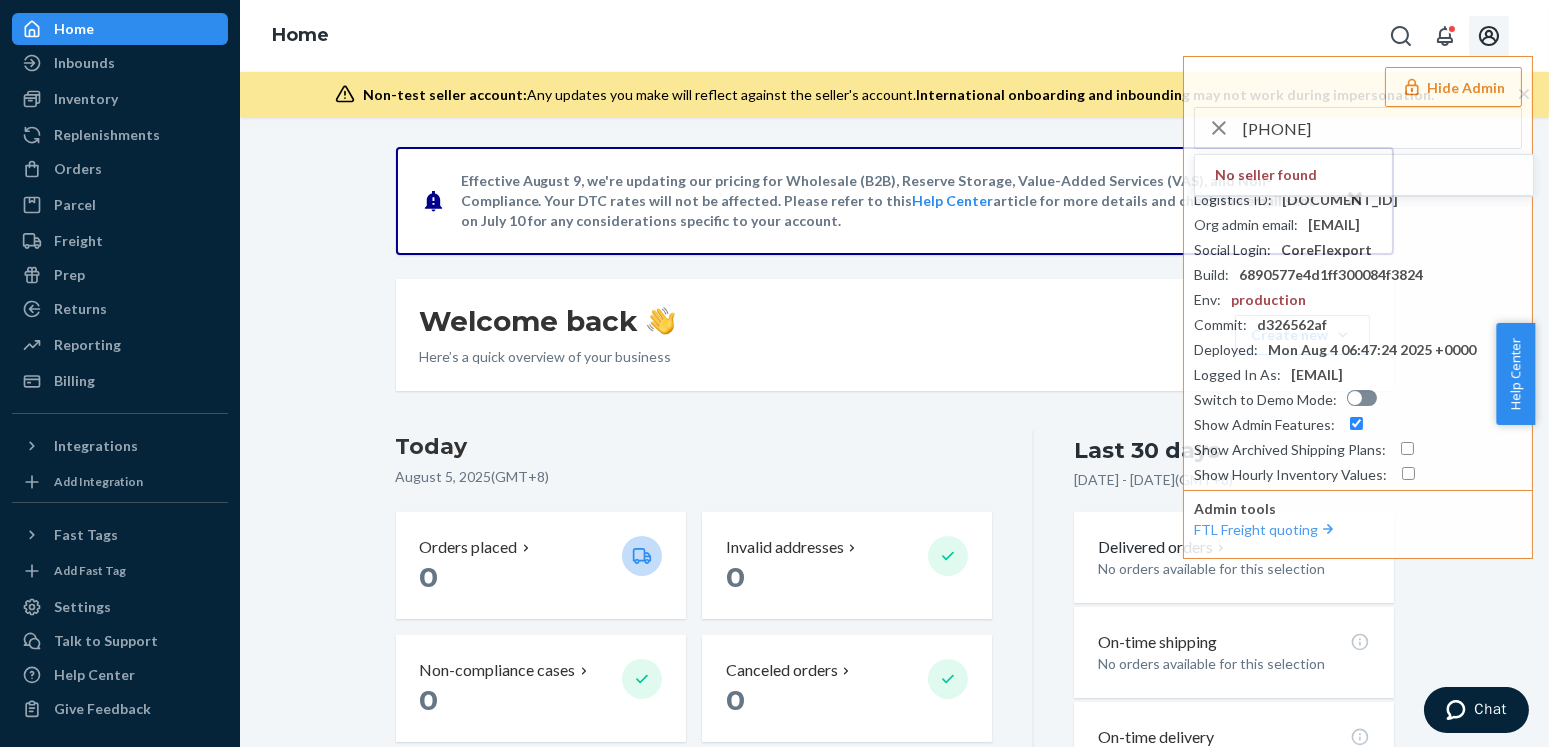 click on "Effective August 9, we're updating our pricing for Wholesale (B2B), Reserve Storage, Value-Added Services (VAS), and Non-Compliance. Your DTC rates will not be affected. Please refer to this  Help Center  article for more details and check the email sent on July 10 for any considerations specific to your account. Welcome back  Here’s a quick overview of your business Create new Create new inbound Create new order Create new product Today August 5, 2025  ( GMT+8 ) Orders placed   0   Invalid addresses   0   Non-compliance cases   0   Canceled orders   0   Action Required: Unblock your Shipment Complete the following tasks to ensure your shipments are received on time. Available units 0 We'll fulfill your orders automatically once we receive your inventory Inbounding units 0 No shipments receiving, forwarding, in transit, or ready to ship Popular SKUs to replenish No recommendations yet. We’ll show you popular SKUs that are running low so you never miss a sale. Last 30 days Jul 6, 2025 - Aug 5, 2025  ( )" at bounding box center (894, 681) 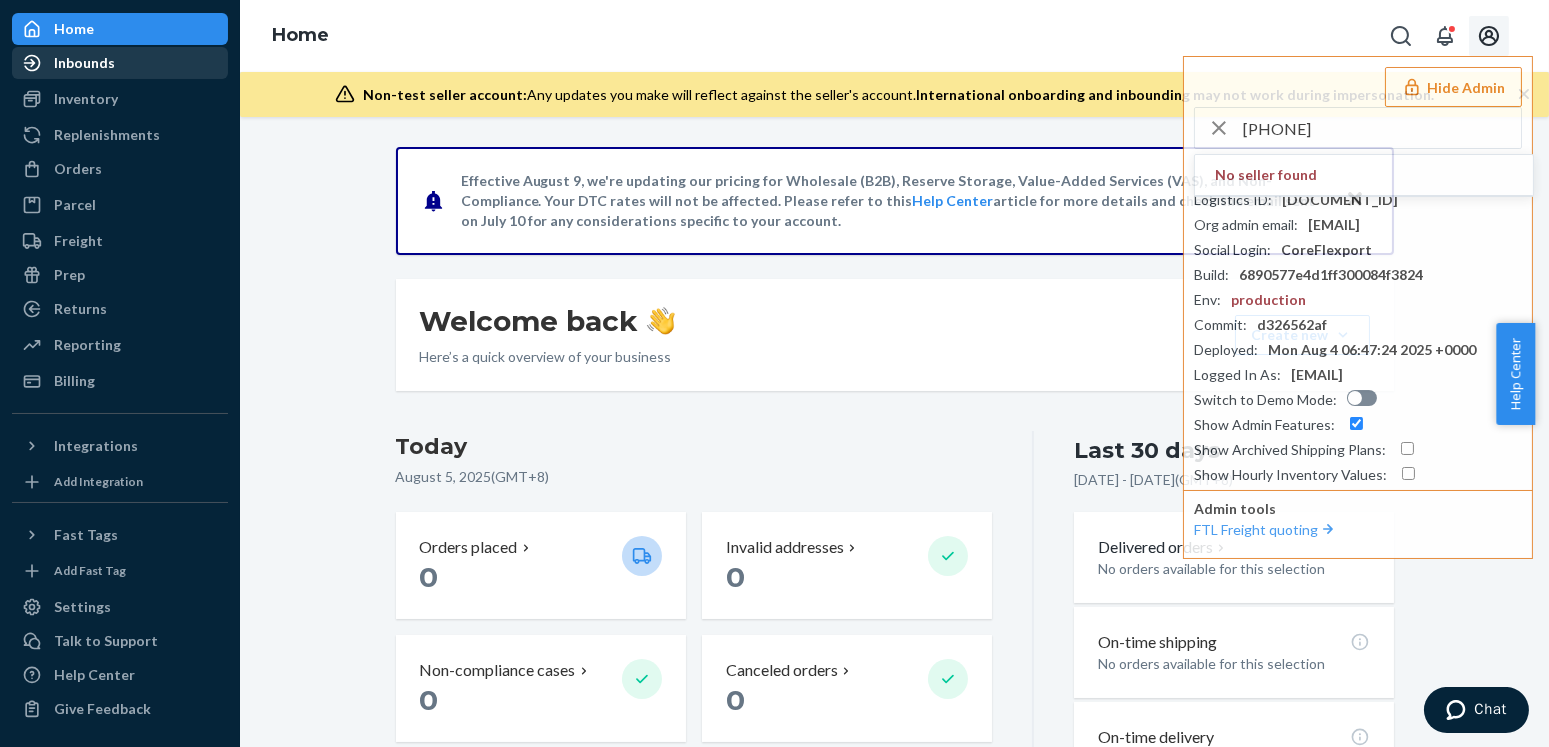click on "Inbounds" at bounding box center [84, 63] 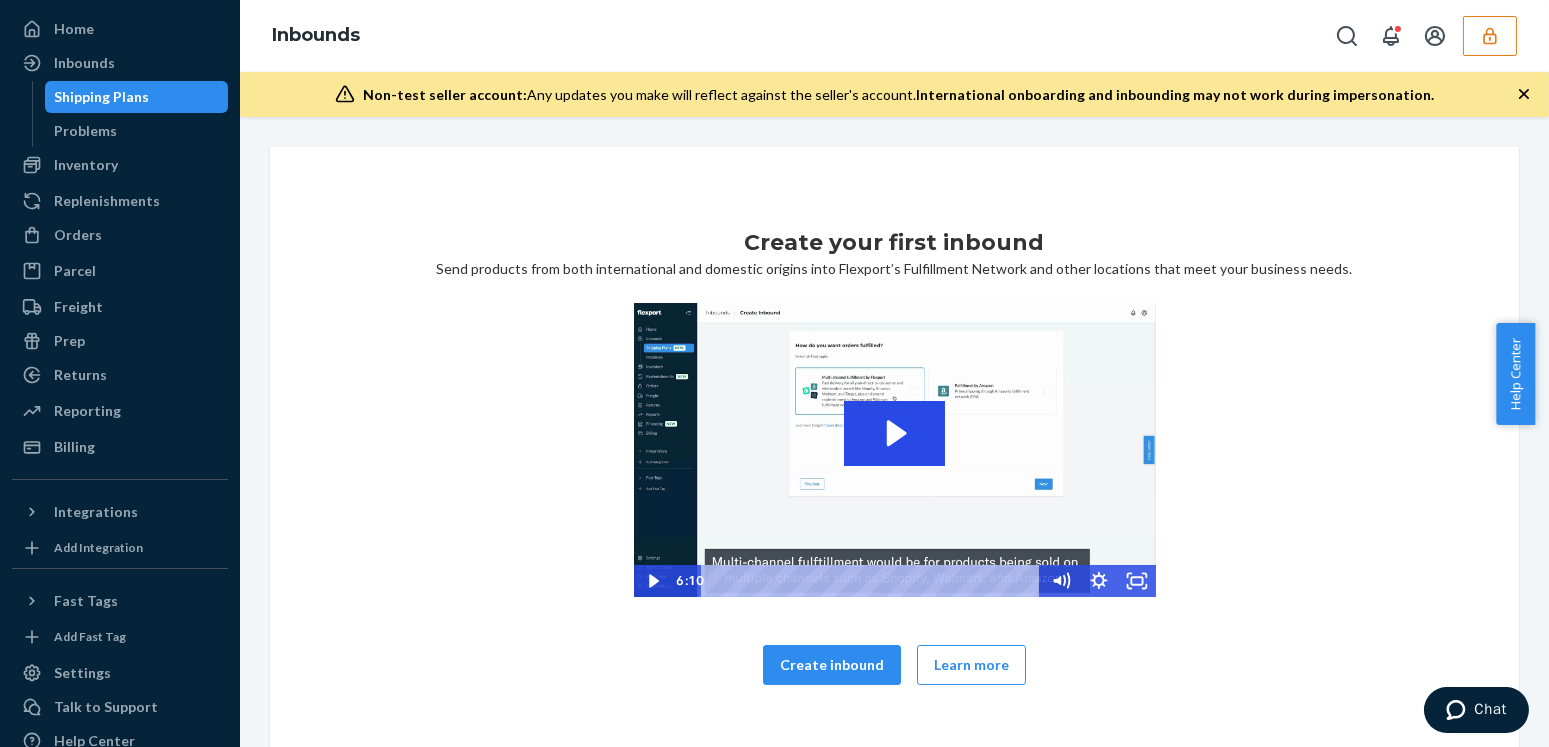 click on "Create your first inbound Send products from both international and domestic origins into Flexport’s Fulfillment Network and other locations that meet your business needs.
Click for sound
@keyframes VOLUME_SMALL_WAVE_FLASH {
0% { opacity: 0; }
33% { opacity: 1; }
66% { opacity: 1; }
100% { opacity: 0; }
}
@keyframes VOLUME_LARGE_WAVE_FLASH {
0% { opacity: 0; }
33% { opacity: 1; }
66% { opacity: 1; }
100% { opacity: 0; }
}
.volume__small-wave {
animation: VOLUME_SMALL_WAVE_FLASH 2s infinite;
opacity: 0;
}
.volume__large-wave {
animation: VOLUME_LARGE_WAVE_FLASH 2s infinite .3s;
opacity: 0;
}
6:10
Create inbound Learn more" at bounding box center (894, 468) 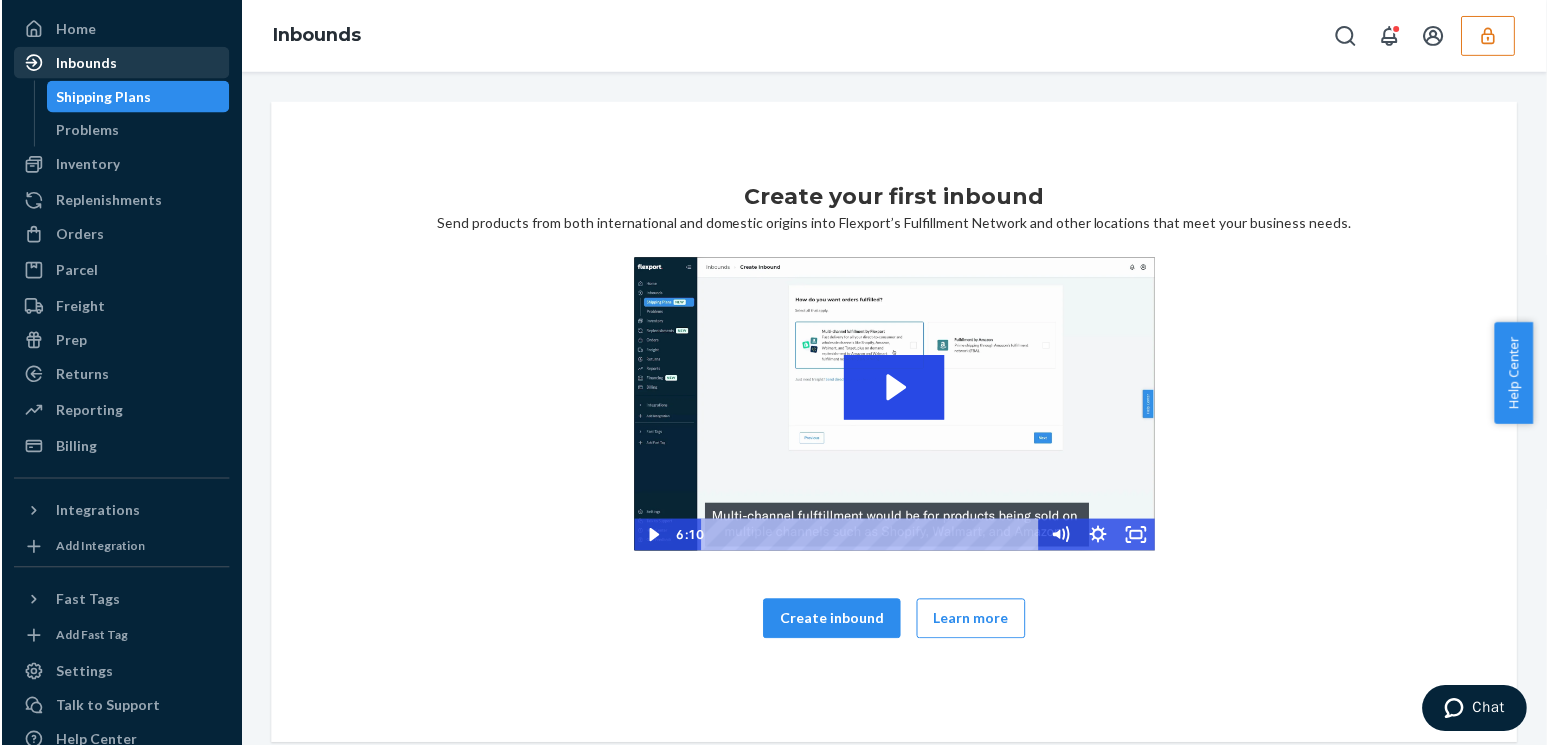 scroll, scrollTop: 0, scrollLeft: 0, axis: both 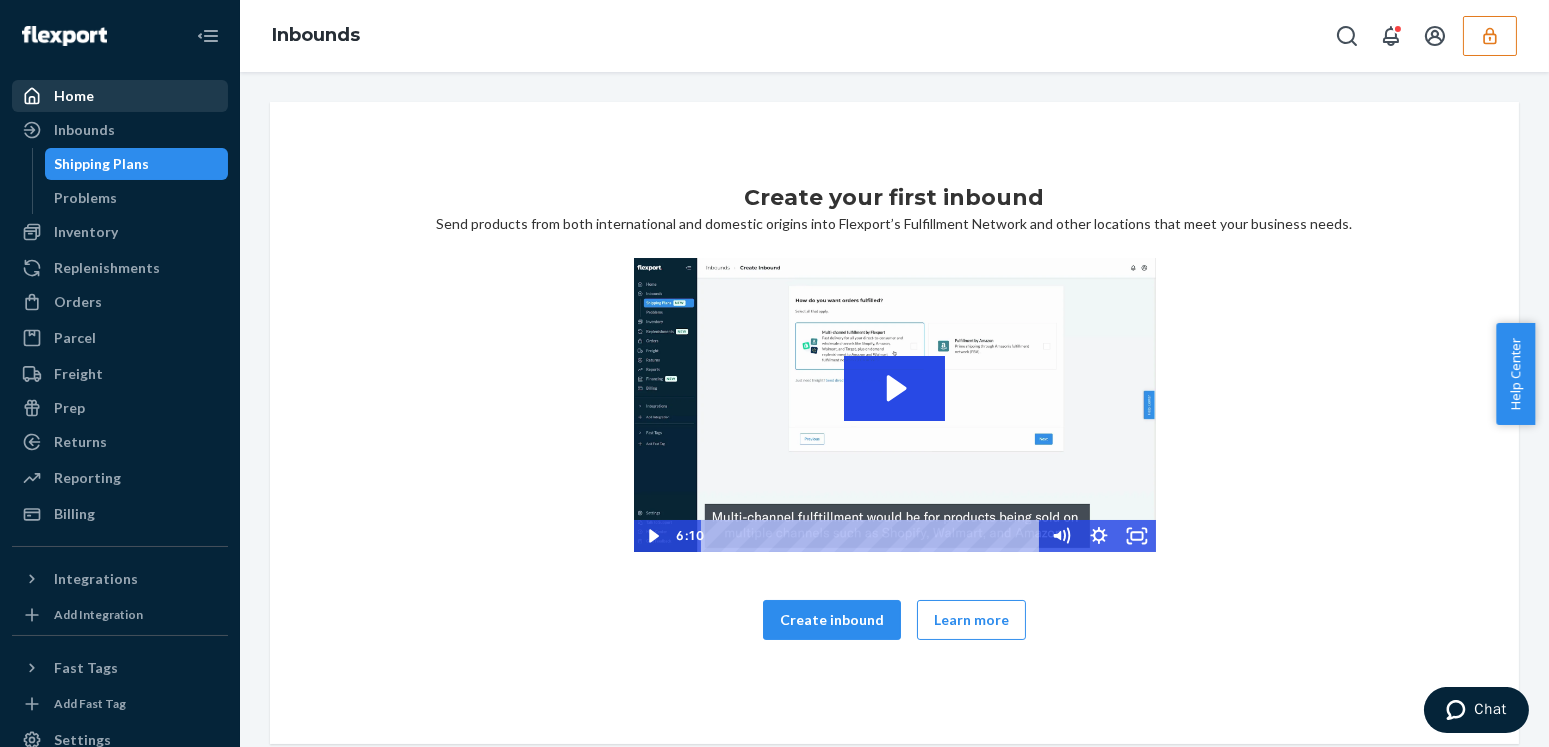 click on "Home" at bounding box center (74, 96) 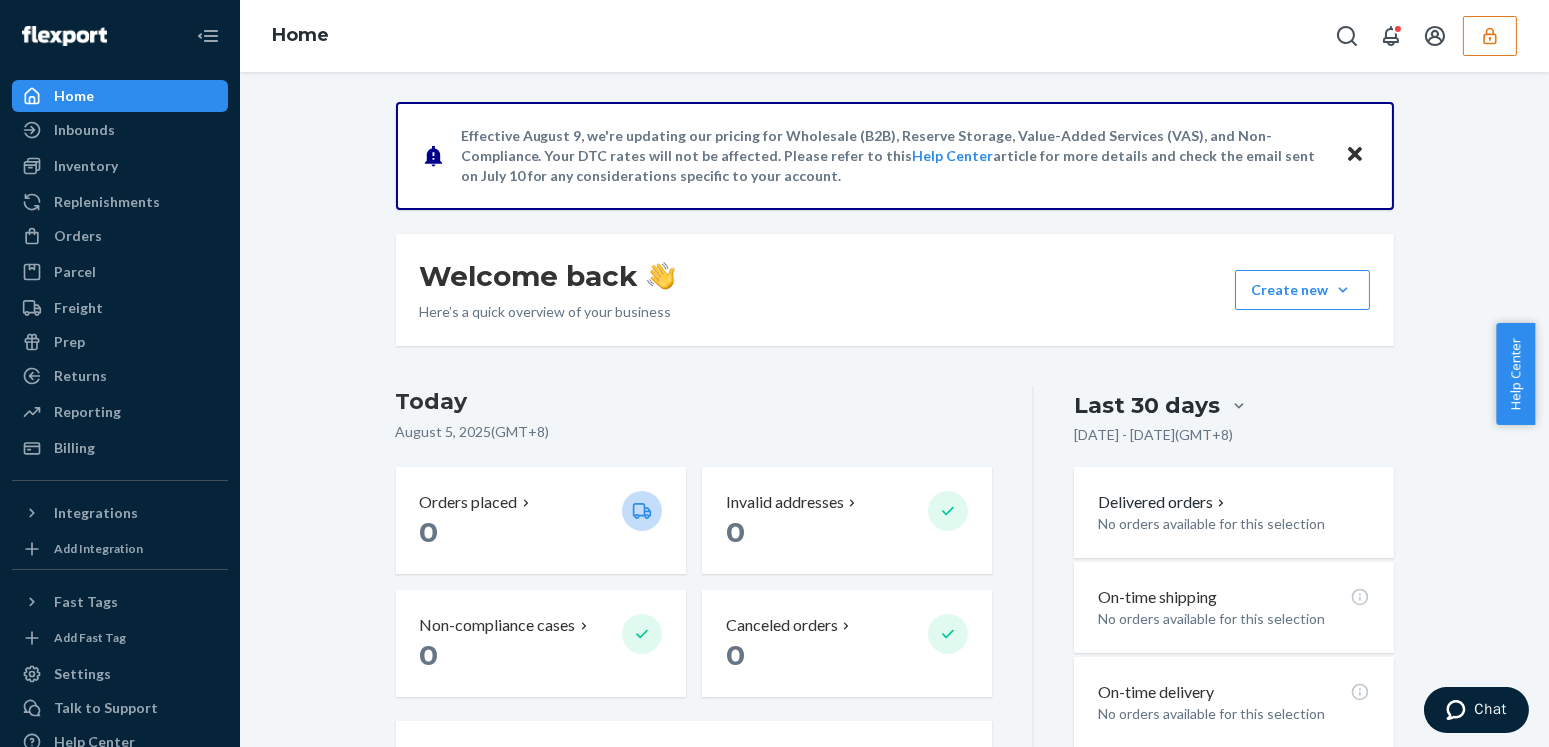 click on "Effective August 9, we're updating our pricing for Wholesale (B2B), Reserve Storage, Value-Added Services (VAS), and Non-Compliance. Your DTC rates will not be affected. Please refer to this  Help Center  article for more details and check the email sent on July 10 for any considerations specific to your account. Welcome back  Here’s a quick overview of your business Create new Create new inbound Create new order Create new product Today August 5, 2025  ( GMT+8 ) Orders placed   0   Invalid addresses   0   Non-compliance cases   0   Canceled orders   0   Action Required: Unblock your Shipment Complete the following tasks to ensure your shipments are received on time. Available units 0 We'll fulfill your orders automatically once we receive your inventory Inbounding units 0 No shipments receiving, forwarding, in transit, or ready to ship Popular SKUs to replenish No recommendations yet. We’ll show you popular SKUs that are running low so you never miss a sale. Last 30 days Jul 6, 2025 - Aug 5, 2025  ( )" at bounding box center (894, 636) 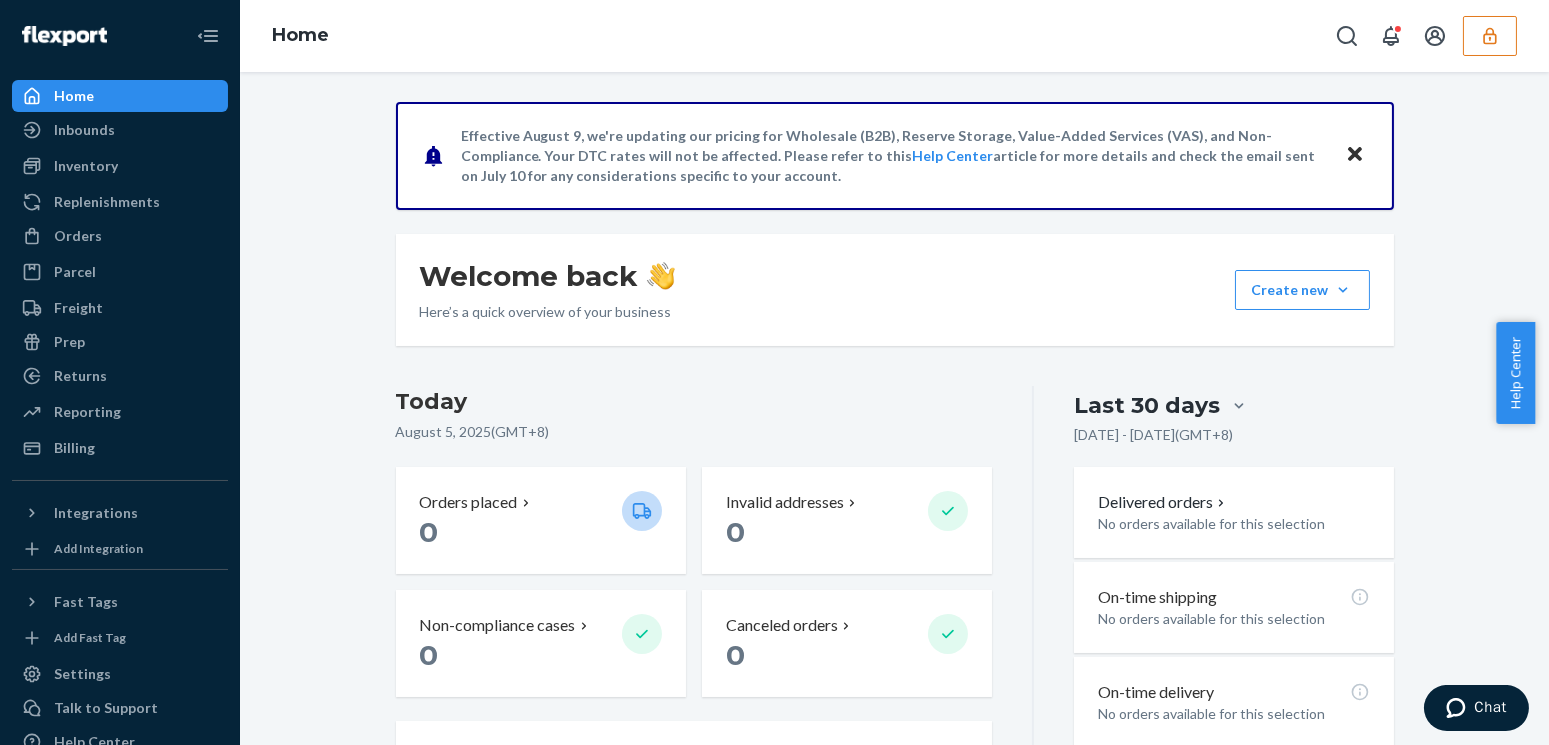 click at bounding box center (1490, 36) 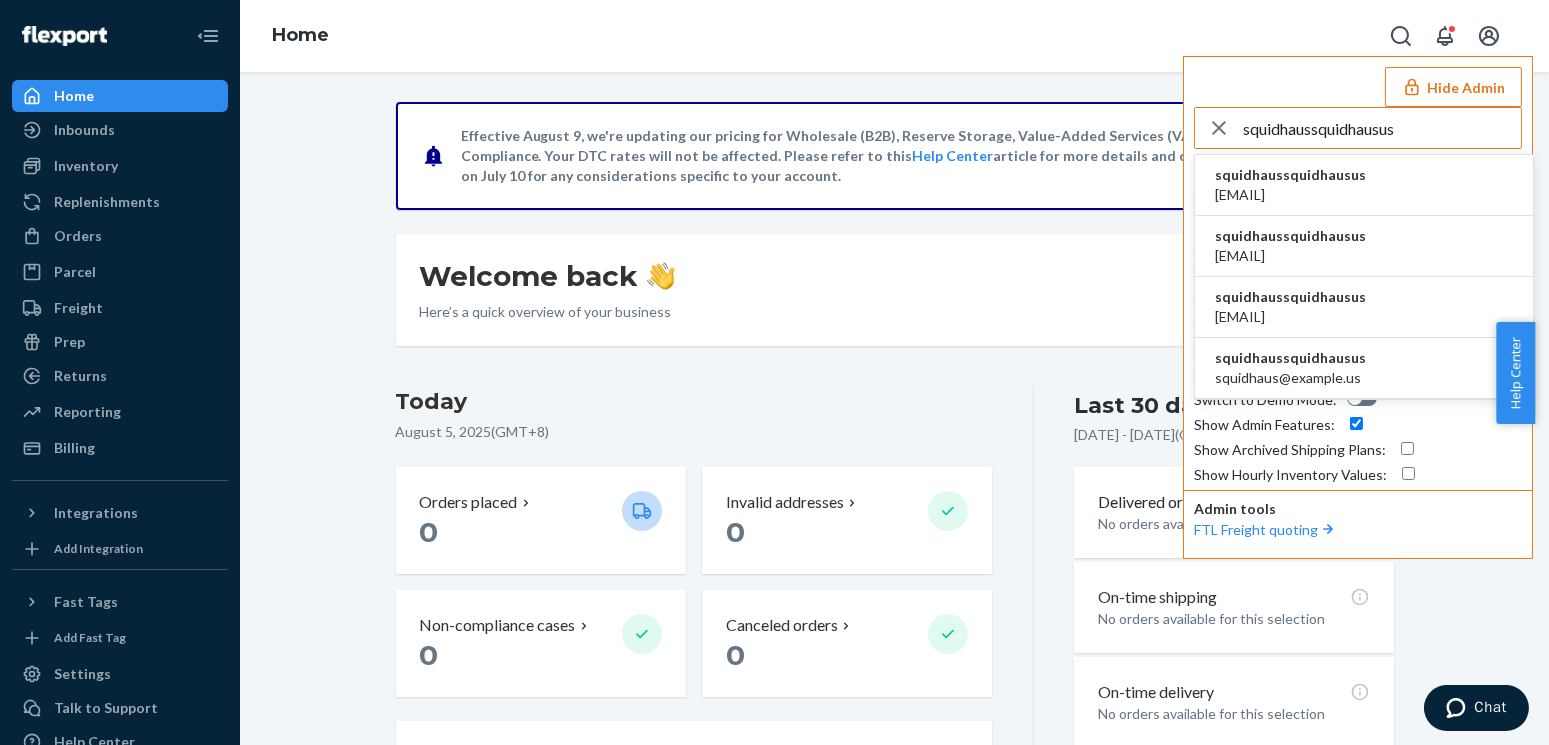 type on "squidhaussquidhausus" 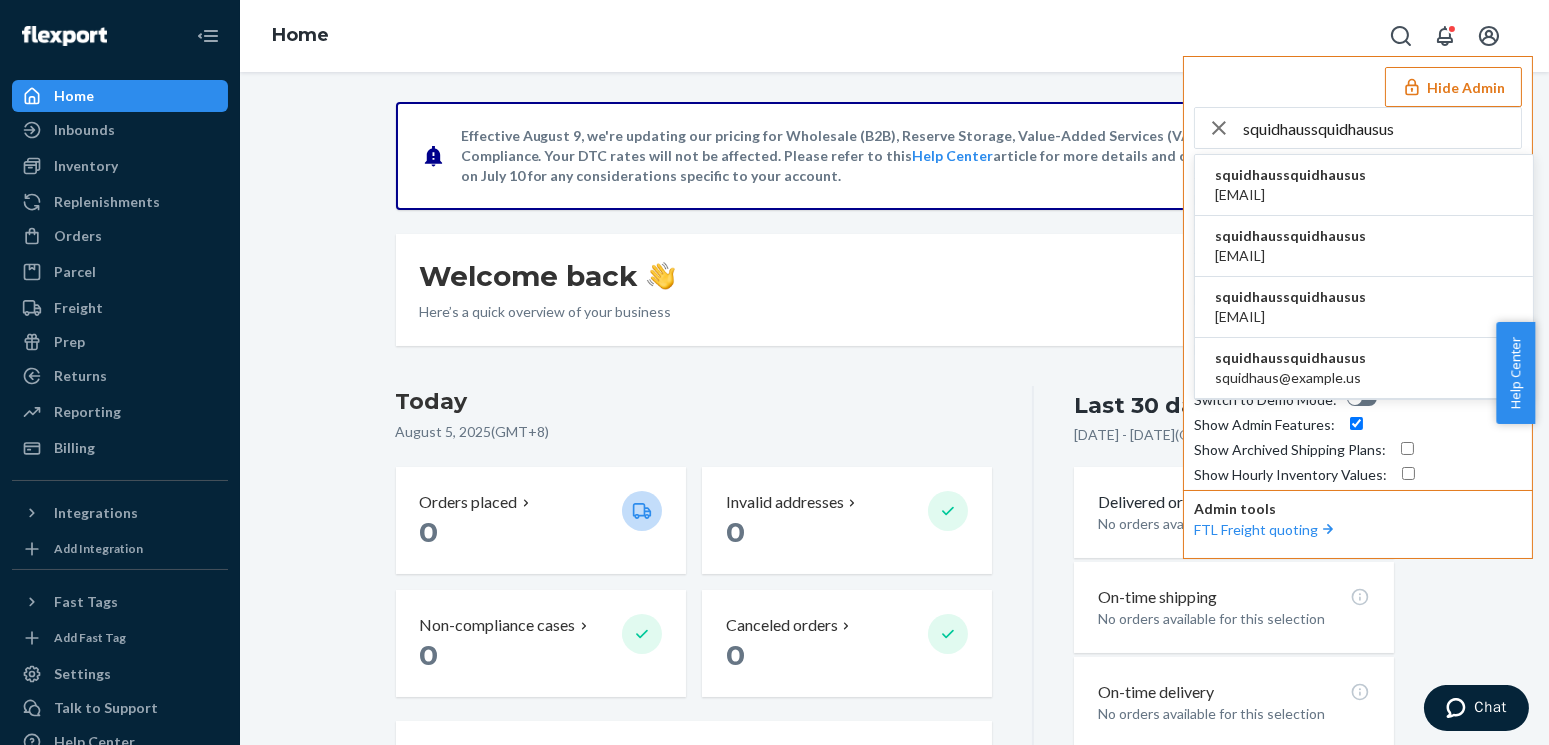 click on "david@squidhaus.us" at bounding box center [1290, 195] 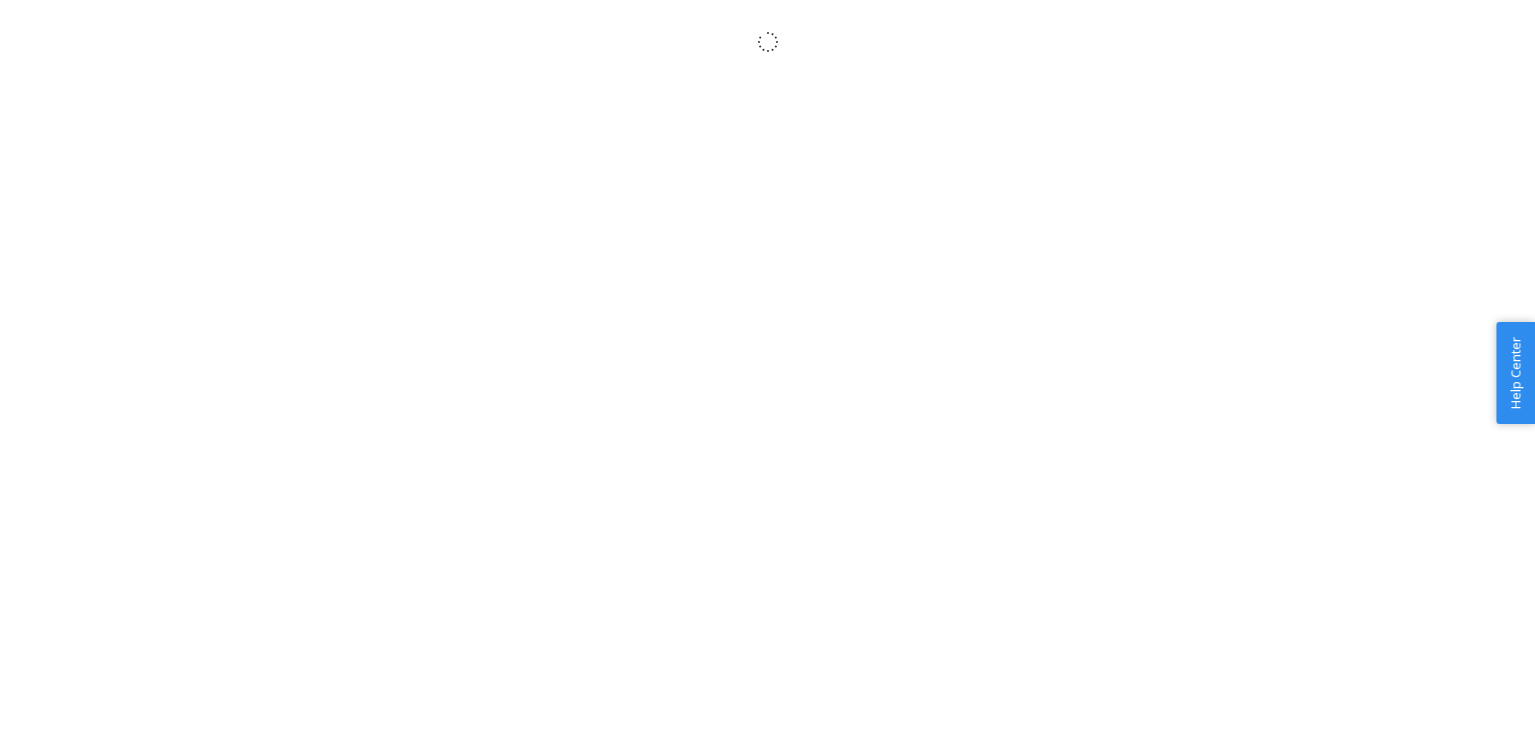 scroll, scrollTop: 0, scrollLeft: 0, axis: both 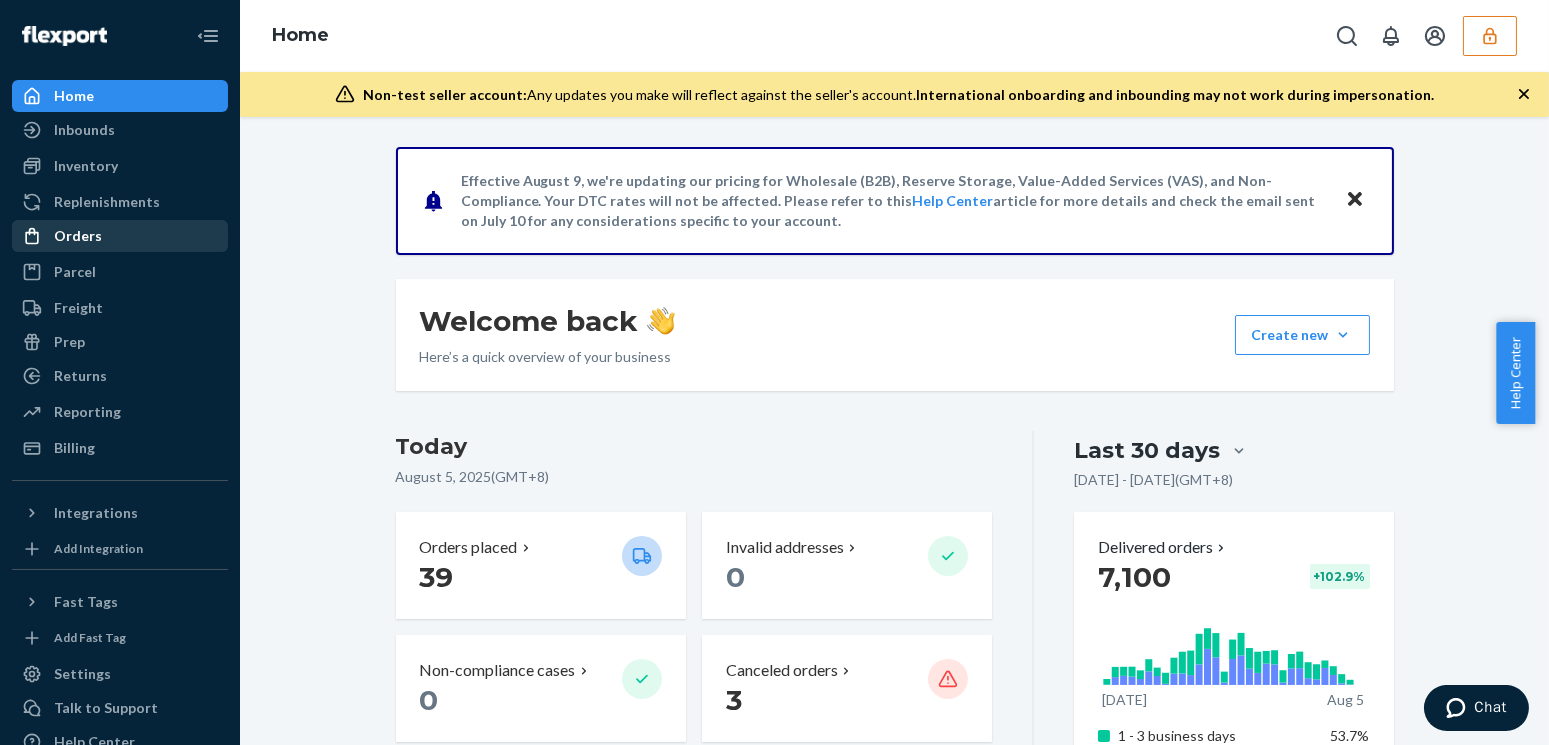 click on "Orders" at bounding box center (78, 236) 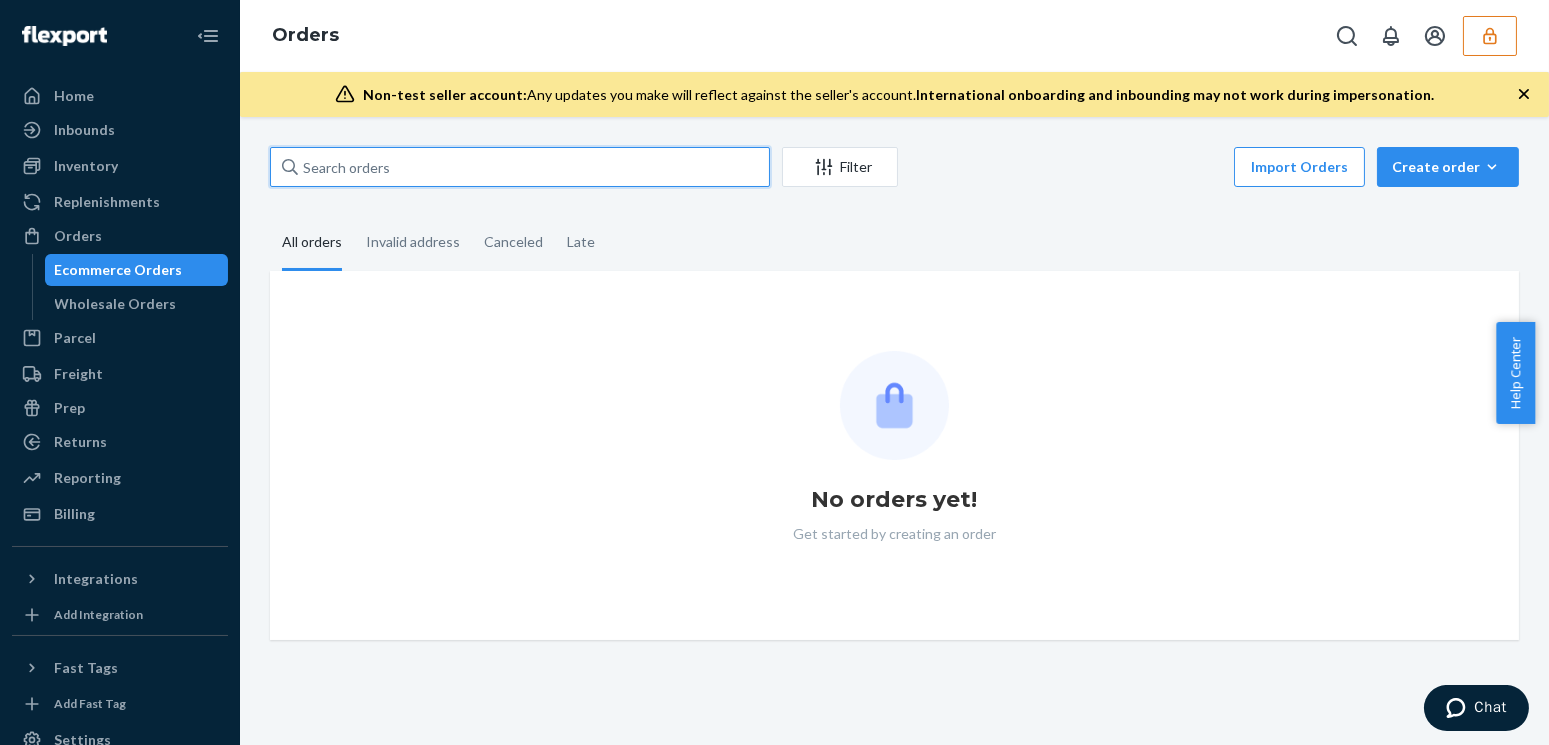 click at bounding box center [520, 167] 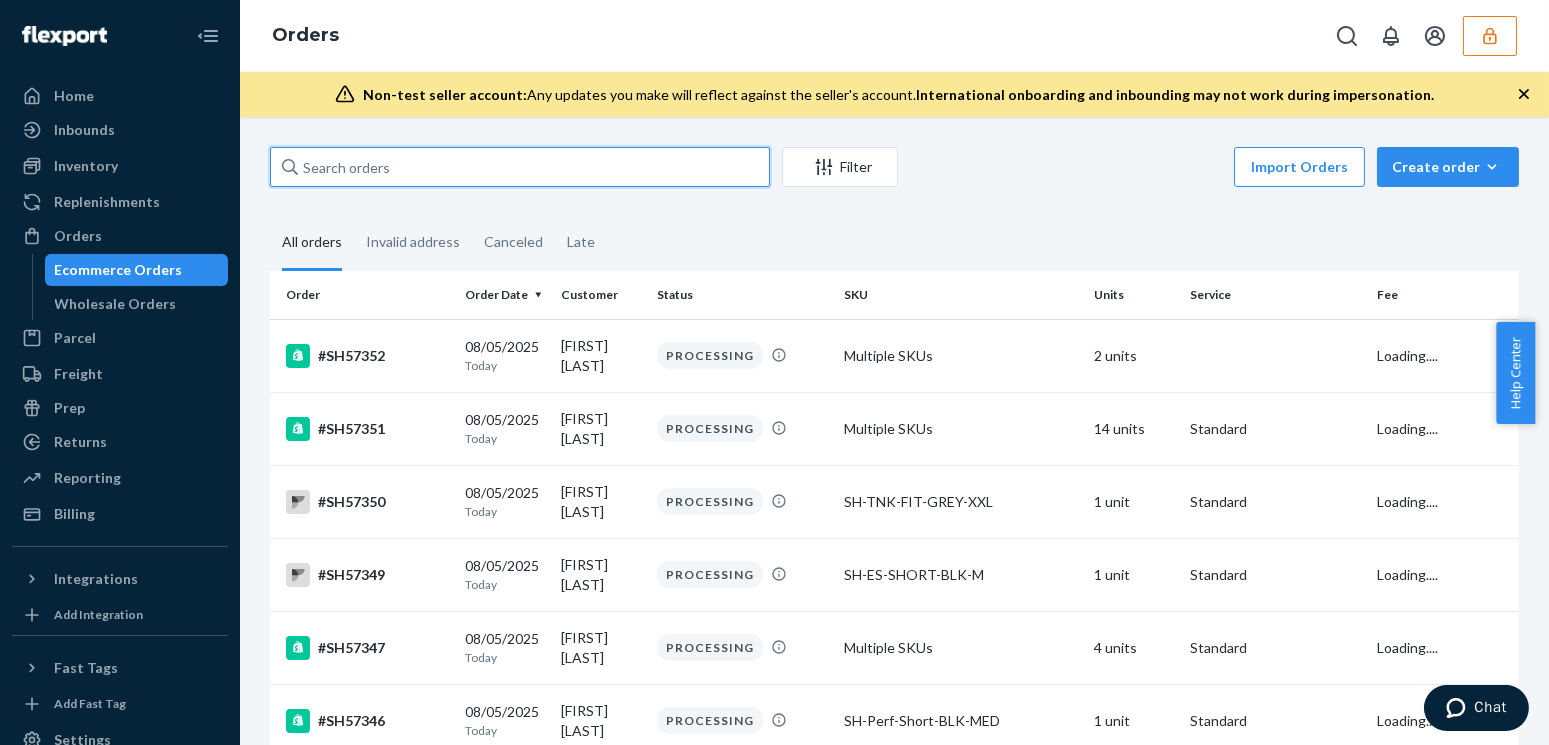 paste on "[ORDER_ID]" 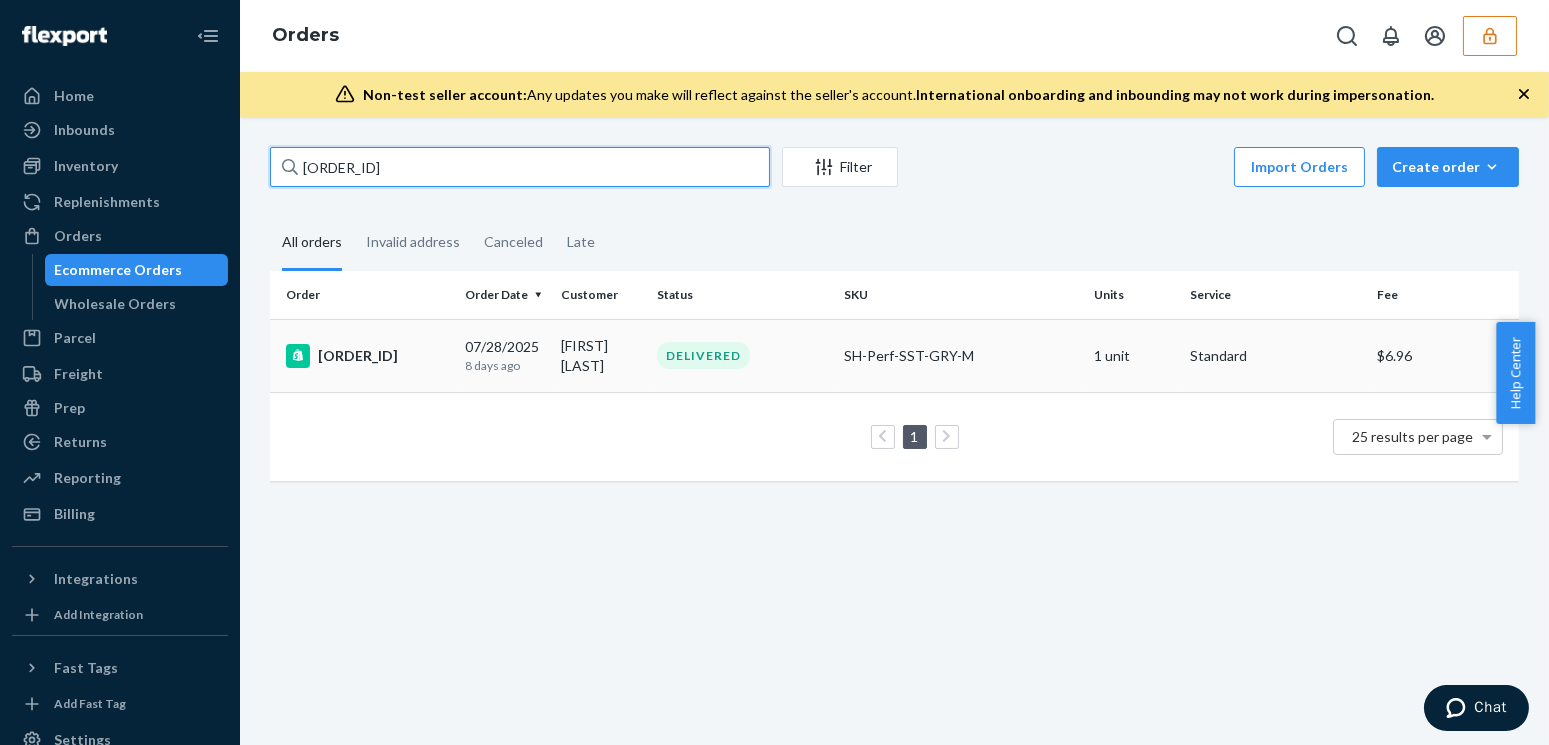 type on "[ORDER_ID]" 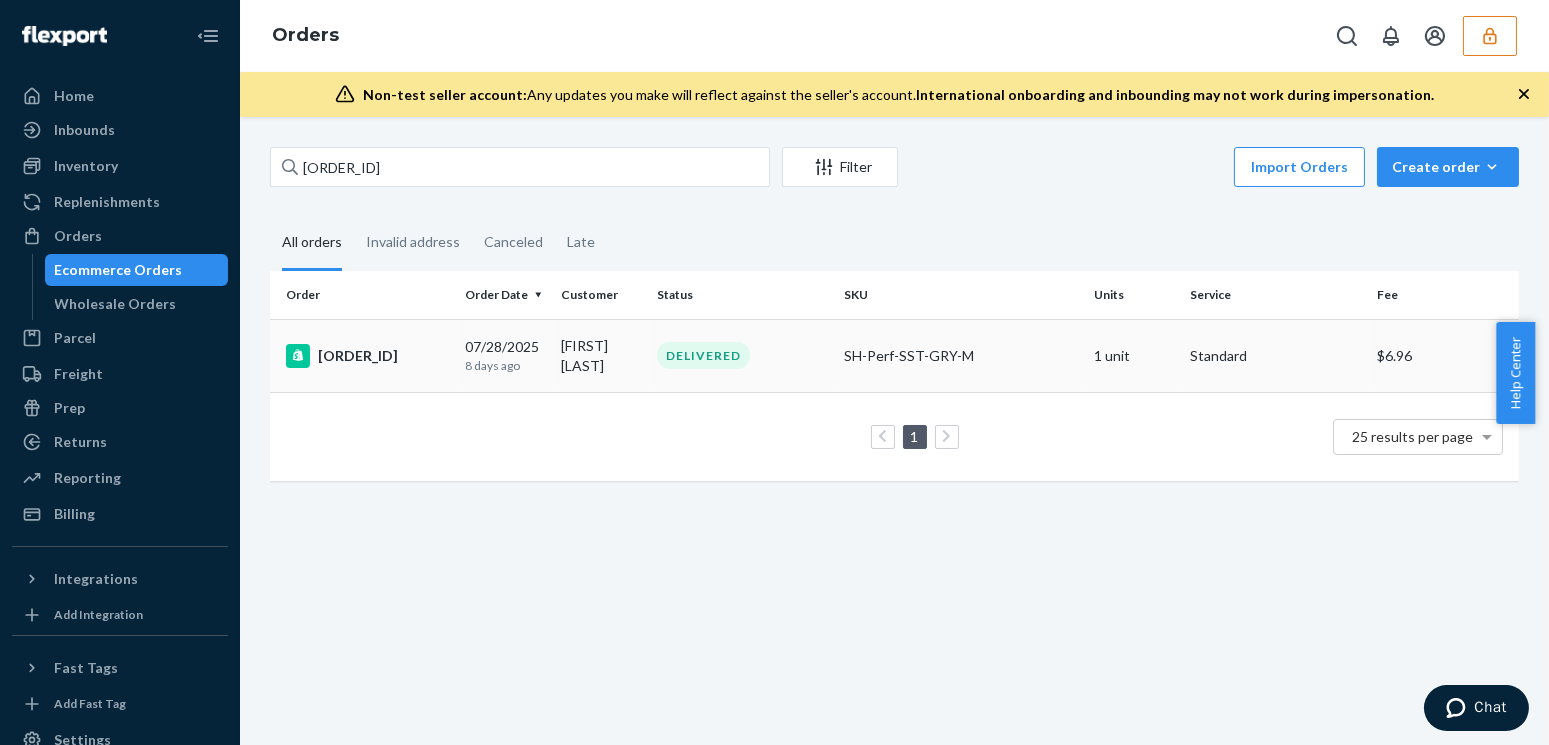 click on "[ORDER_ID]" at bounding box center (363, 355) 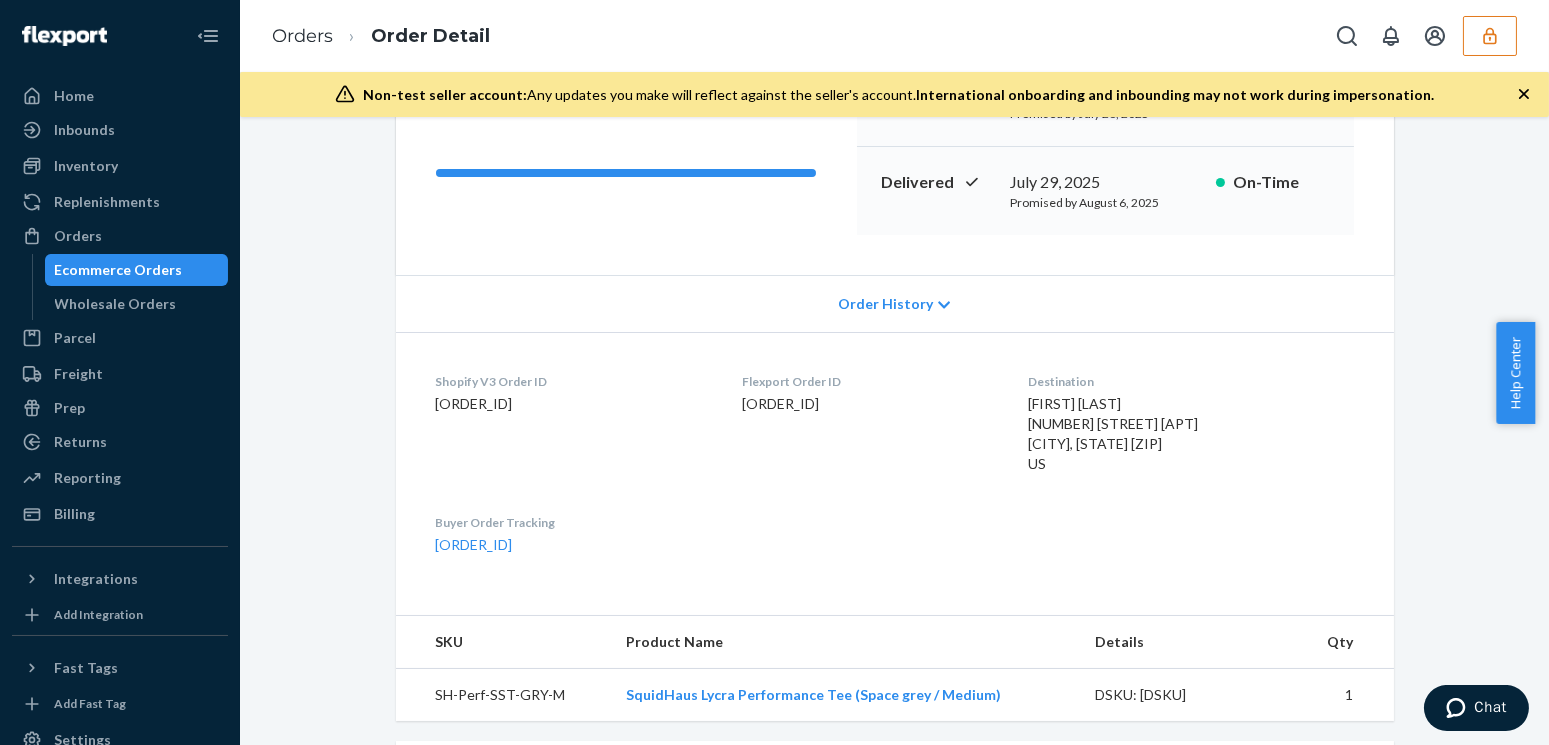 scroll, scrollTop: 636, scrollLeft: 0, axis: vertical 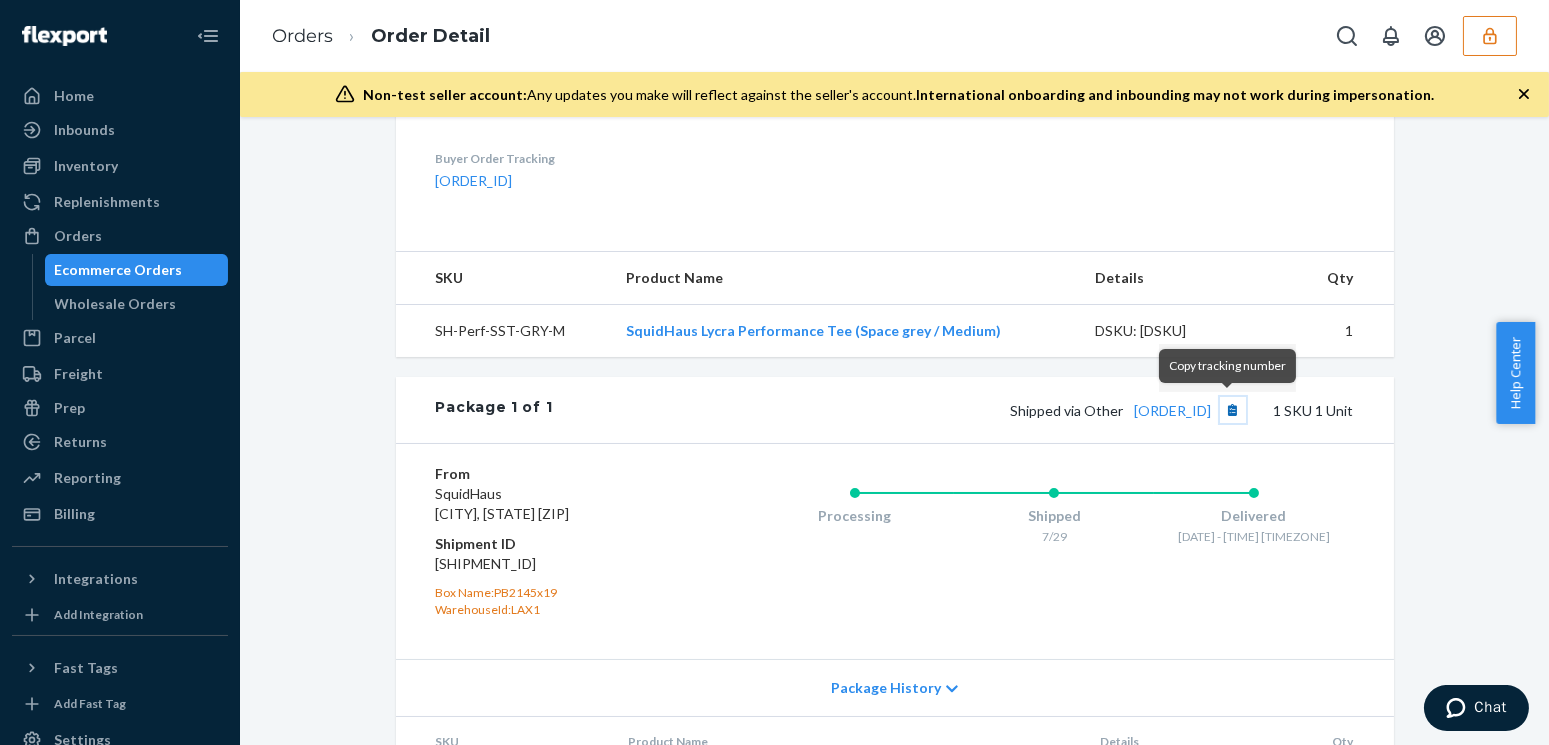 click at bounding box center (1233, 410) 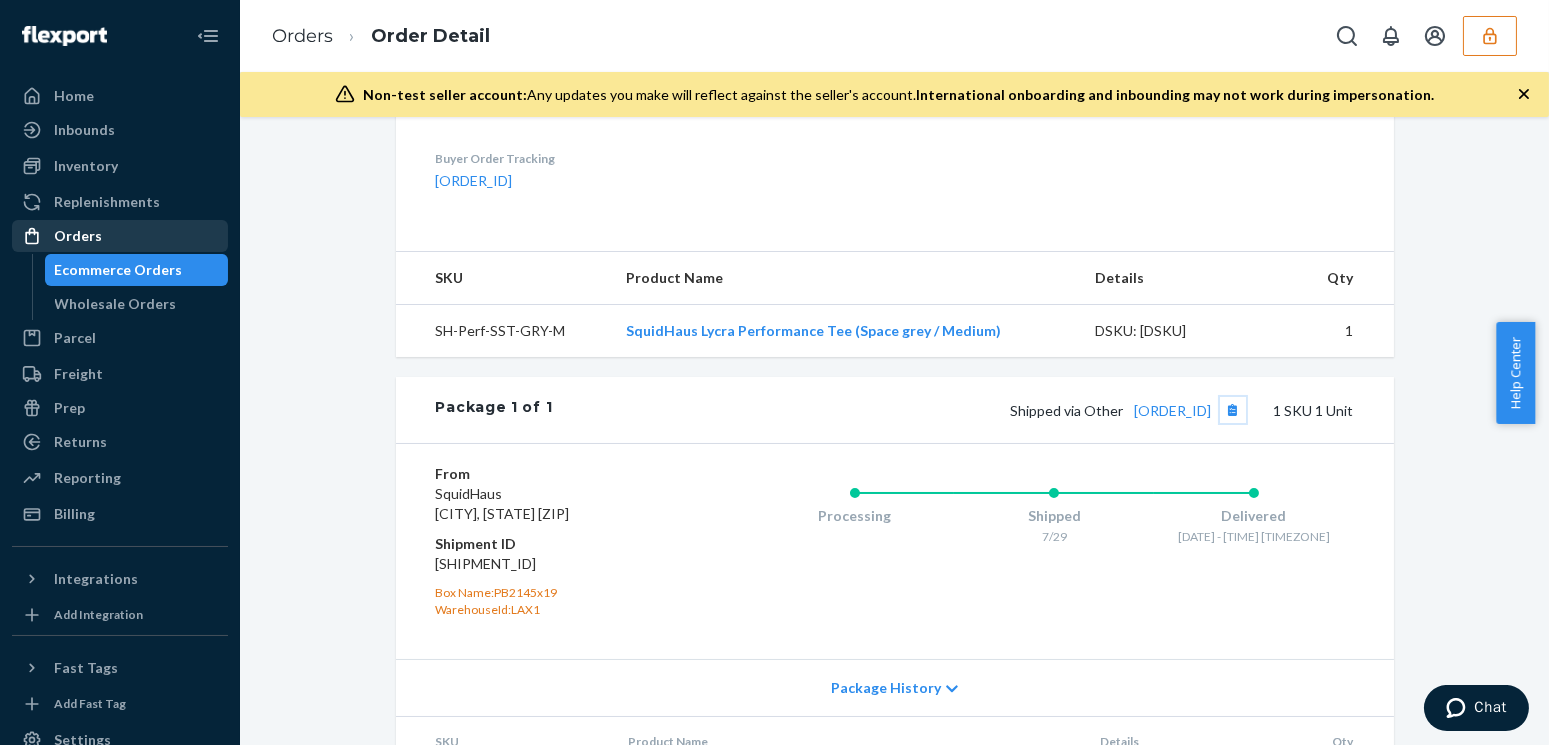 type 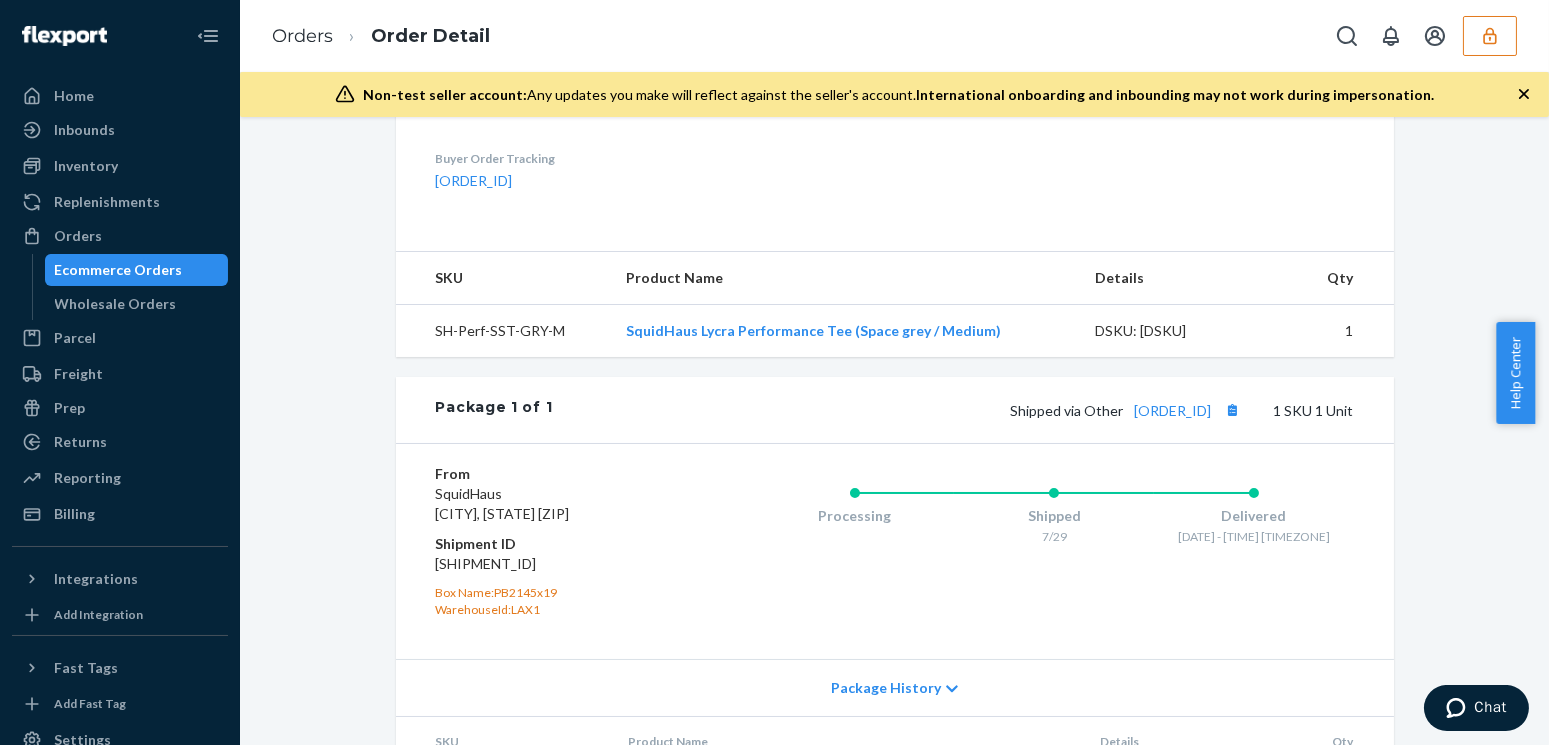 click on "Shopify Order # [ORDER_ID] • Standard  /  $6.96 View Details Submit Claim Create Return Duplicate Order Delivered All packages delivered to recipient Shipped [DATE] Promised by [DATE] On-Time Delivered [DATE] Promised by [DATE] On-Time Order History Shopify V3 Order ID [ORDER_ID] Flexport Order ID [ORDER_ID] Destination [FIRST] [LAST]
[NUMBER] [STREET] [APT], [CITY], [STATE] [ZIP]
US Buyer Order Tracking [ORDER_ID] SKU Product Name Details Qty [SKU] [PRODUCT_NAME] ([COLOR] / [SIZE]) DSKU: [DSKU] [QUANTITY] Package 1 of 1 Shipped via Other   [ORDER_ID] [SKU]   [QUANTITY]   Unit From SquidHaus
[CITY], [STATE] [ZIP] Shipment ID [SHIPMENT_ID] Box Name:  [BOX_NAME] WarehouseId:  [WAREHOUSE_ID] Processing Shipped [DATE] Delivered [DATE] - [TIME] [TIMEZONE] Package History SKU Product Name Details Qty [SKU] [PRODUCT_NAME] ([COLOR] / [SIZE]) DSKU: [DSKU] [QUANTITY]" at bounding box center (894, 177) 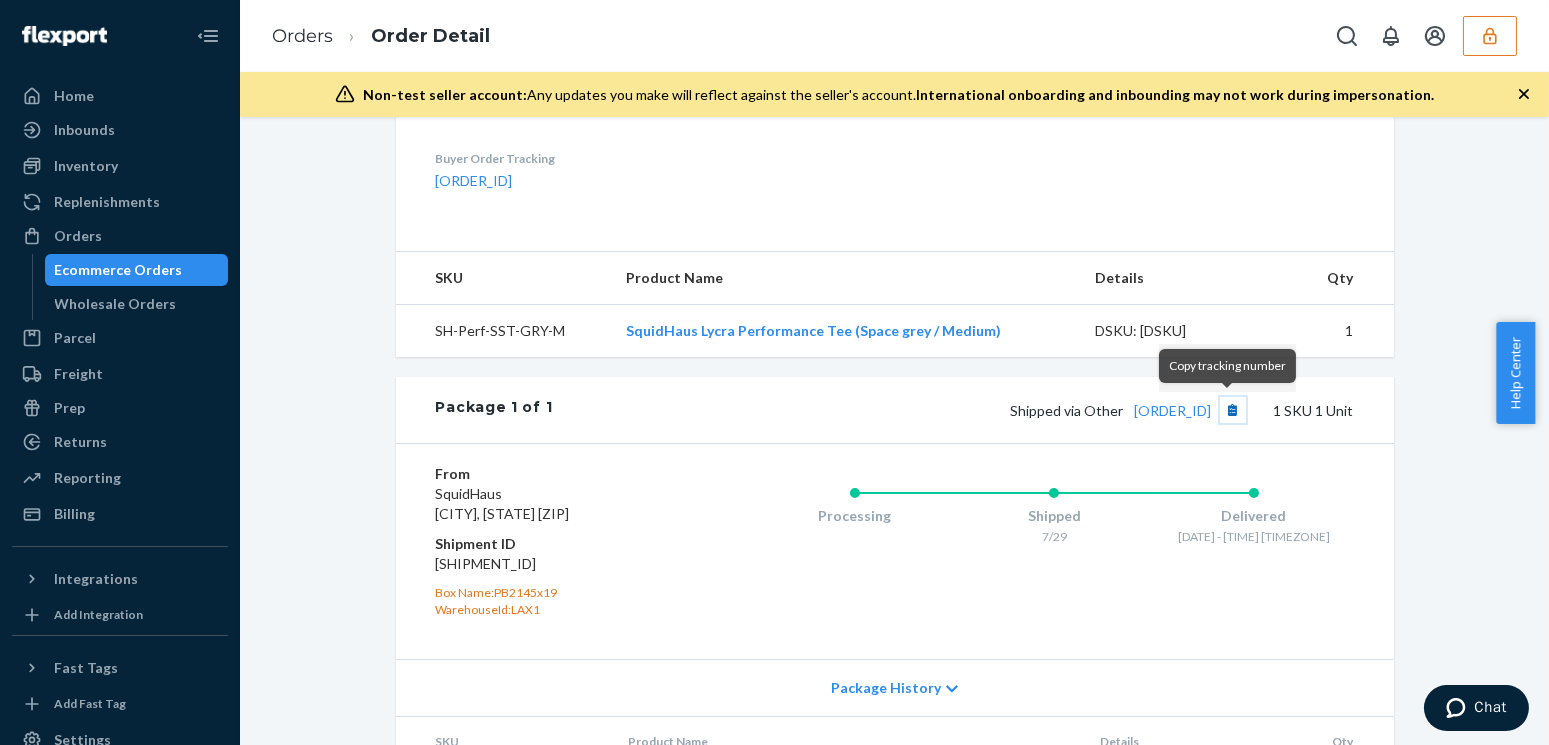 click at bounding box center (1233, 410) 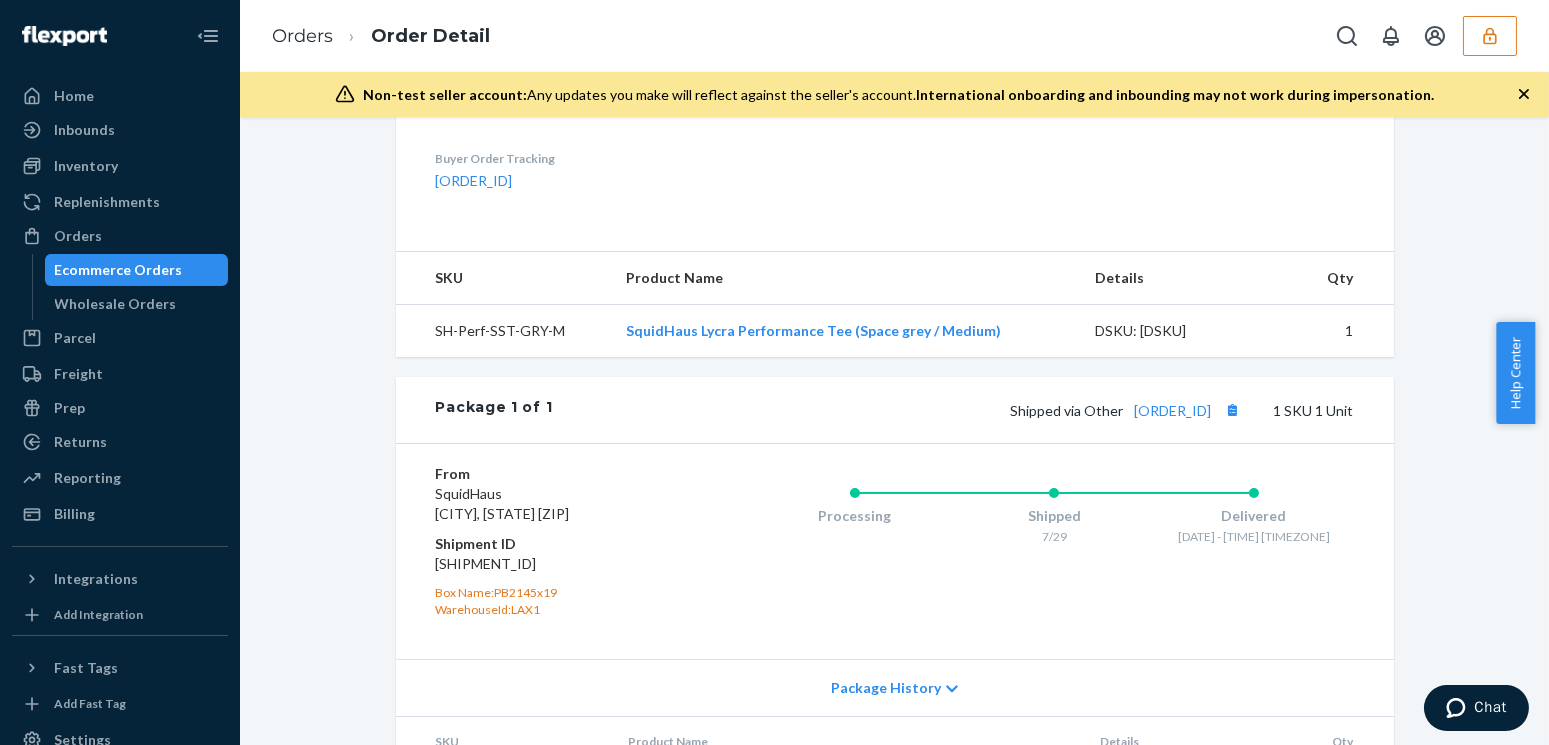 click on "Shopify Order # [ORDER_ID] • Standard  /  $6.96 View Details Submit Claim Create Return Duplicate Order Delivered All packages delivered to recipient Shipped [DATE] Promised by [DATE] On-Time Delivered [DATE] Promised by [DATE] On-Time Order History Shopify V3 Order ID [ORDER_ID] Flexport Order ID [ORDER_ID] Destination [FIRST] [LAST]
[NUMBER] [STREET] [APT], [CITY], [STATE] [ZIP]
US Buyer Order Tracking [ORDER_ID] SKU Product Name Details Qty [SKU] [PRODUCT_NAME] ([COLOR] / [SIZE]) DSKU: [DSKU] [QUANTITY] Package 1 of 1 Shipped via Other   [ORDER_ID] [SKU]   [QUANTITY]   Unit From SquidHaus
[CITY], [STATE] [ZIP] Shipment ID [SHIPMENT_ID] Box Name:  [BOX_NAME] WarehouseId:  [WAREHOUSE_ID] Processing Shipped [DATE] Delivered [DATE] - [TIME] [TIMEZONE] Package History SKU Product Name Details Qty [SKU] [PRODUCT_NAME] ([COLOR] / [SIZE]) DSKU: [DSKU] [QUANTITY]" at bounding box center [894, 431] 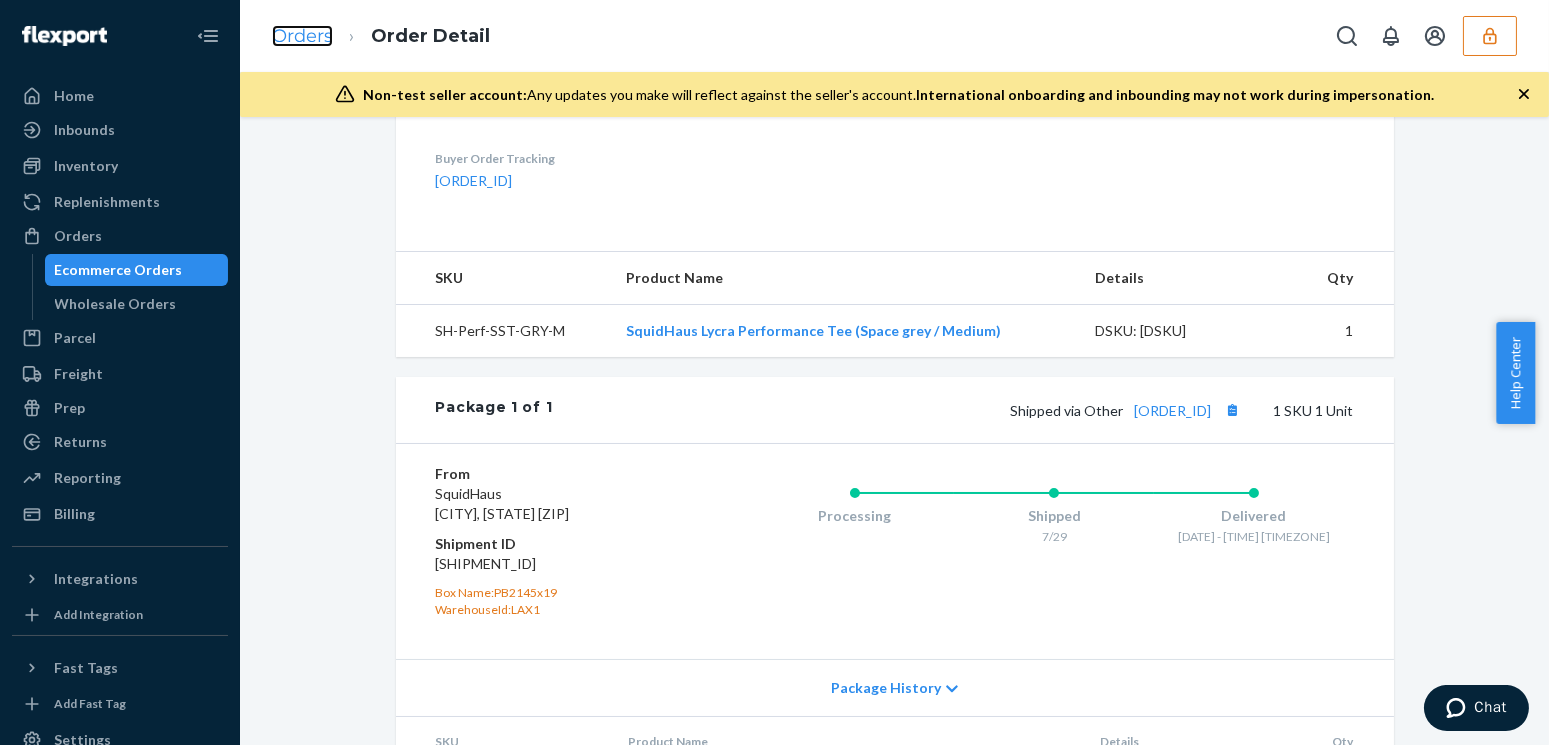 click on "Orders" at bounding box center (302, 36) 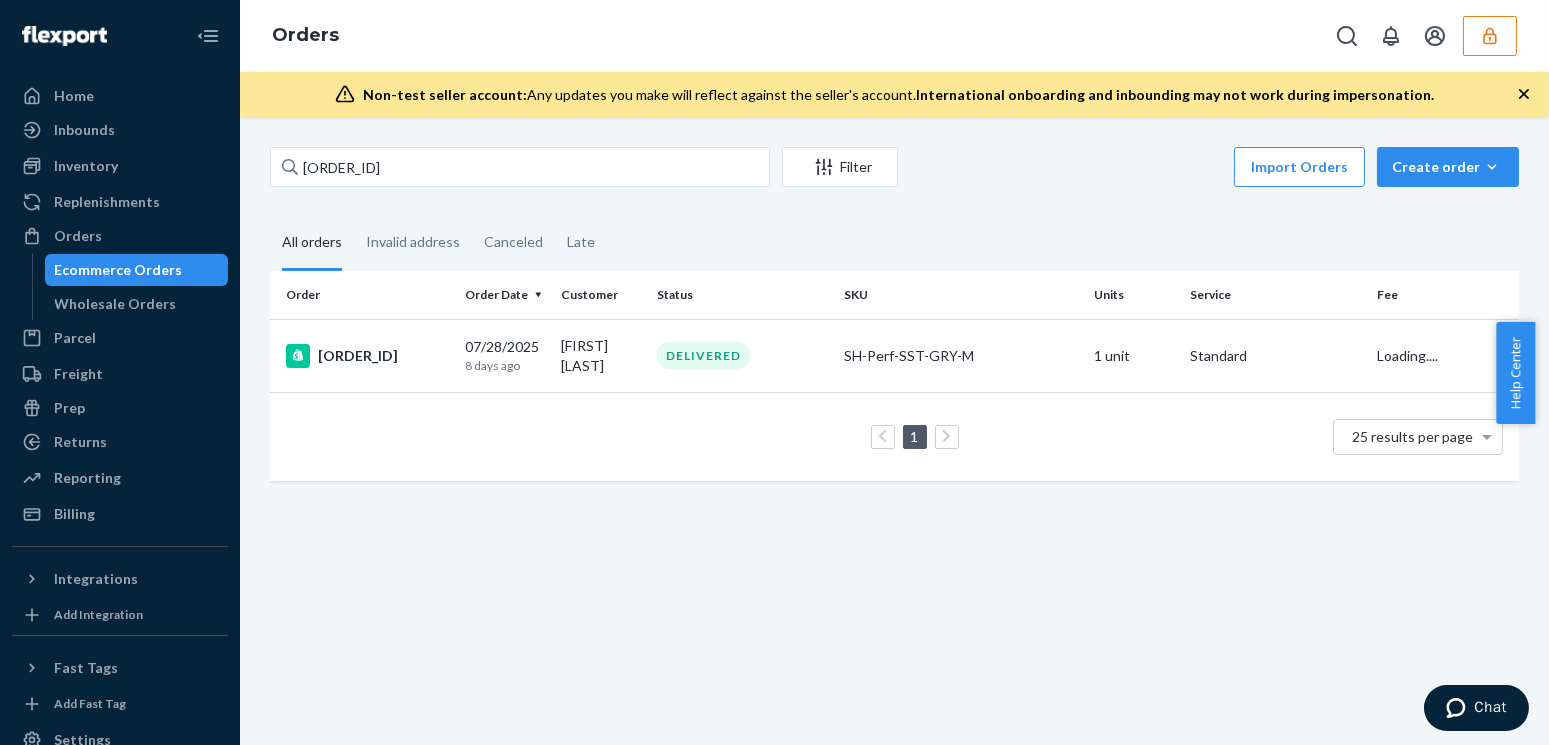 scroll, scrollTop: 0, scrollLeft: 0, axis: both 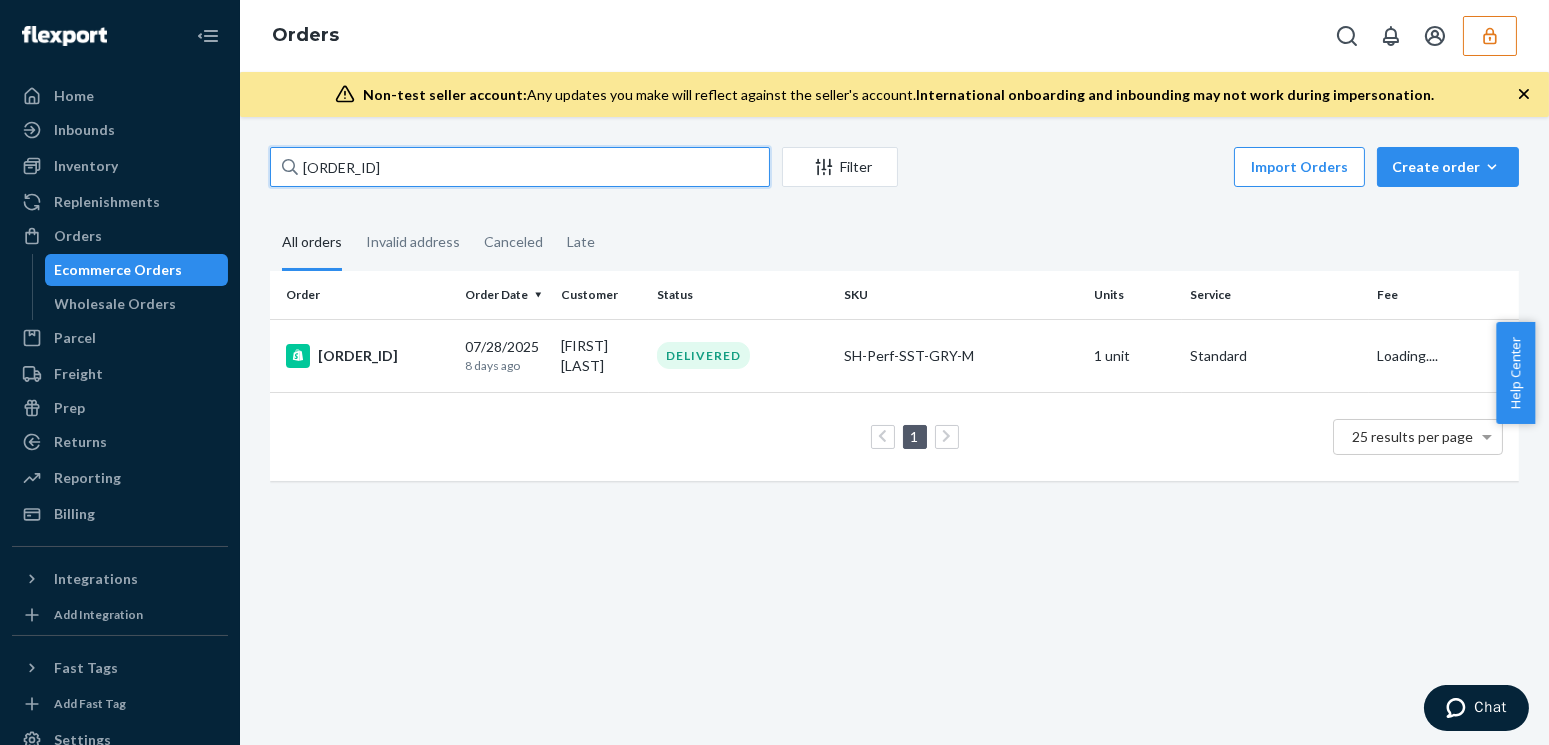 click on "EXC-SH49953-2" at bounding box center [520, 167] 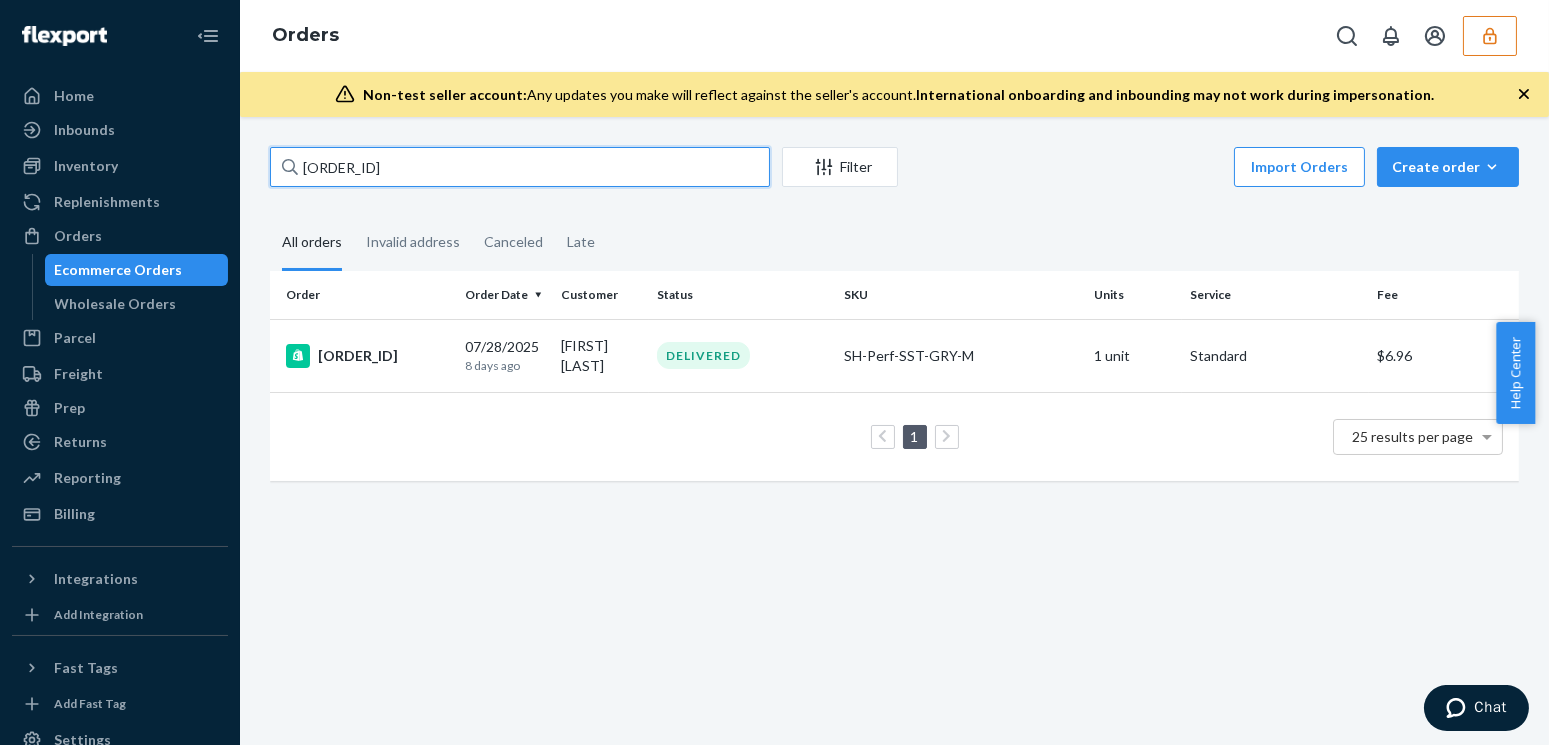 paste on "1" 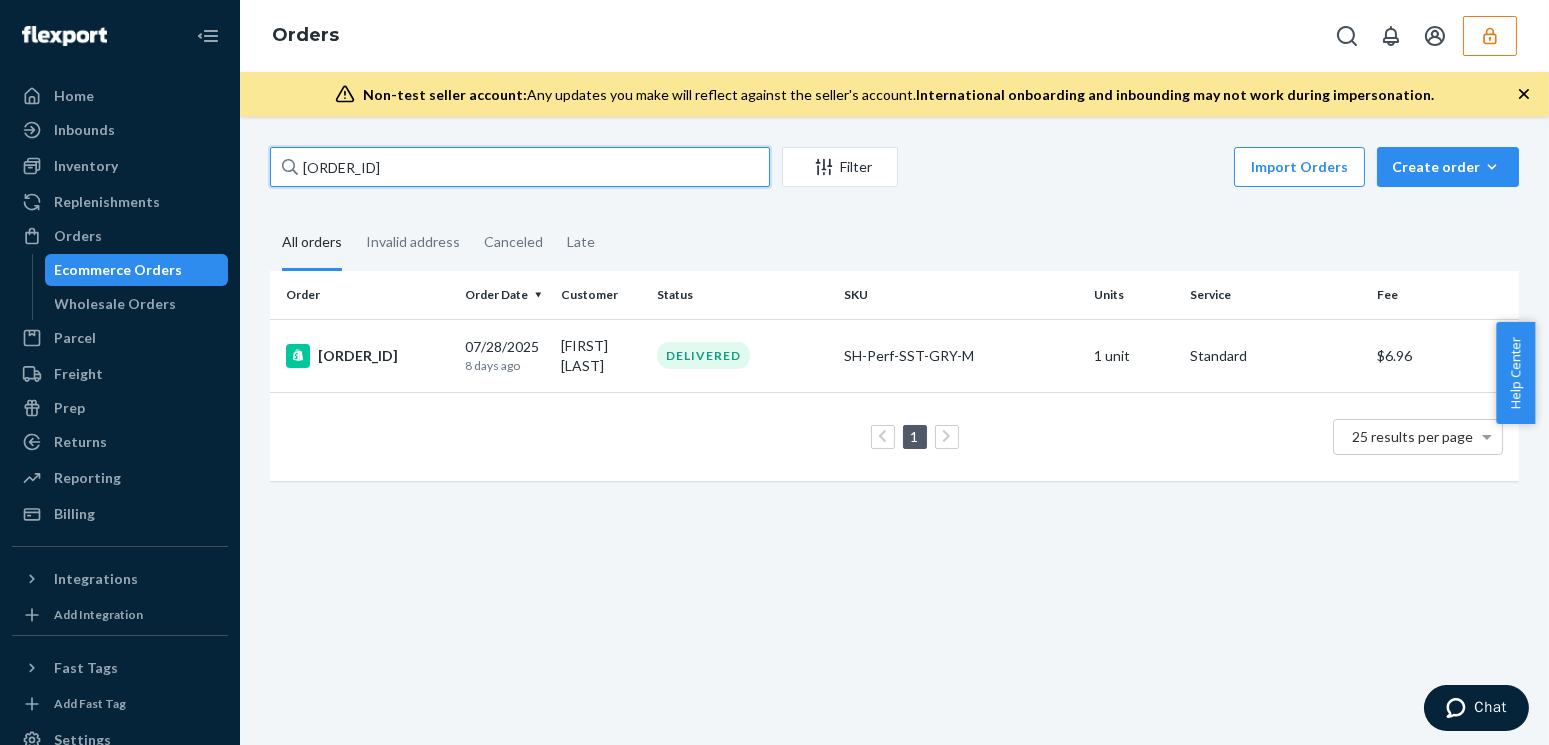 type on "EXC-SH49953-1" 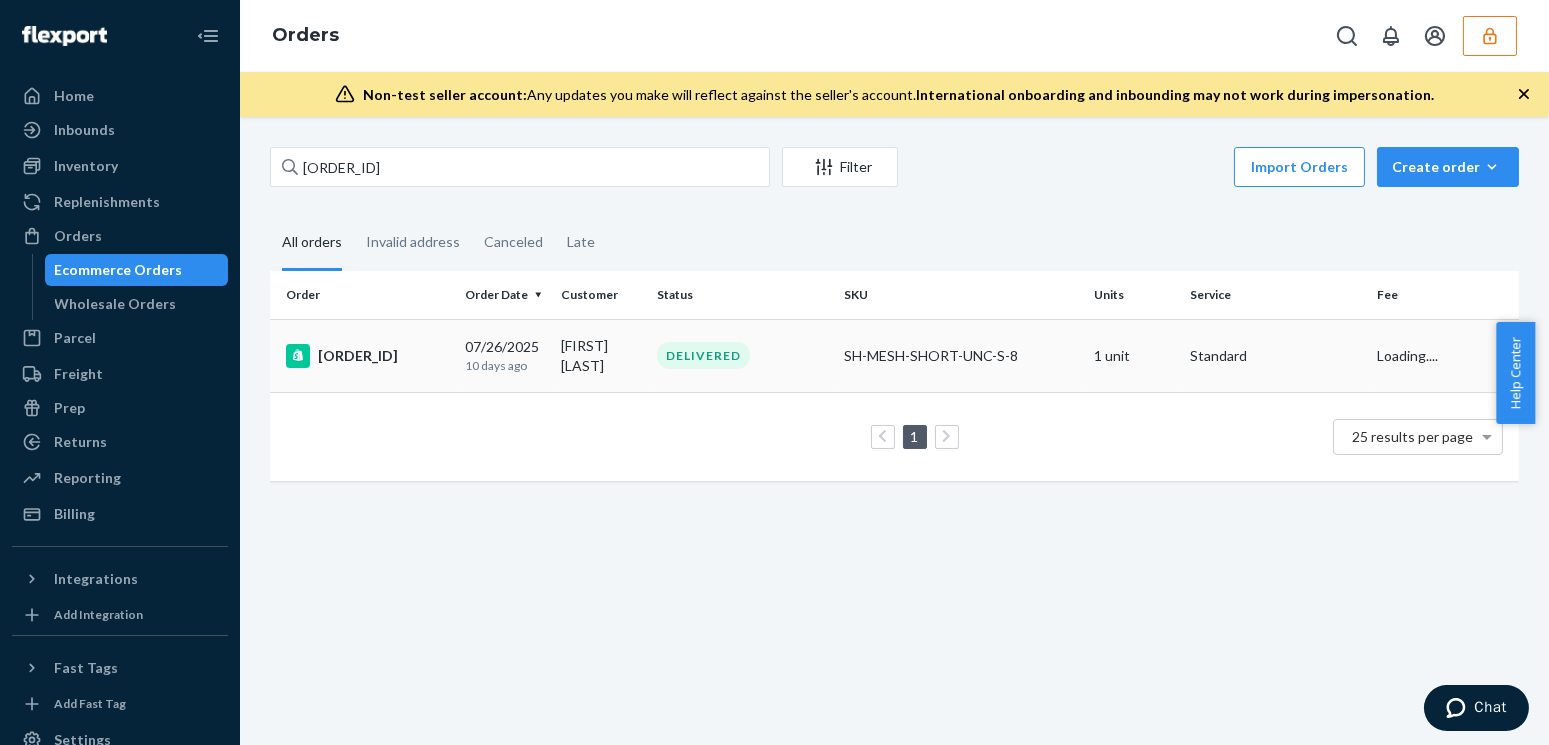 click on "10 days ago" at bounding box center (505, 365) 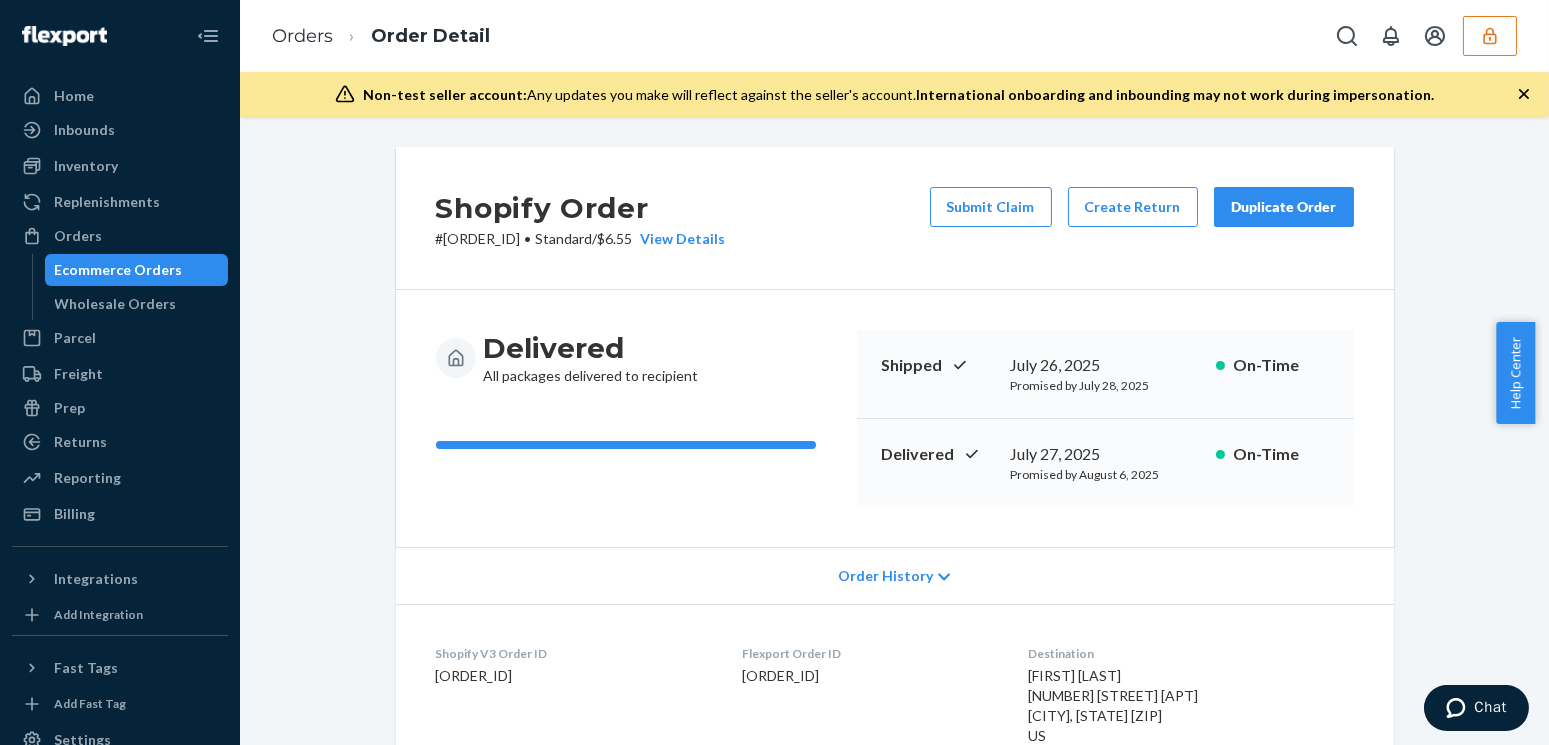 scroll, scrollTop: 181, scrollLeft: 0, axis: vertical 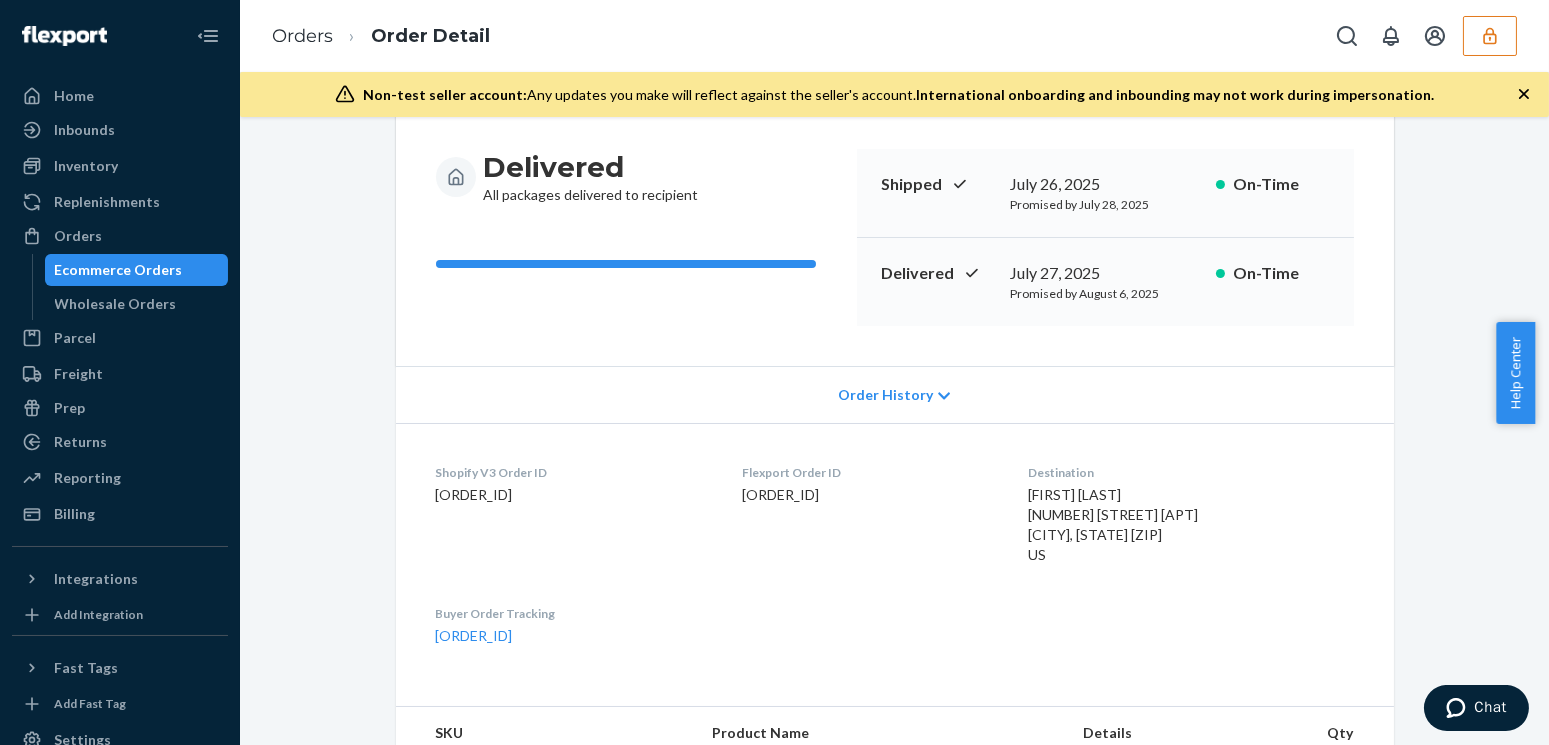 click on "133130546" at bounding box center [870, 495] 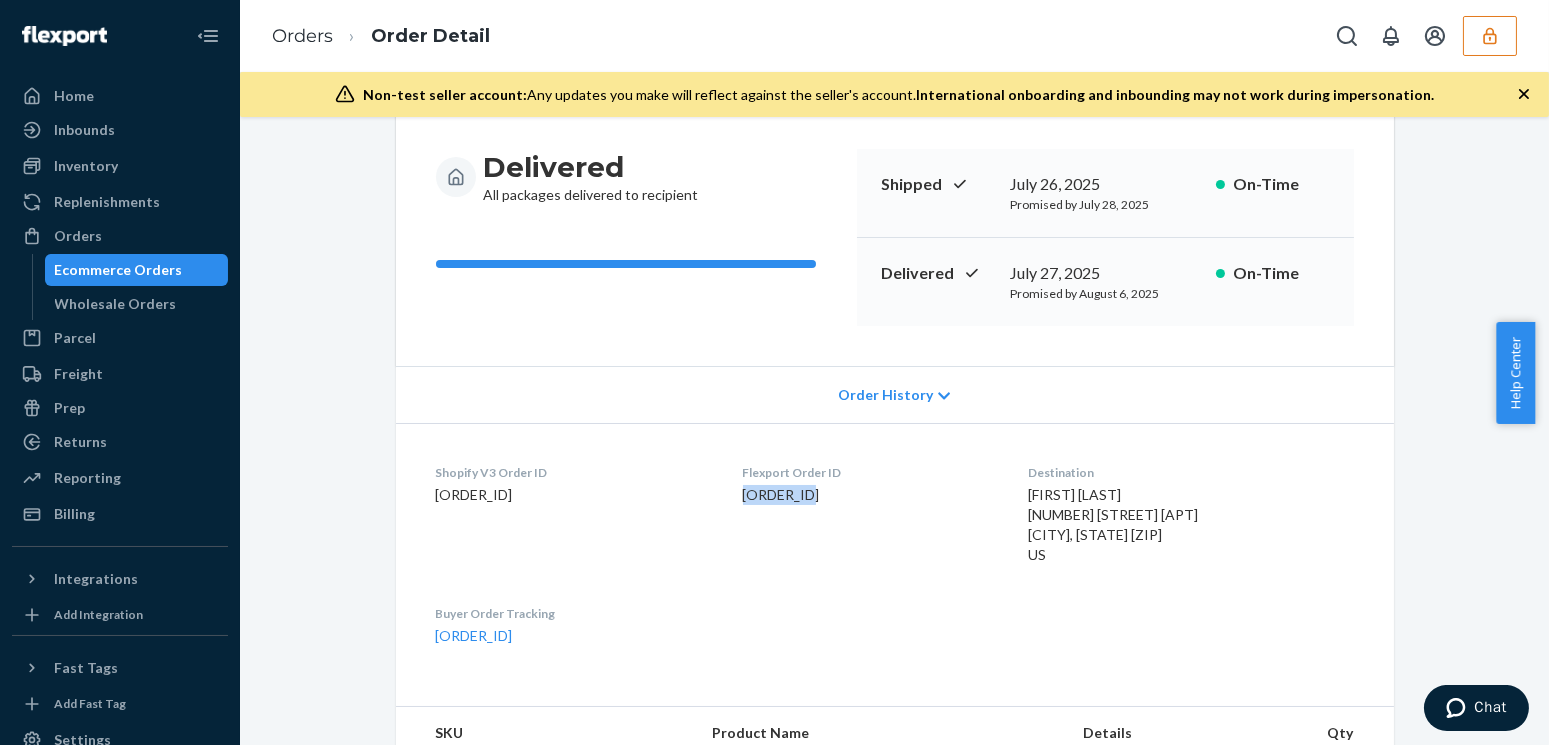 copy on "133130546" 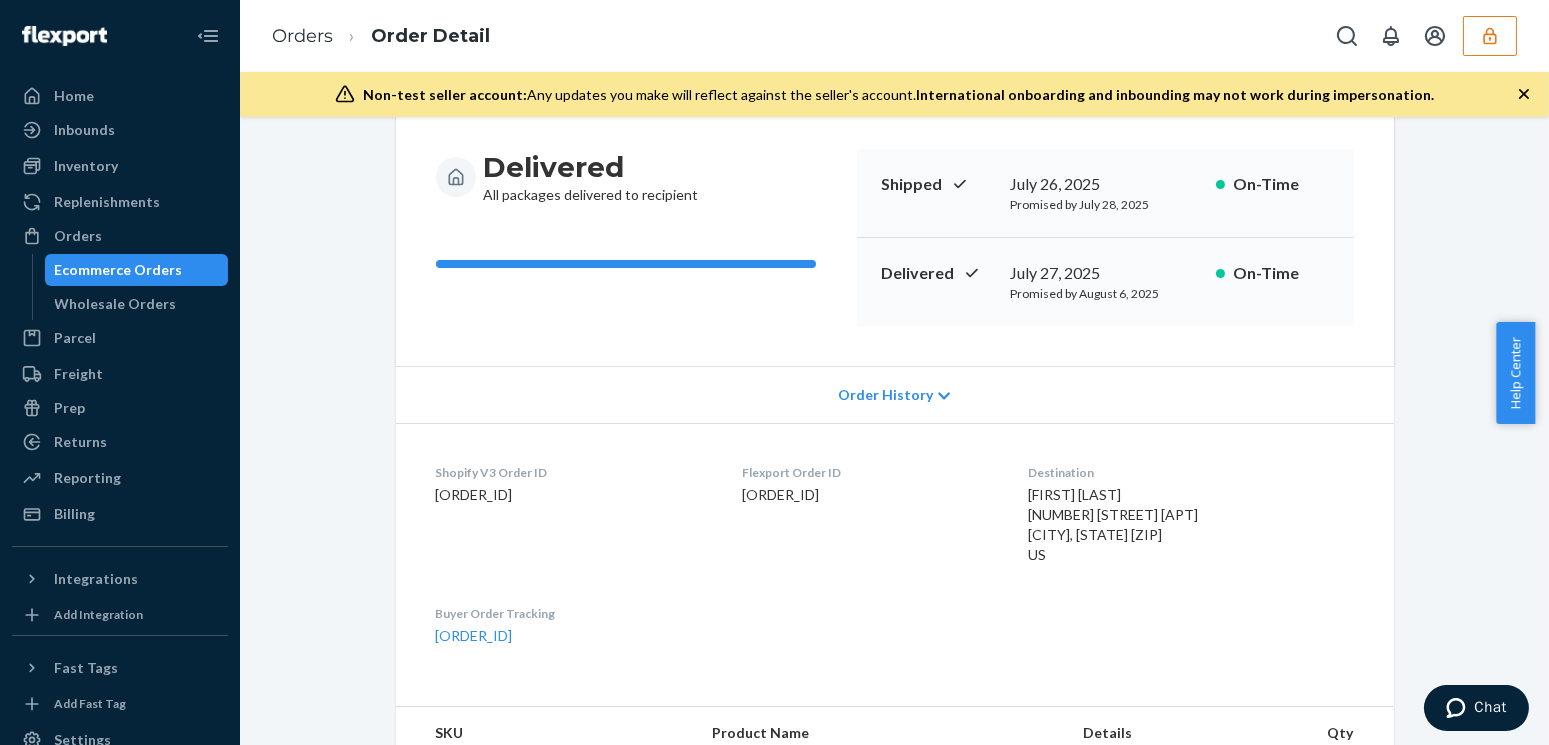 click on "Shopify V3 Order ID 6242993307821-7352460869805 Flexport Order ID 133130546 Destination Rodrigo Cirqueira
401 S Hobart Blvd Apt 112
Los Angeles, CA 90020-3638
US Buyer Order Tracking 133130546" at bounding box center [895, 554] 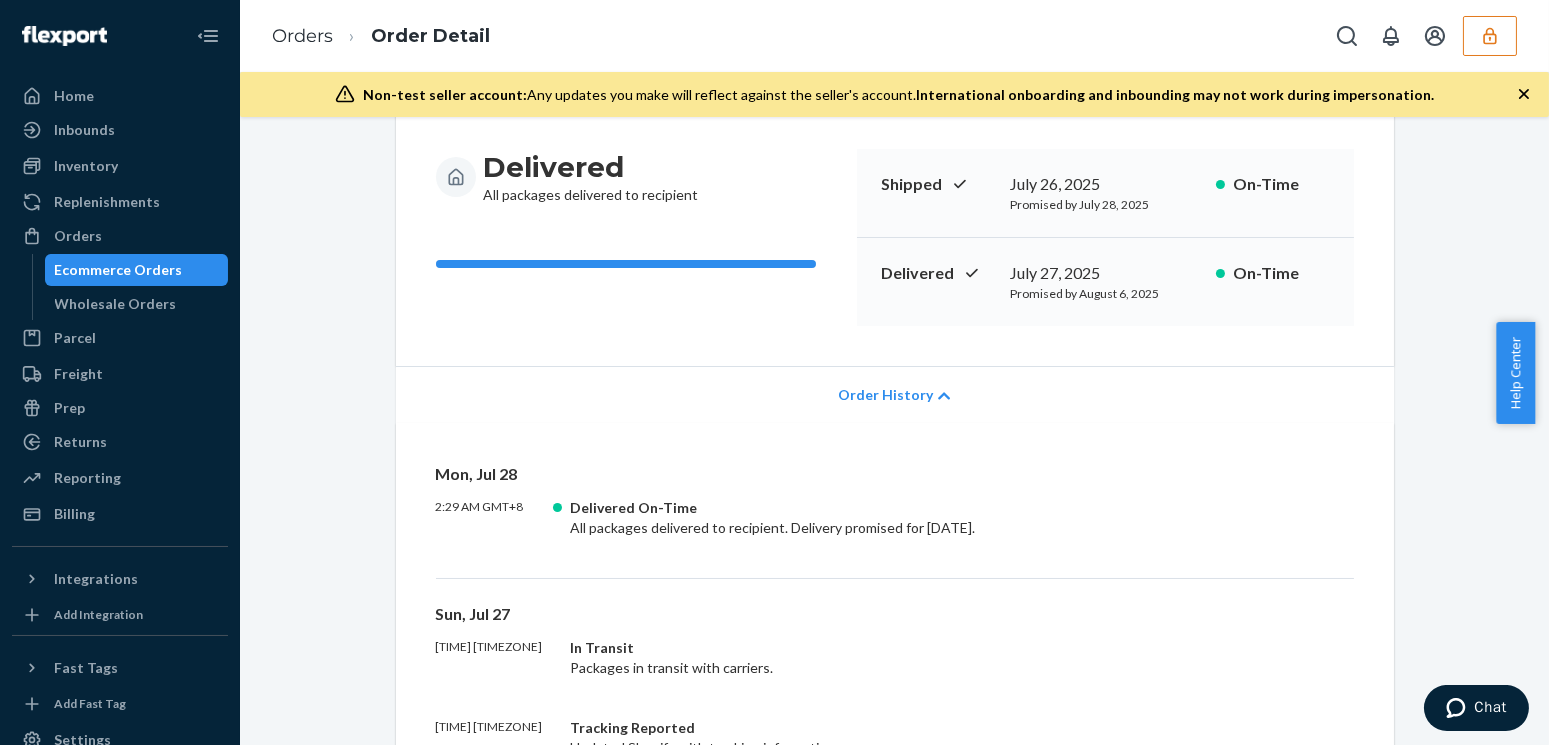click on "Order History" at bounding box center (885, 395) 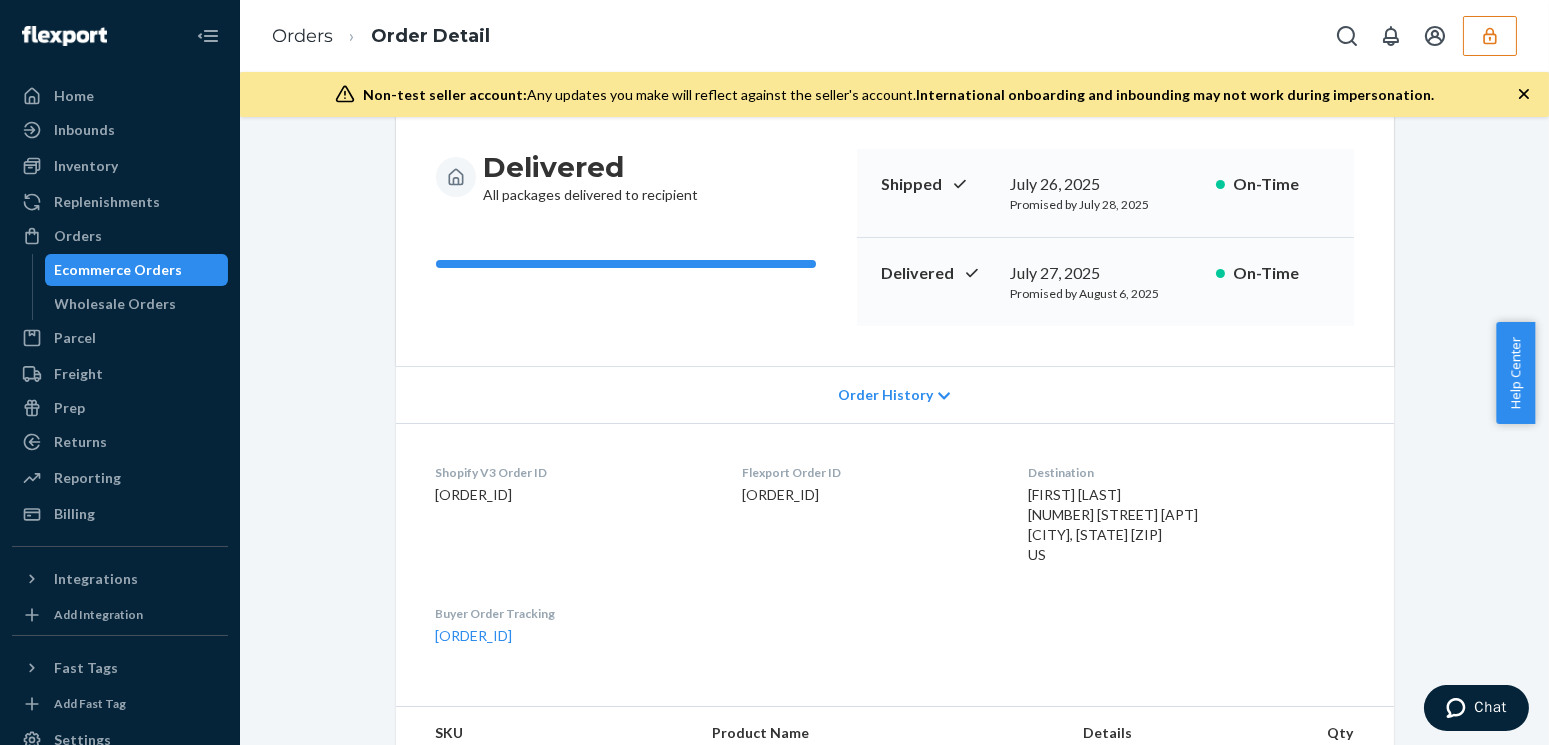 scroll, scrollTop: 363, scrollLeft: 0, axis: vertical 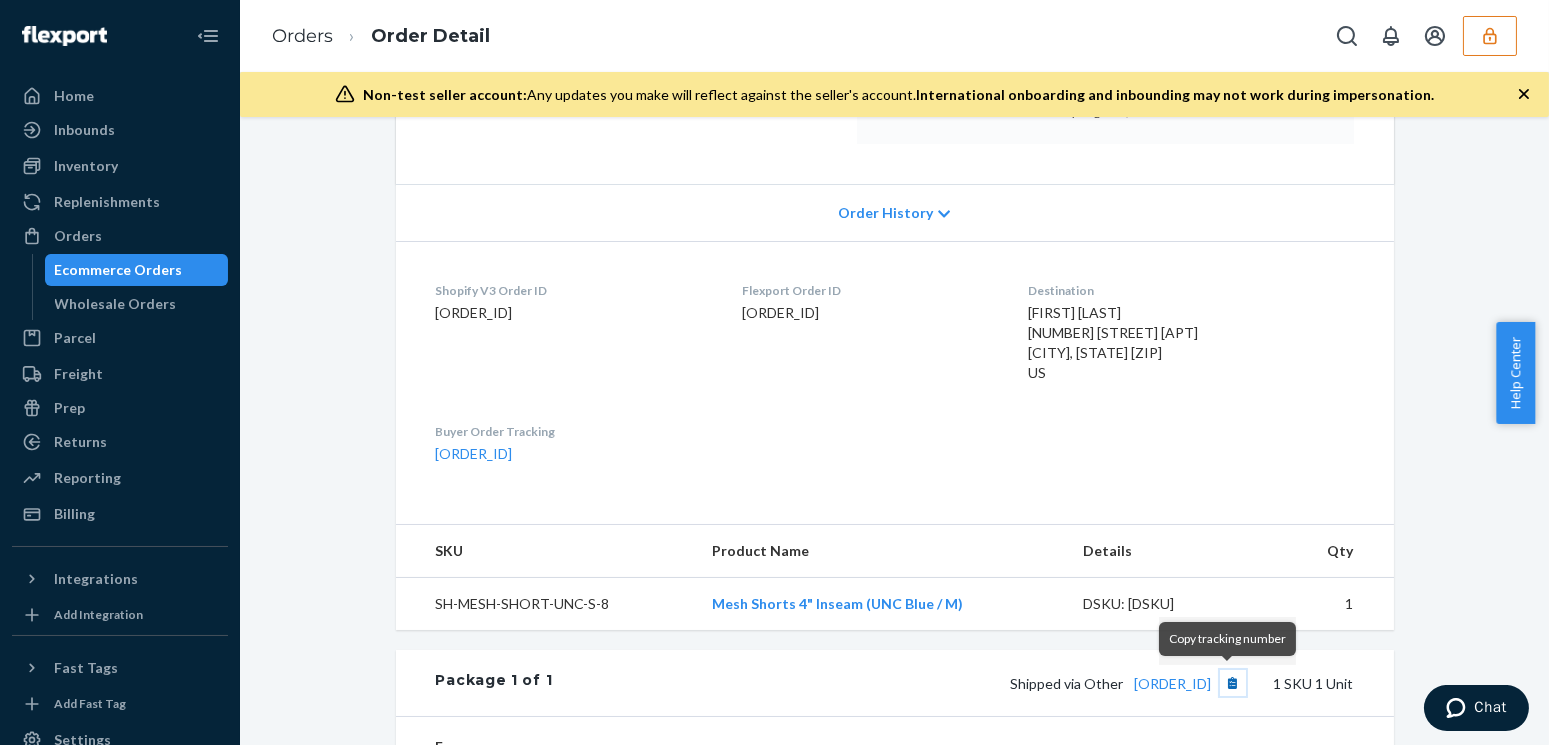 click at bounding box center (1233, 683) 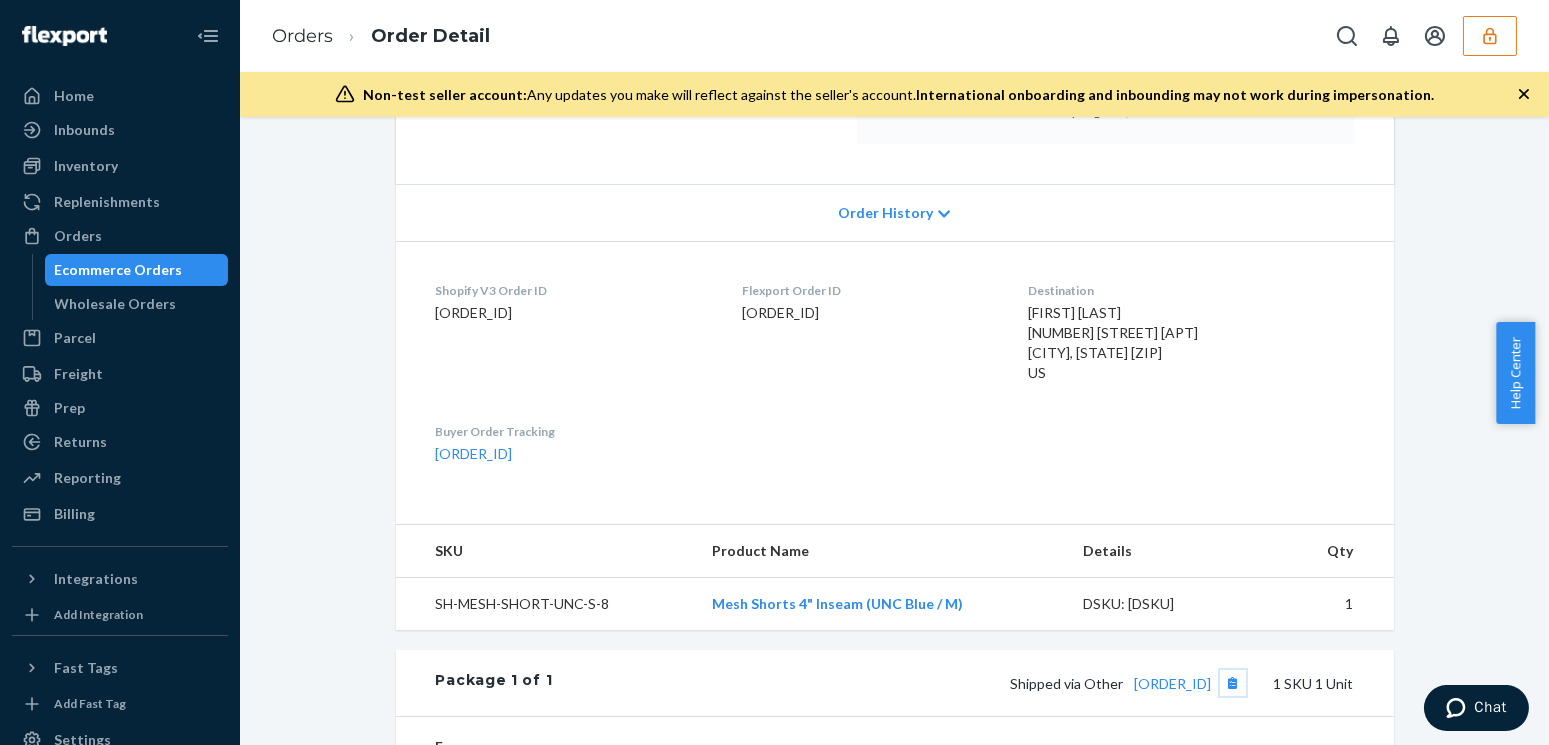 type 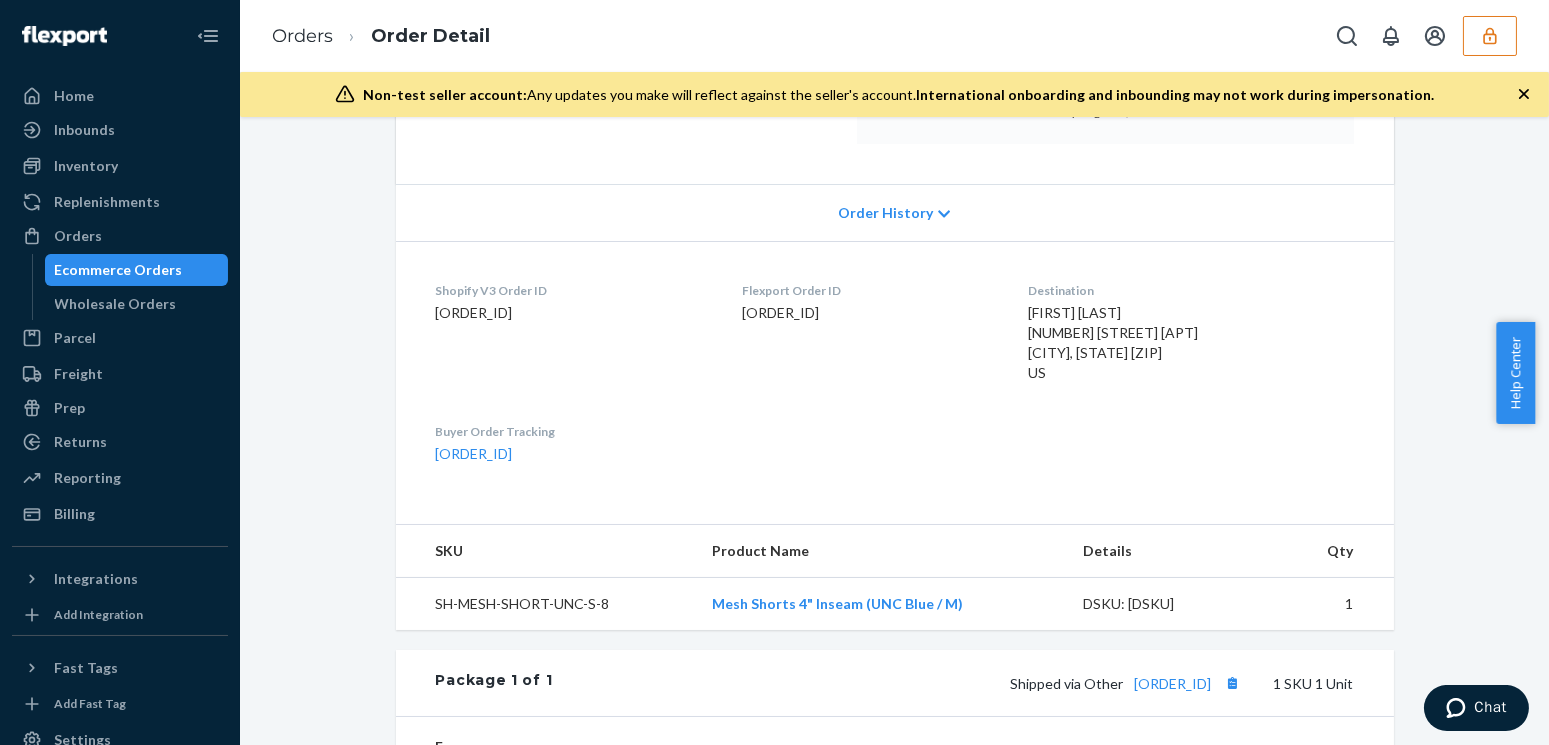 click 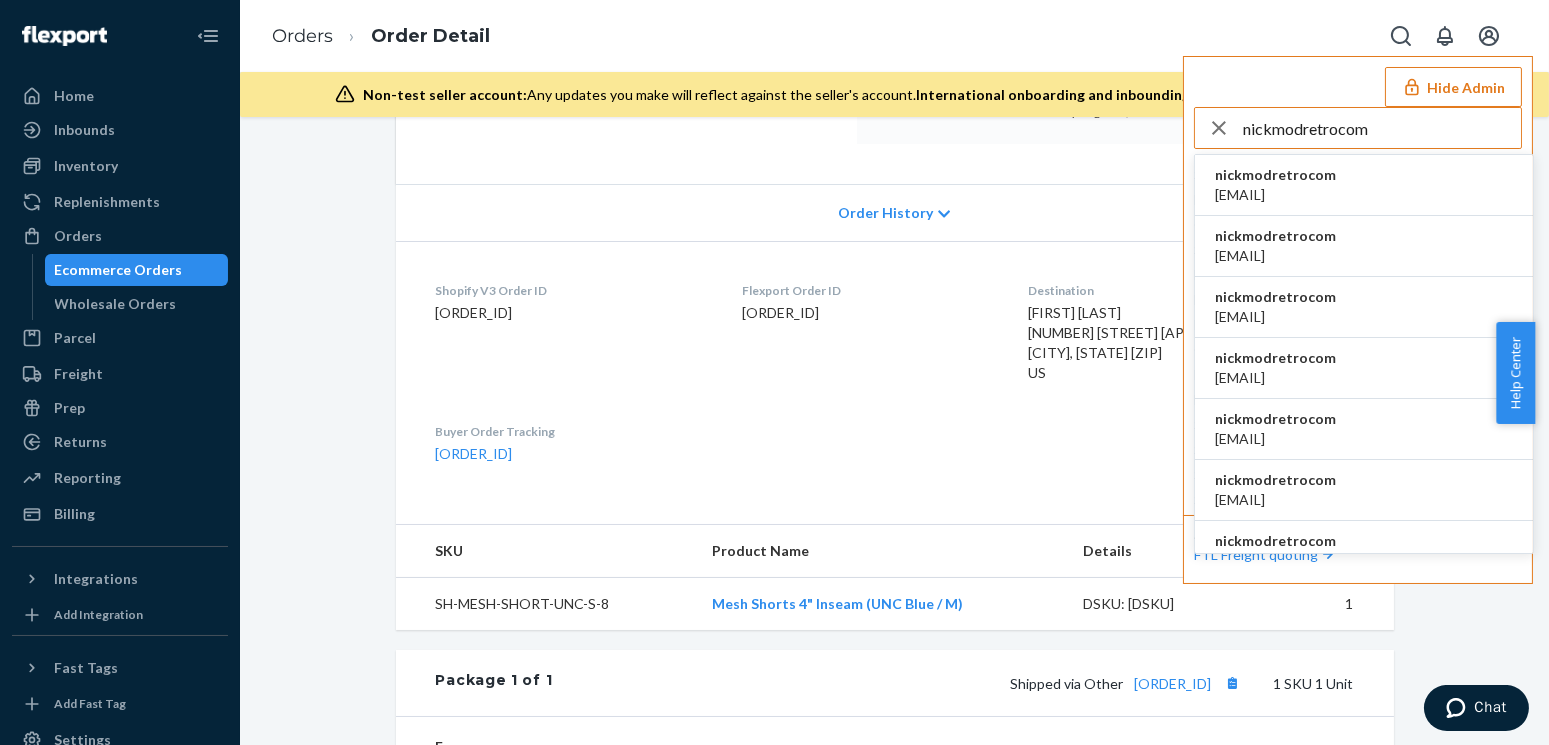 type on "nickmodretrocom" 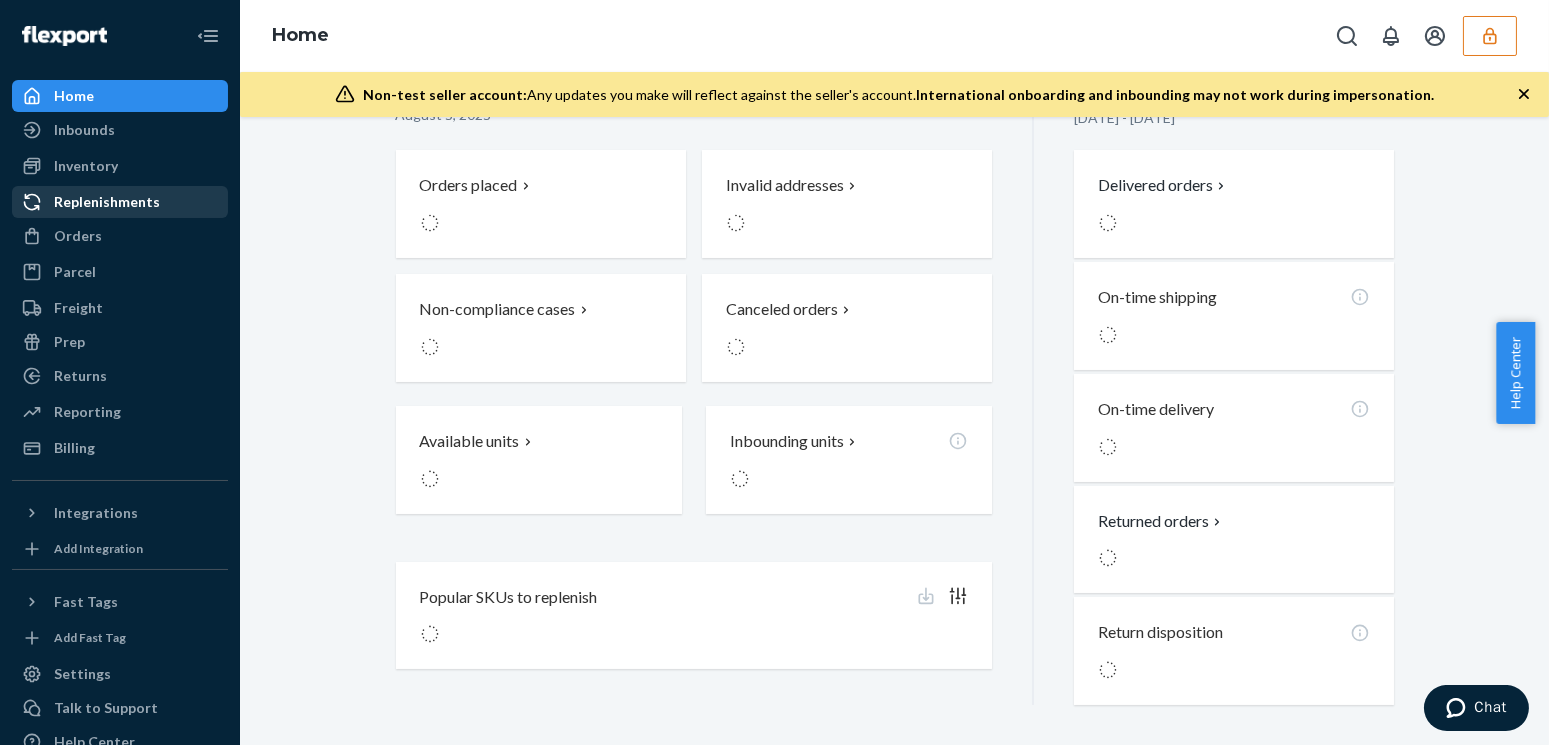 scroll, scrollTop: 0, scrollLeft: 0, axis: both 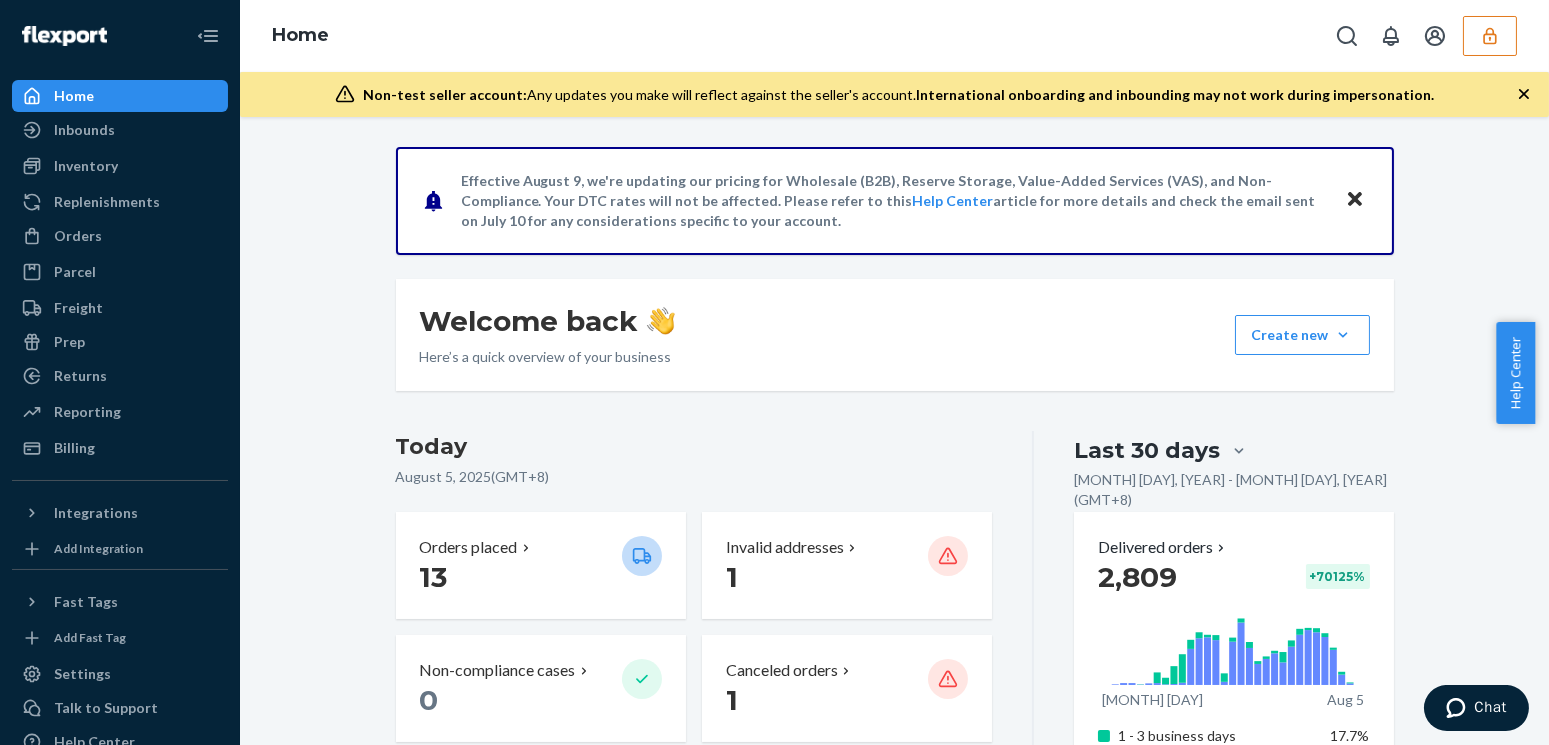 click on "Effective [MONTH] [DAY], we're updating our pricing for Wholesale (B2B), Reserve Storage, Value-Added Services (VAS), and Non-Compliance. Your DTC rates will not be affected. Please refer to this  Help Center  article for more details and check the email sent on [MONTH] [DAY] for any considerations specific to your account. Welcome back  Here’s a quick overview of your business Create new Create new inbound Create new order Create new product Today August 5, 2025  ( [TIMEZONE] ) Orders placed   13   Invalid addresses   1   Non-compliance cases   0   Canceled orders   1   Available units 14.8k Ready for fulfillment Inbounding units 1,564 3 shipments receiving, forwarding, in transit, or ready to ship Carrier Tracking 6 6 shipments need warehouse appointments Popular SKUs to replenish Avoid missing out on sales by inbounding these SKUs SKU Days of inventory left Regions Rechargeable Pack (Default Title) 2,756  sold ·  1,179  available 13 1 of 5 Mod Kit (Default Title) 994  sold ·  13  available 0 1 of 5 508  sold ·  171" at bounding box center [894, 1059] 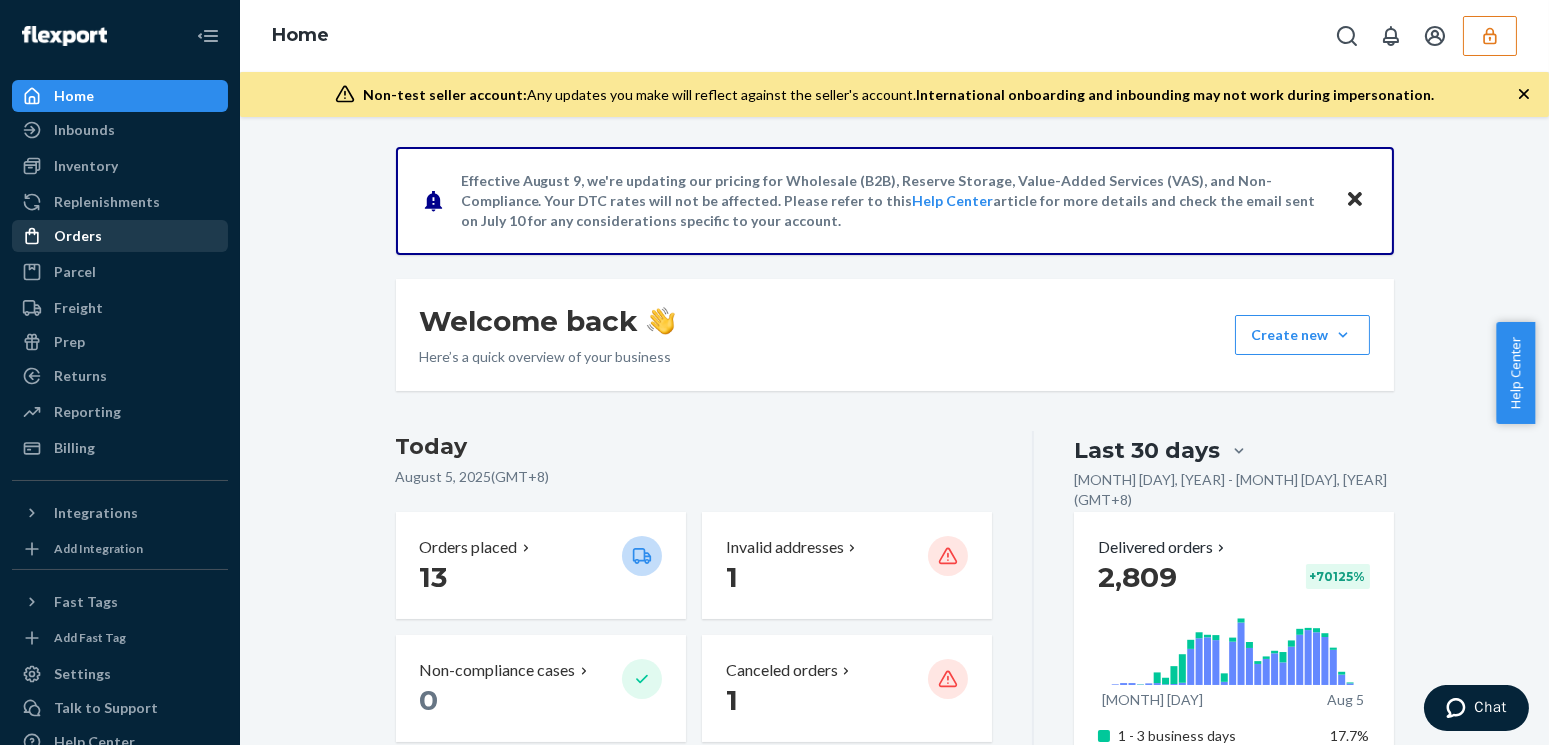 click on "Orders" at bounding box center [78, 236] 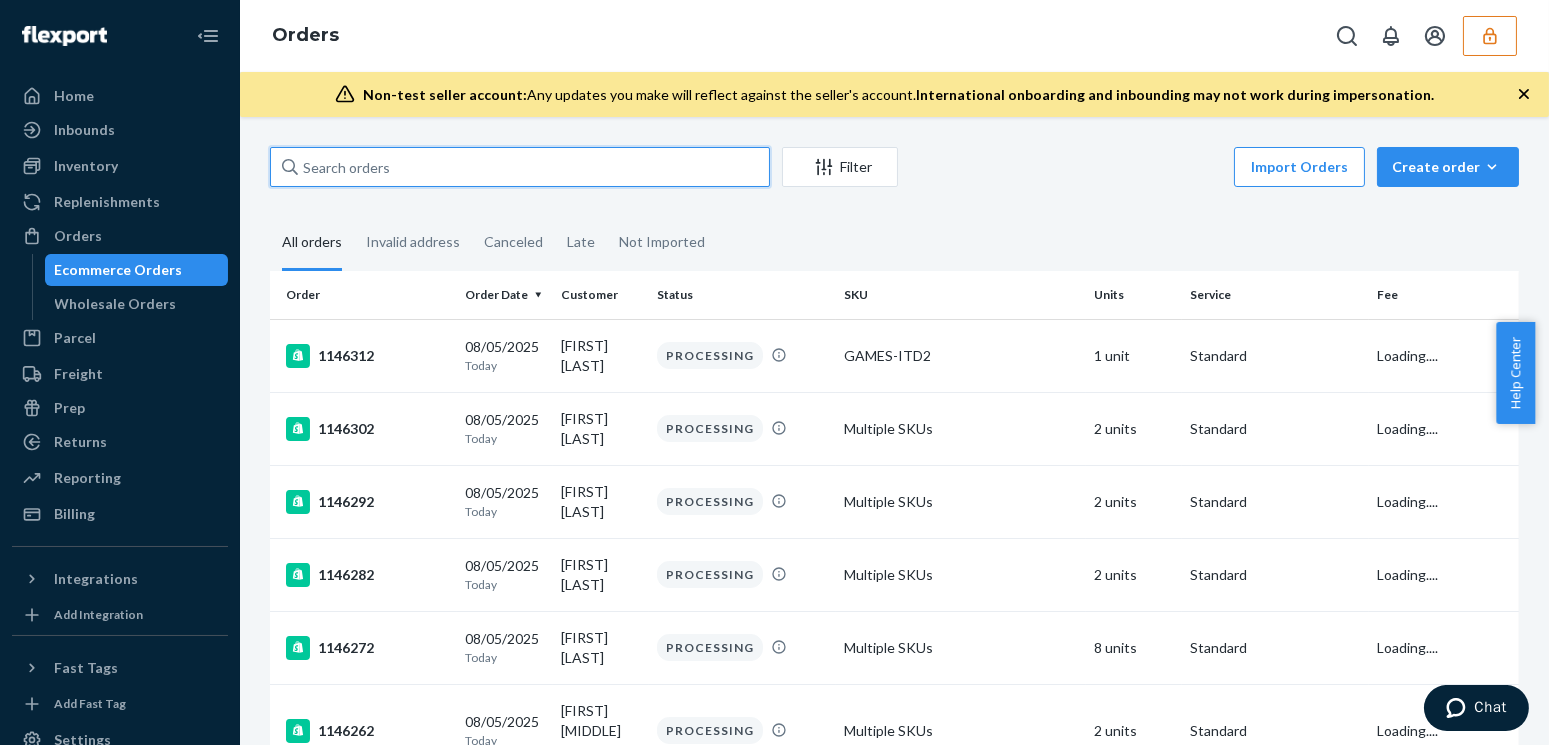 click at bounding box center (520, 167) 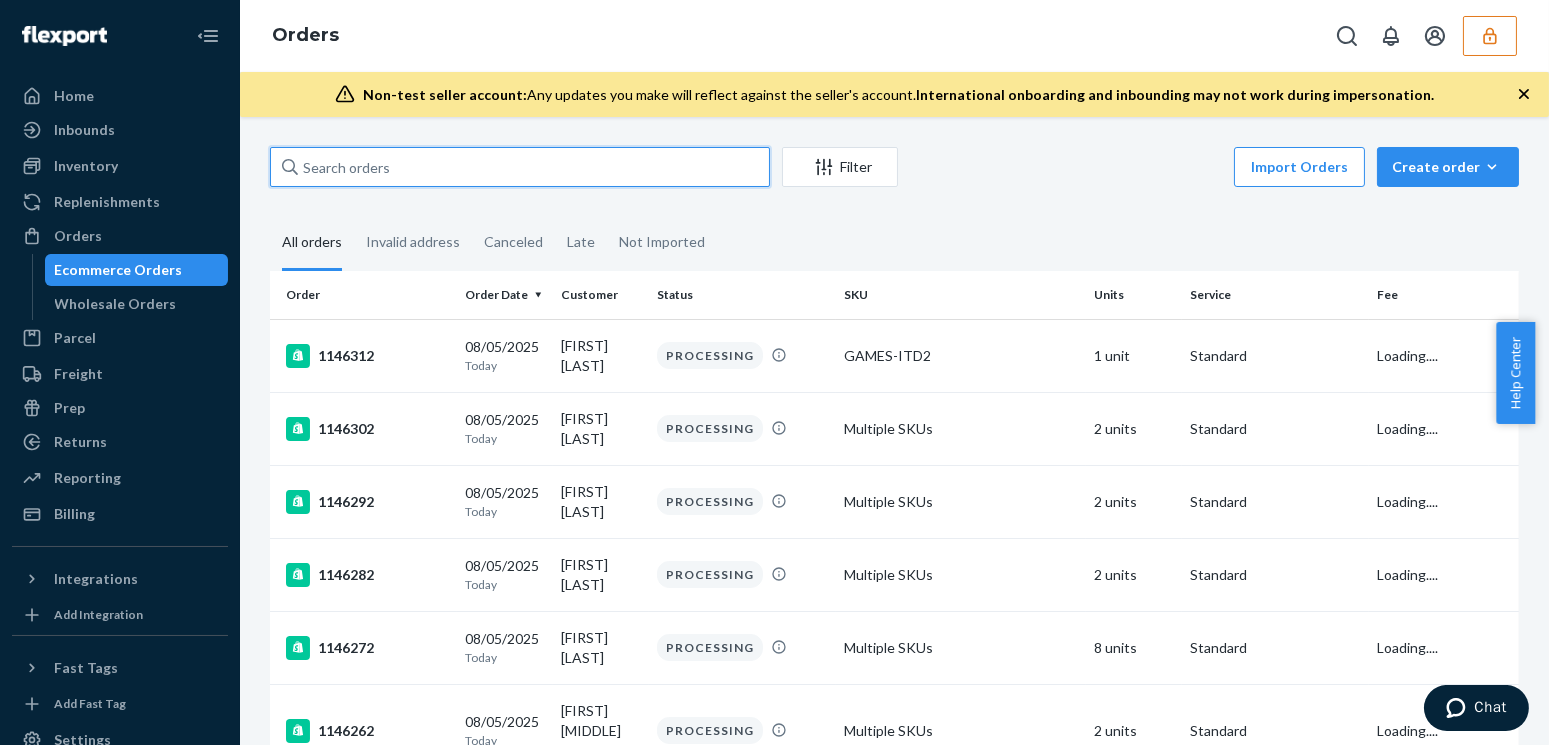 paste on "1136462" 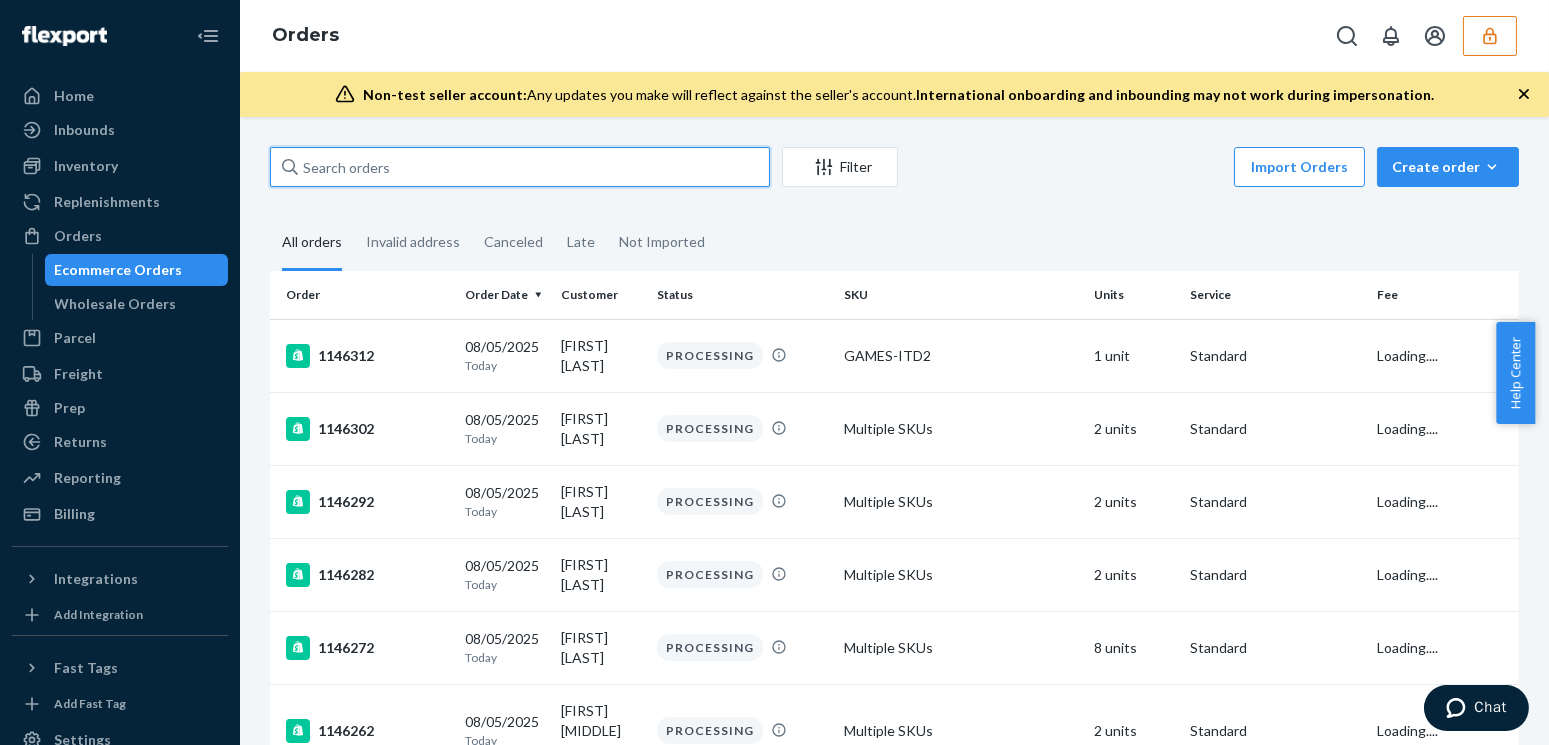 type on "1136462" 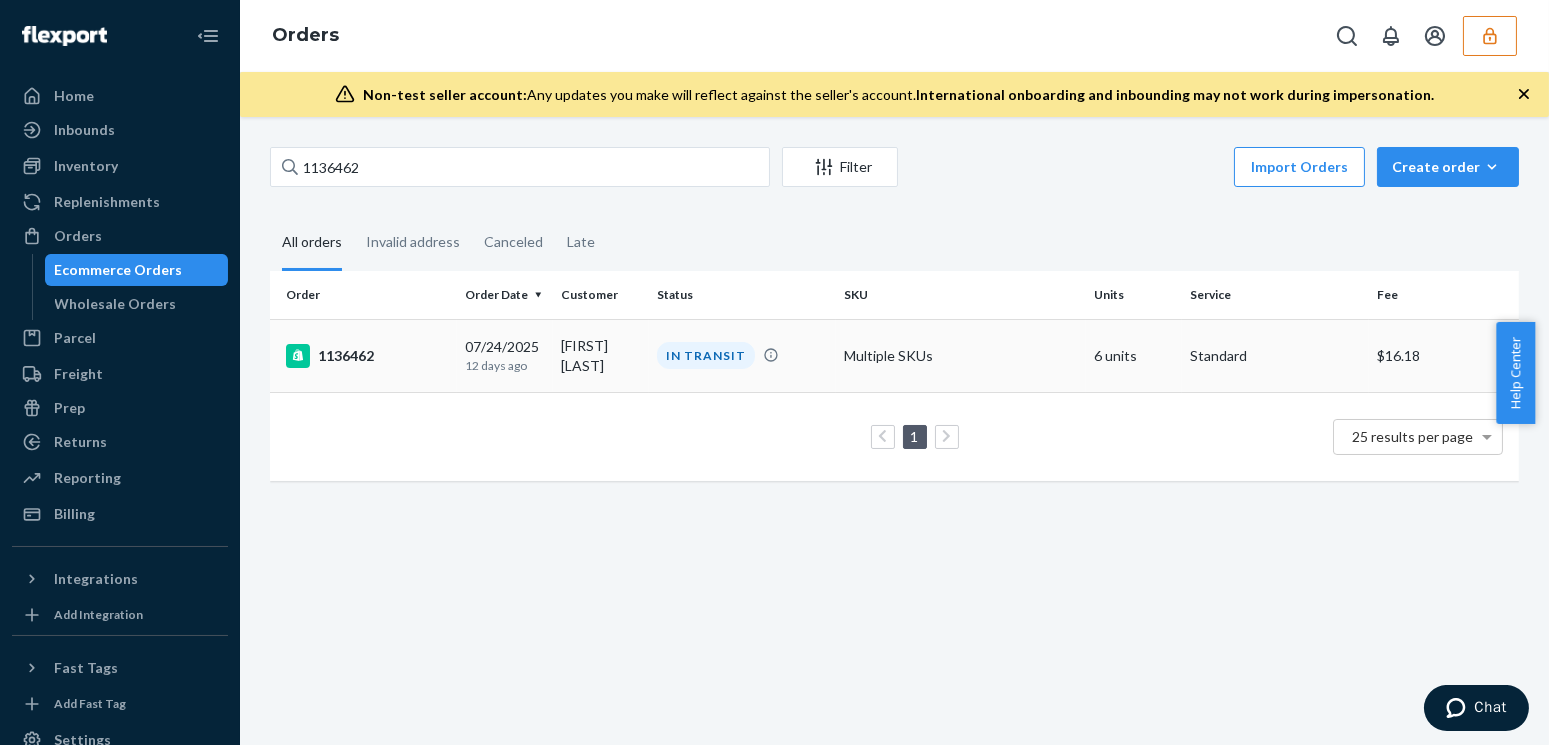 click on "1136462" at bounding box center (363, 355) 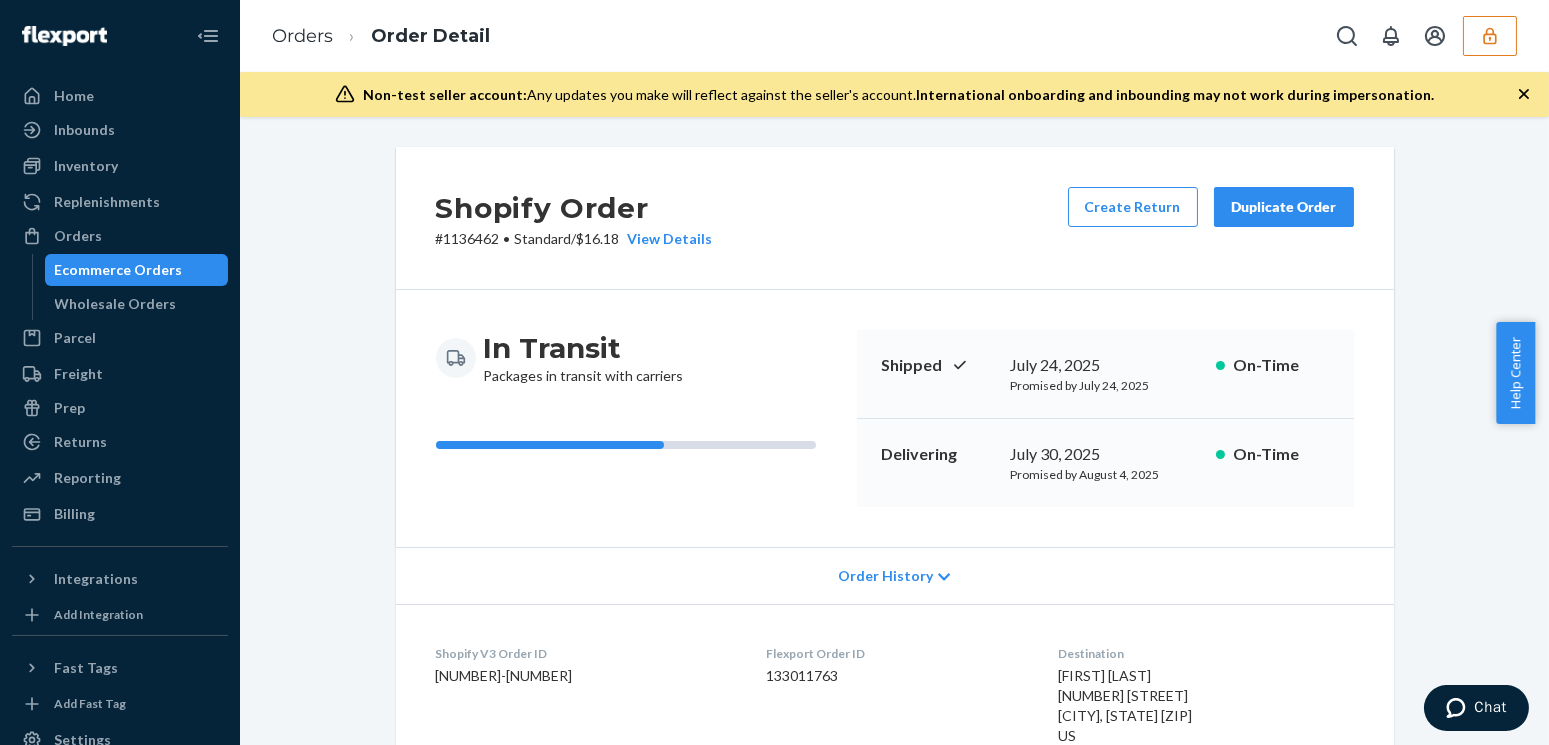 scroll, scrollTop: 90, scrollLeft: 0, axis: vertical 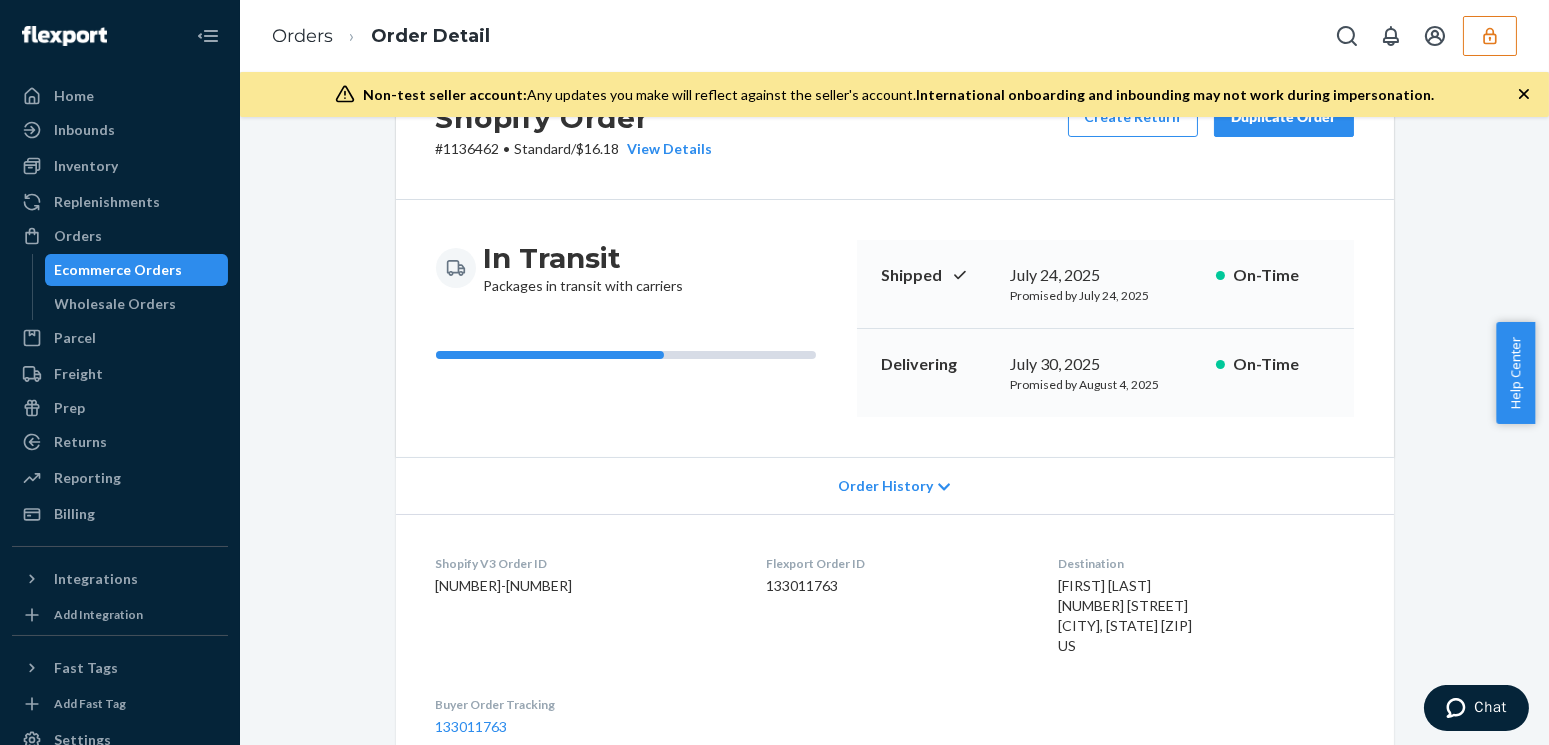 click on "Order History" at bounding box center [885, 486] 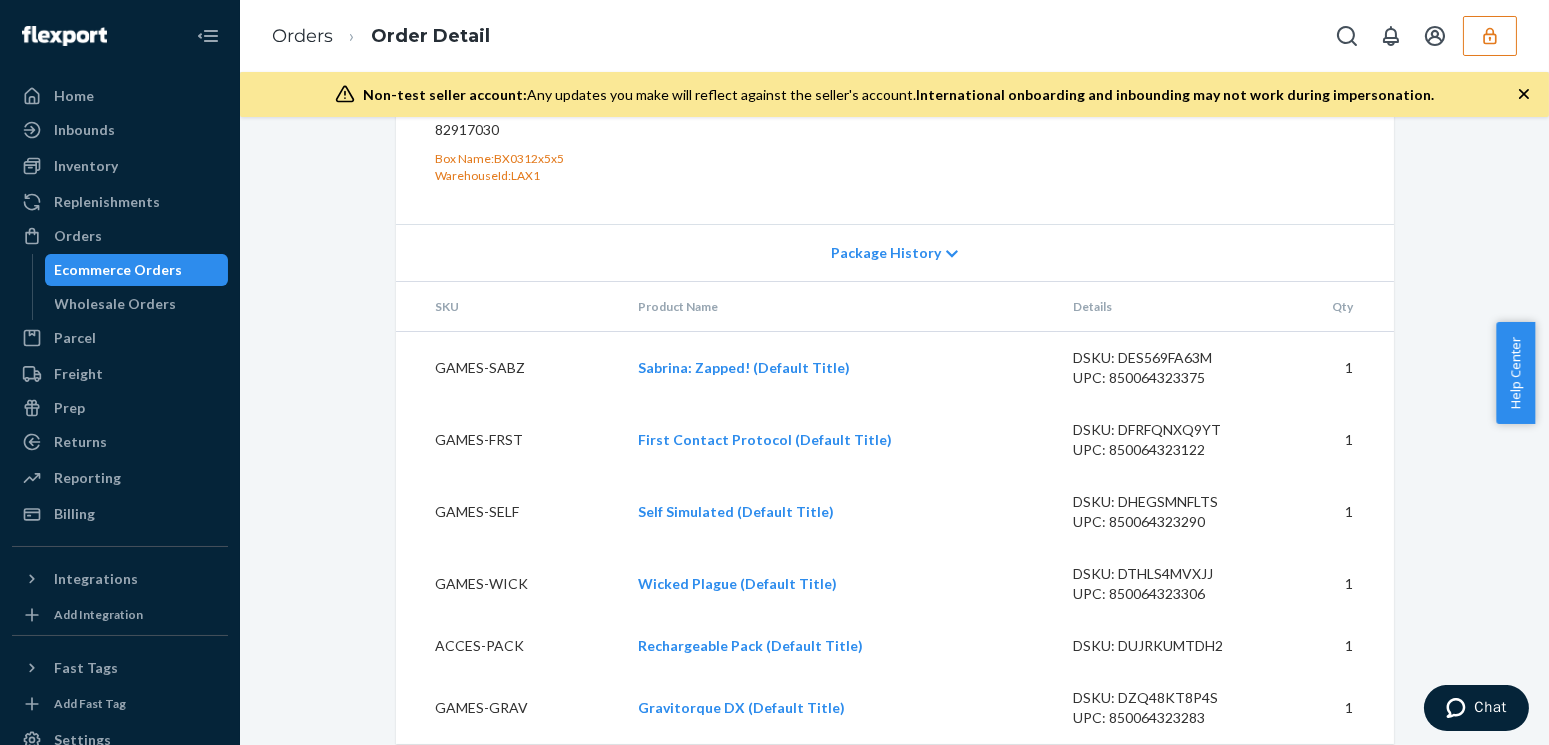 scroll, scrollTop: 1818, scrollLeft: 0, axis: vertical 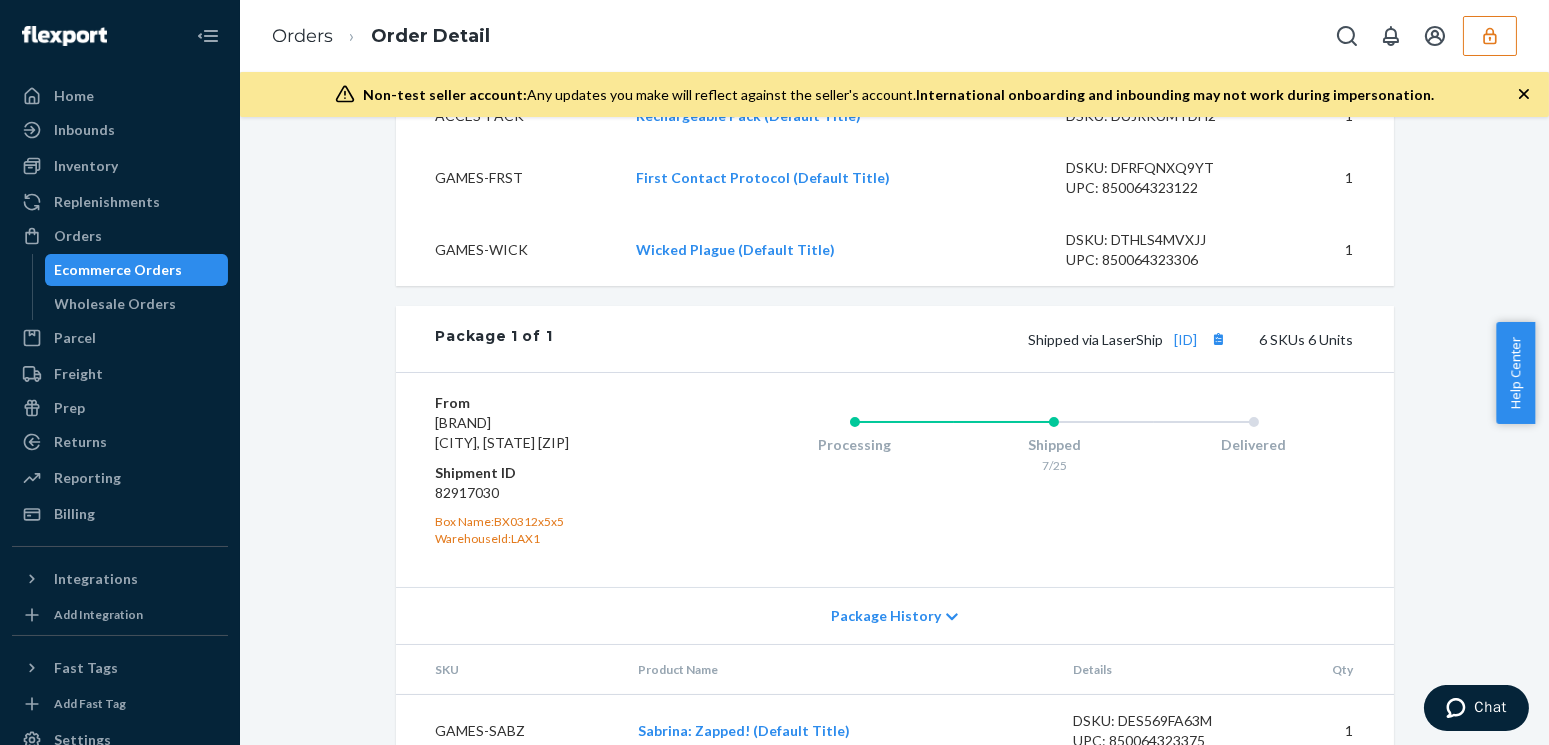 click on "82917030" at bounding box center [555, 493] 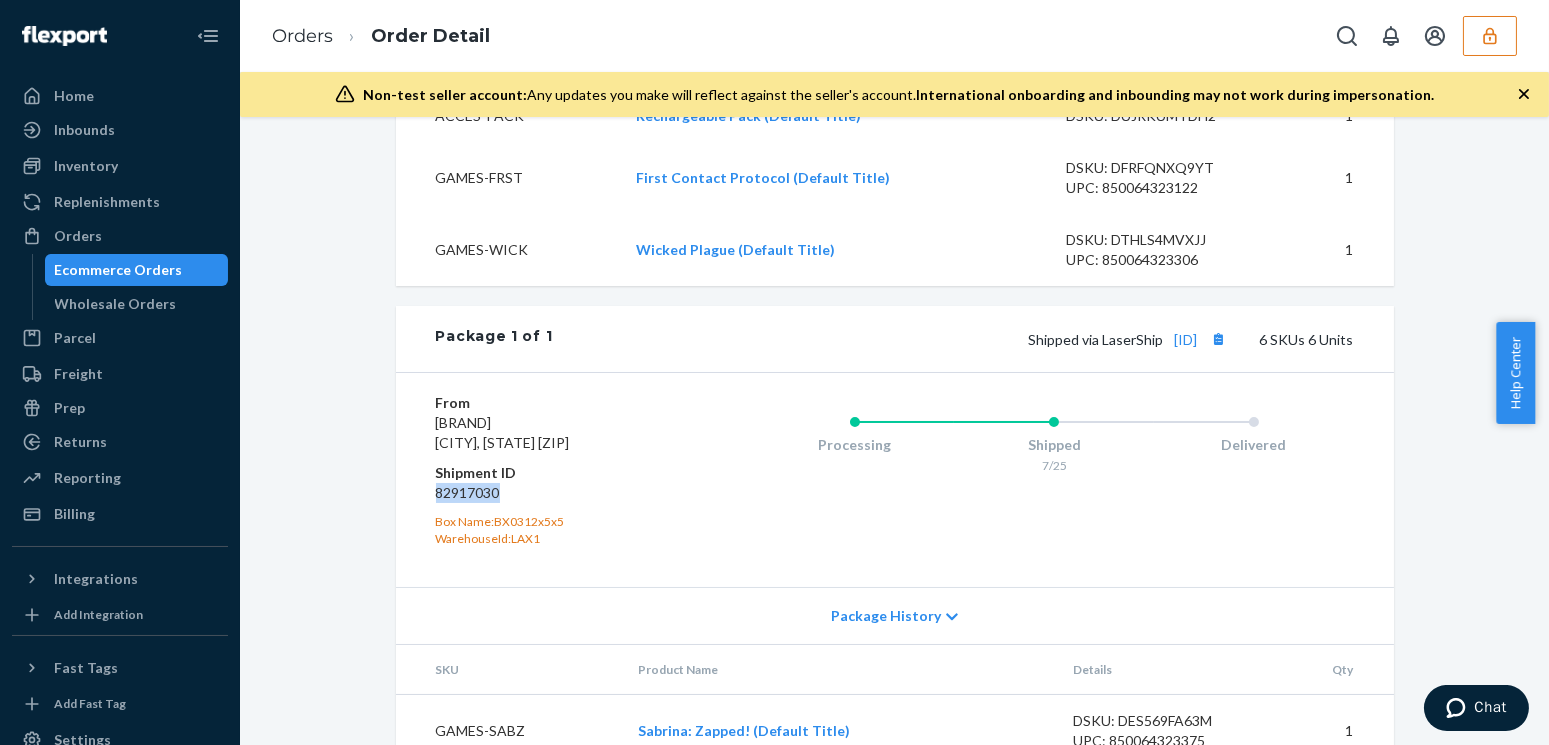 click on "82917030" at bounding box center (555, 493) 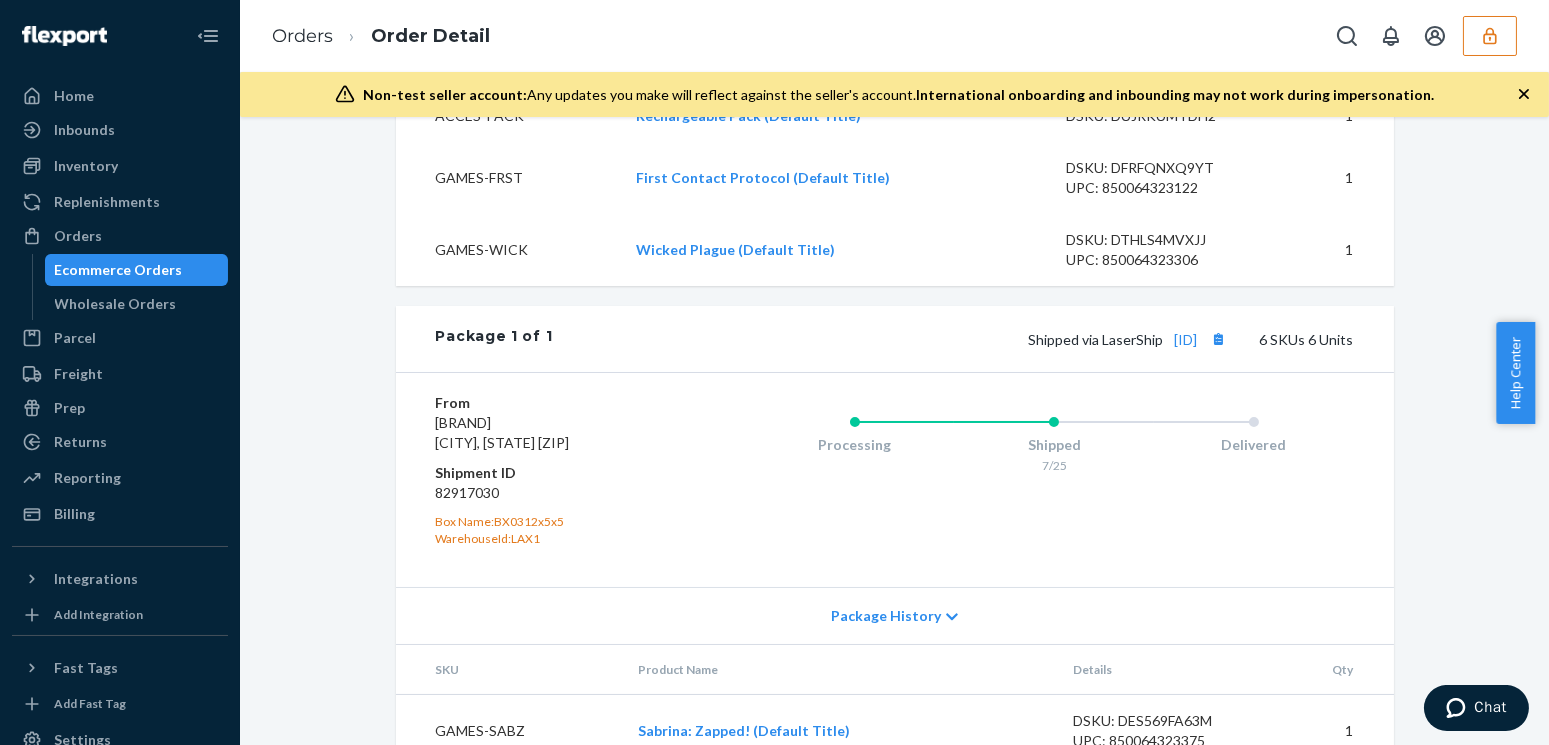click on "Shipped via LaserShip   [ID] 6   SKUs   6   Units" at bounding box center [952, 339] 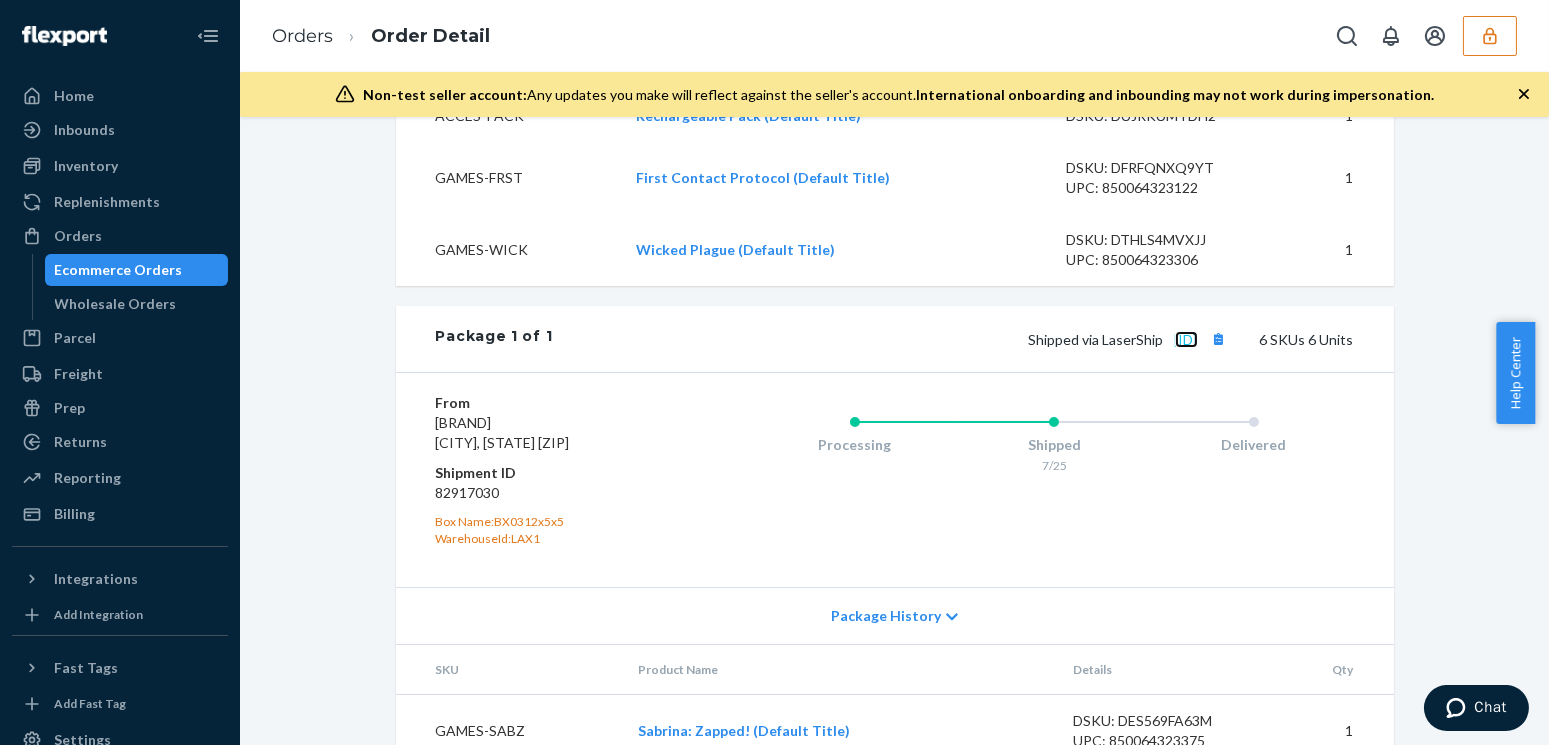 click on "[ID]" at bounding box center (1186, 339) 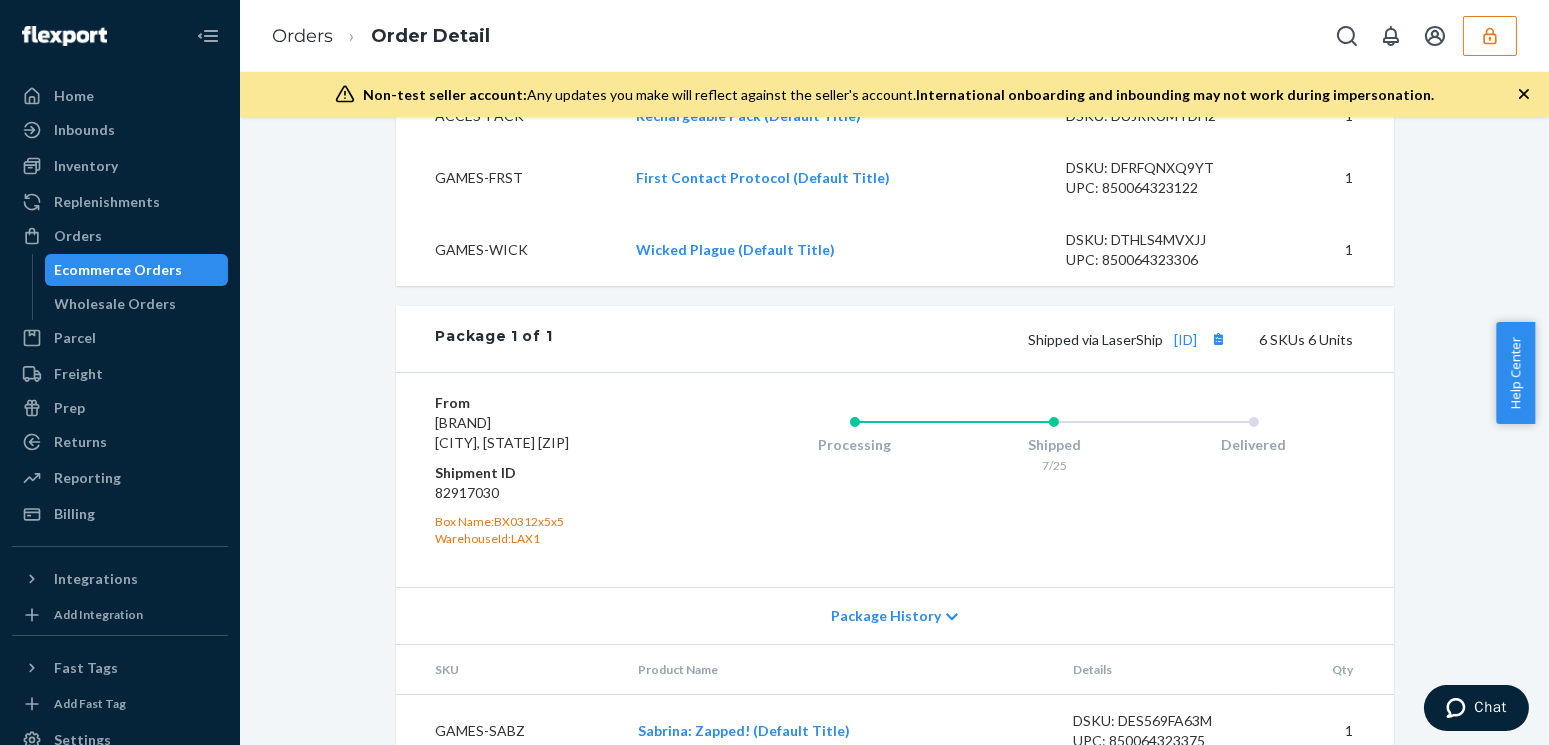 click 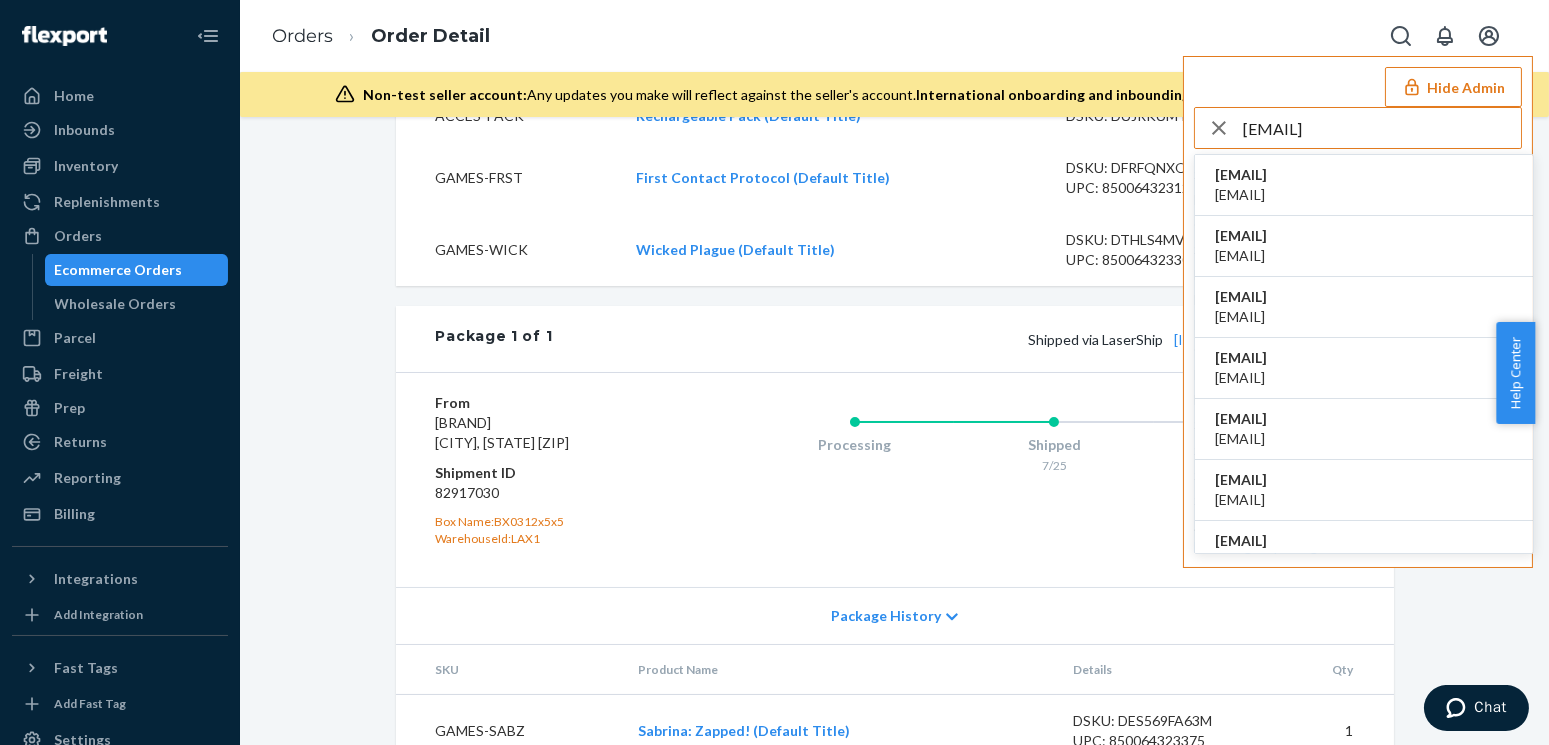 type on "[EMAIL]" 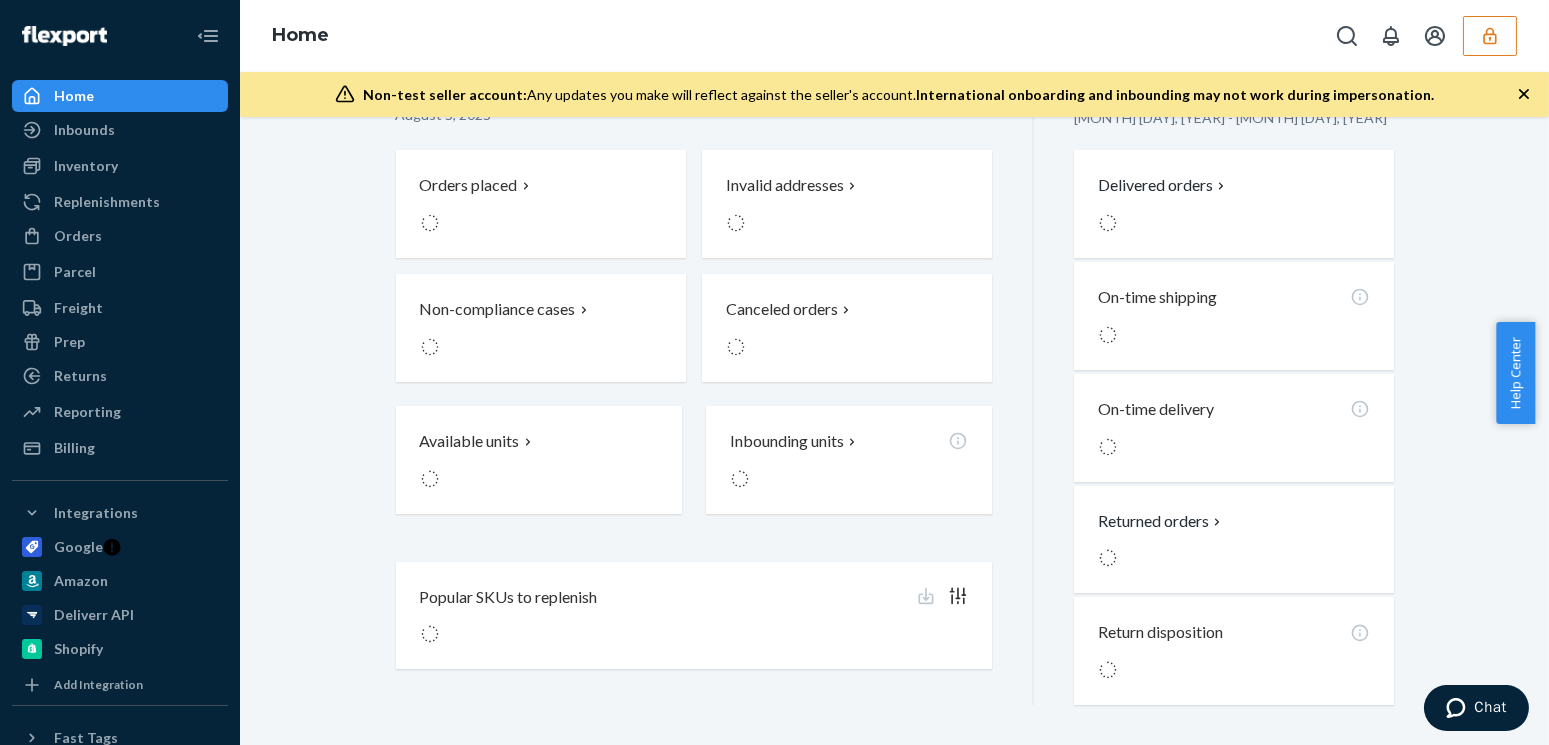 scroll, scrollTop: 0, scrollLeft: 0, axis: both 